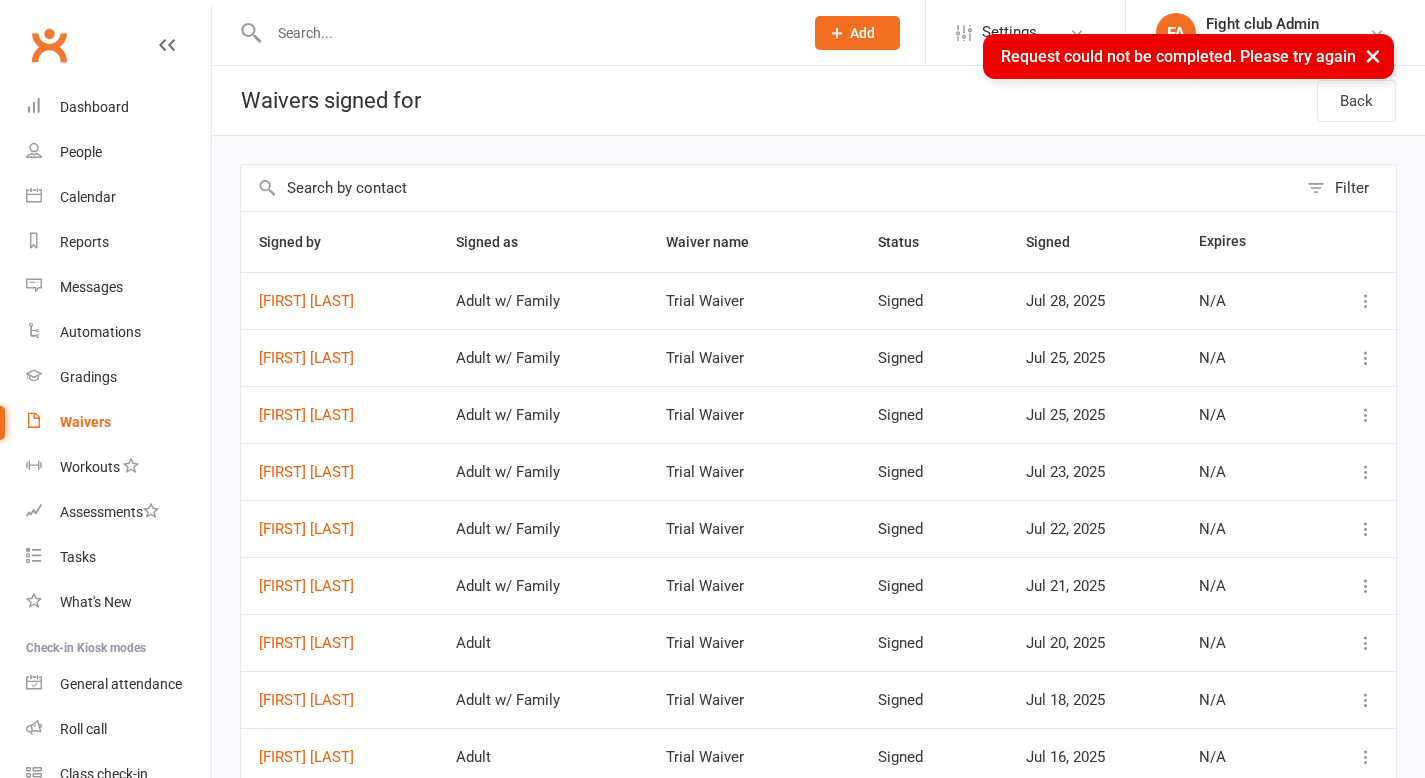 scroll, scrollTop: 0, scrollLeft: 0, axis: both 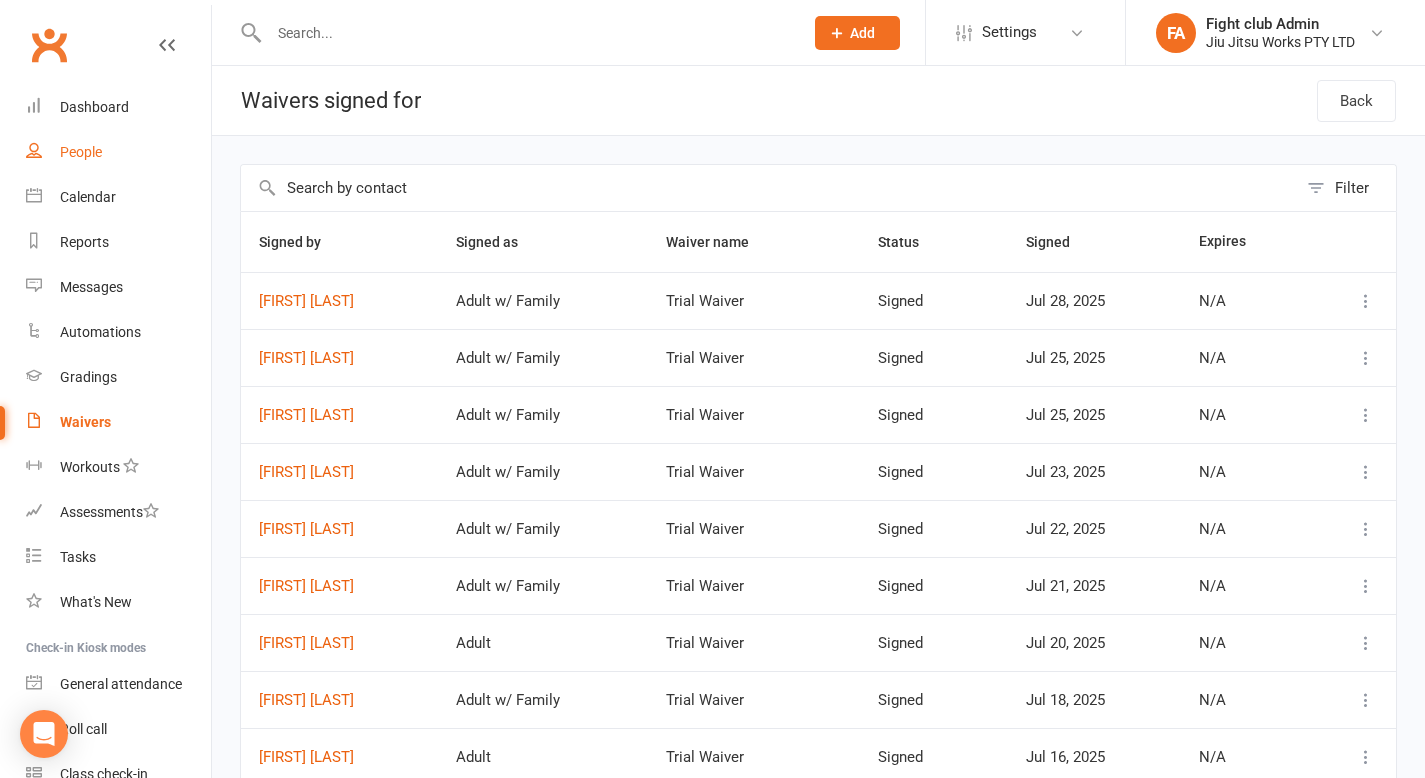 click on "People" at bounding box center (81, 152) 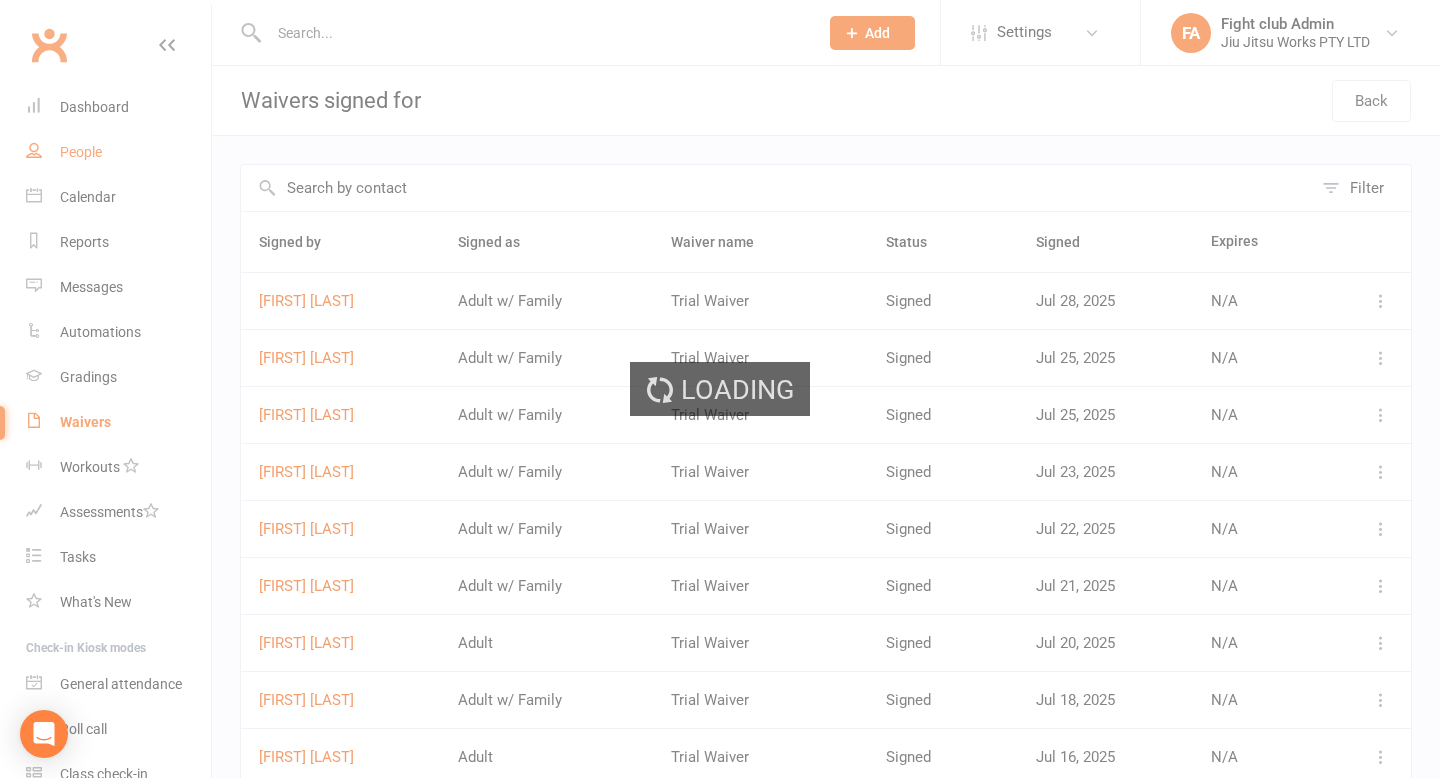 select on "100" 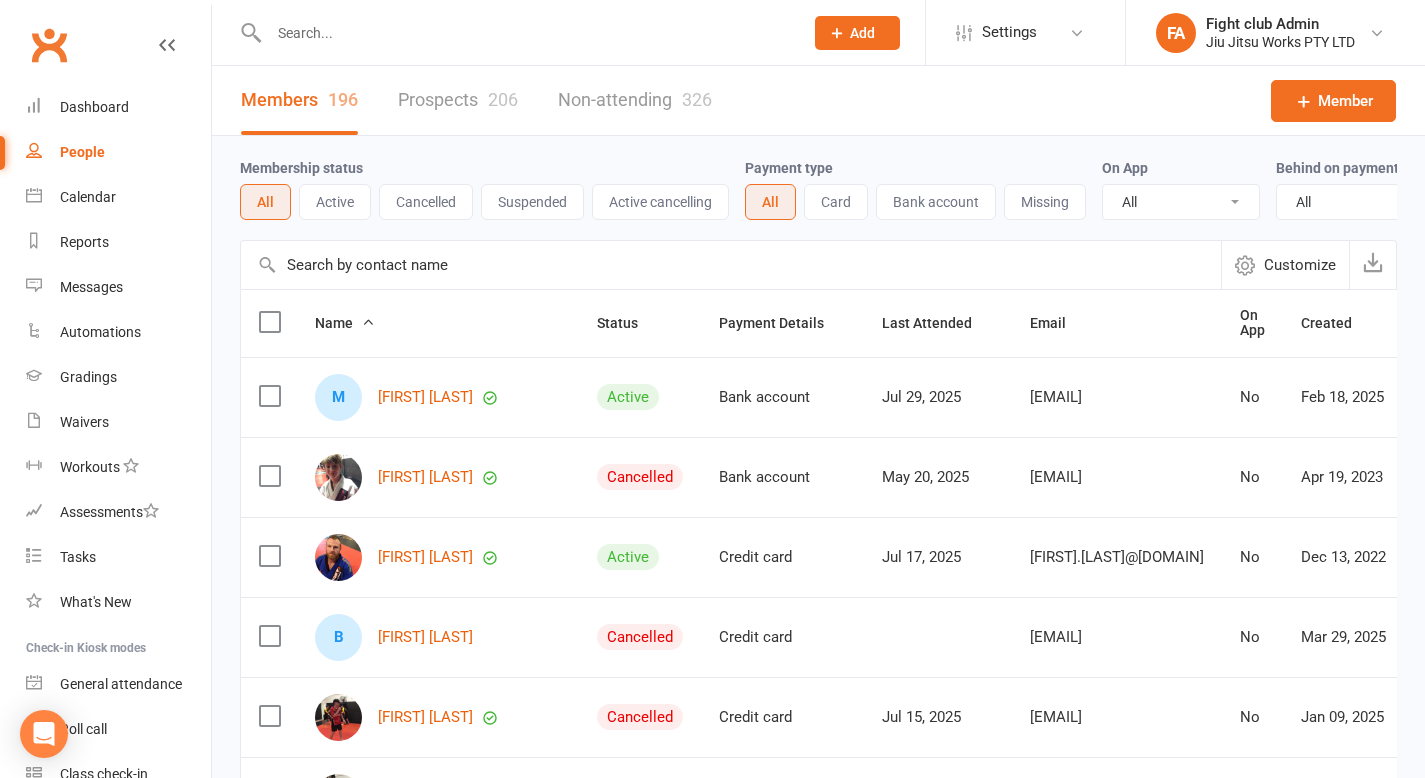 click on "Missing" at bounding box center [1045, 202] 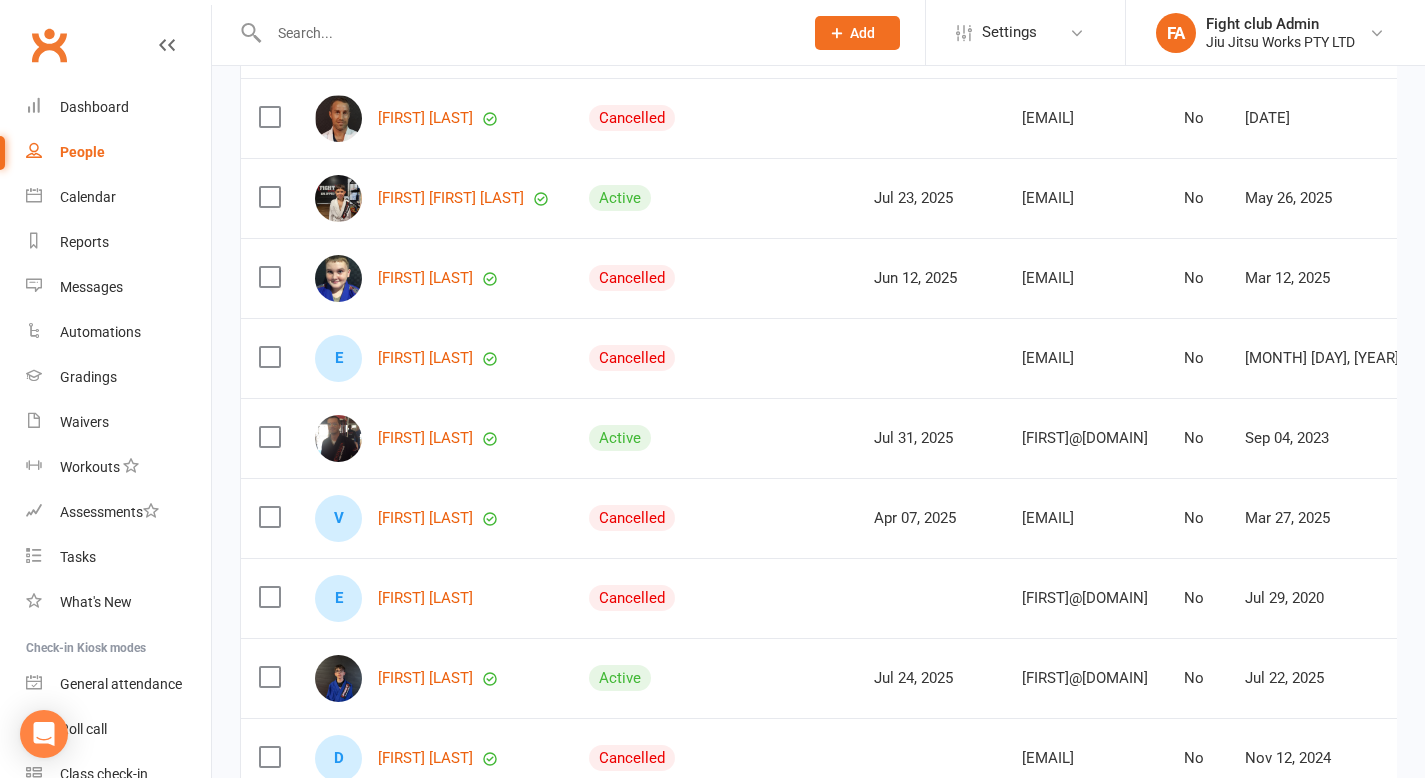 scroll, scrollTop: 0, scrollLeft: 0, axis: both 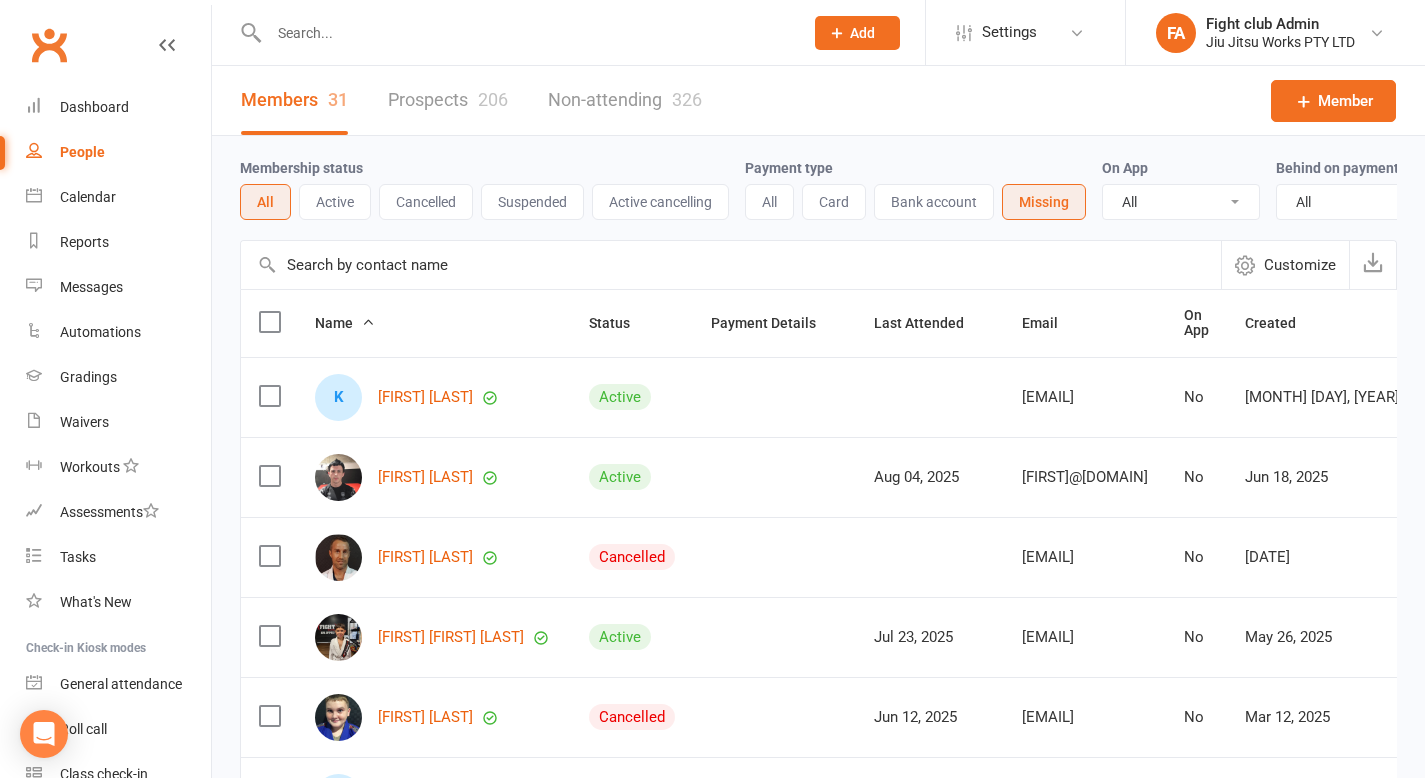 click on "All" at bounding box center (769, 202) 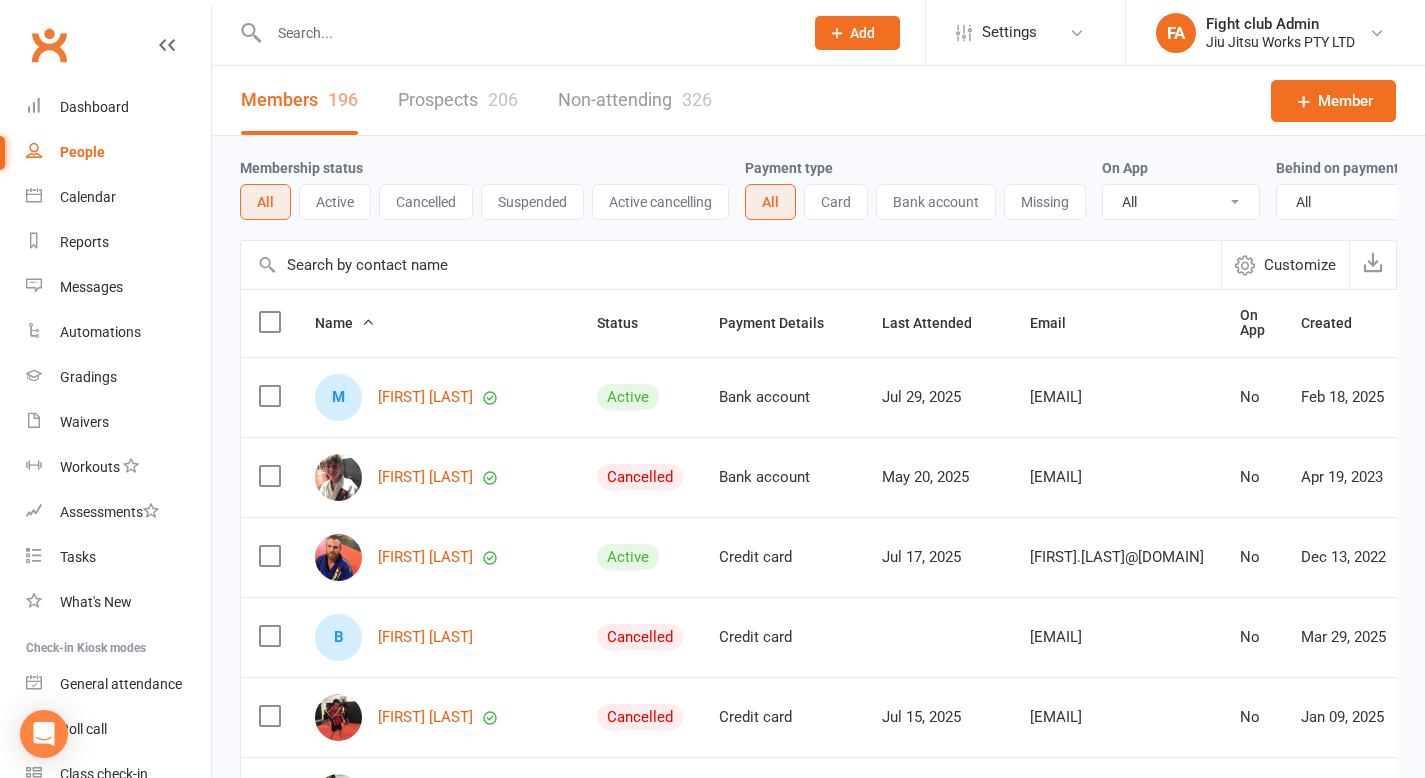 click on "Cancelled" at bounding box center [426, 202] 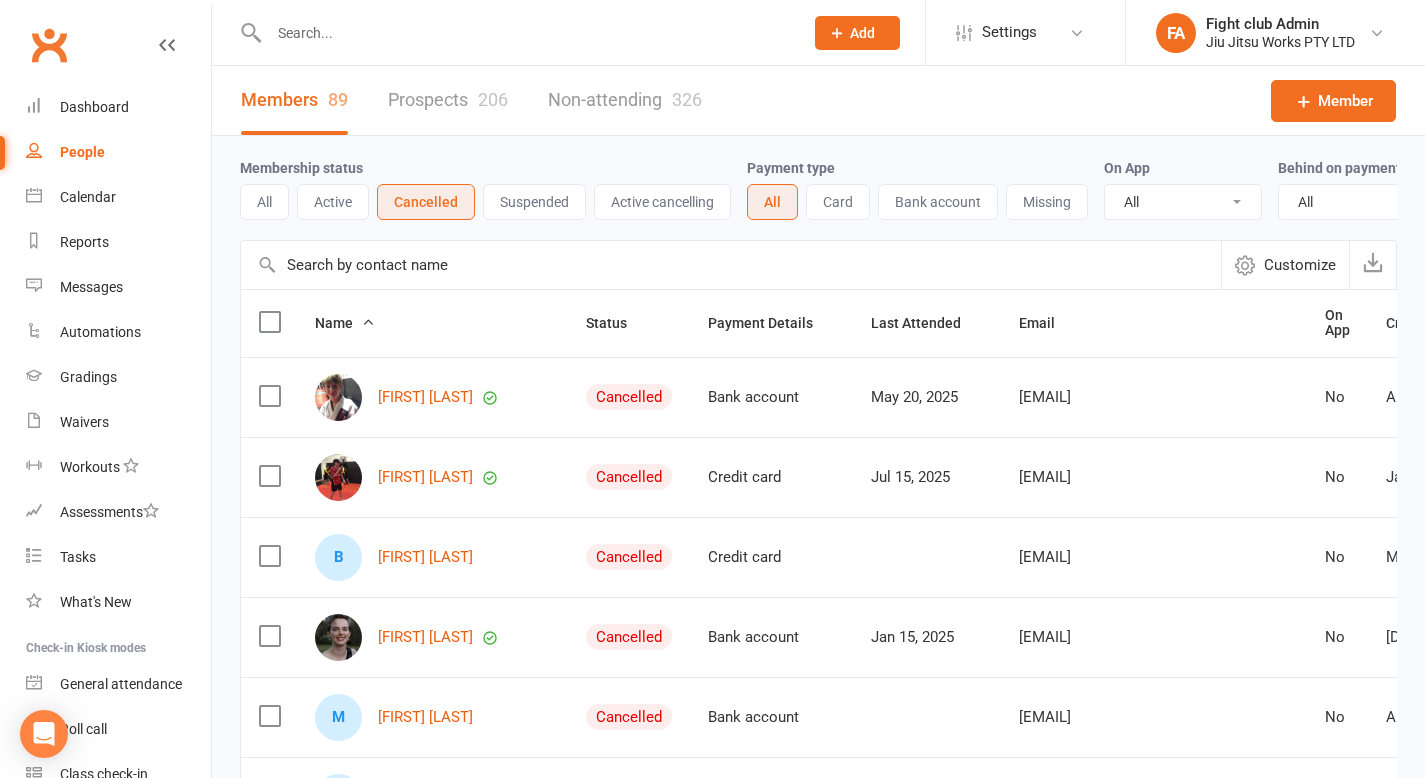 click on "All" at bounding box center (264, 202) 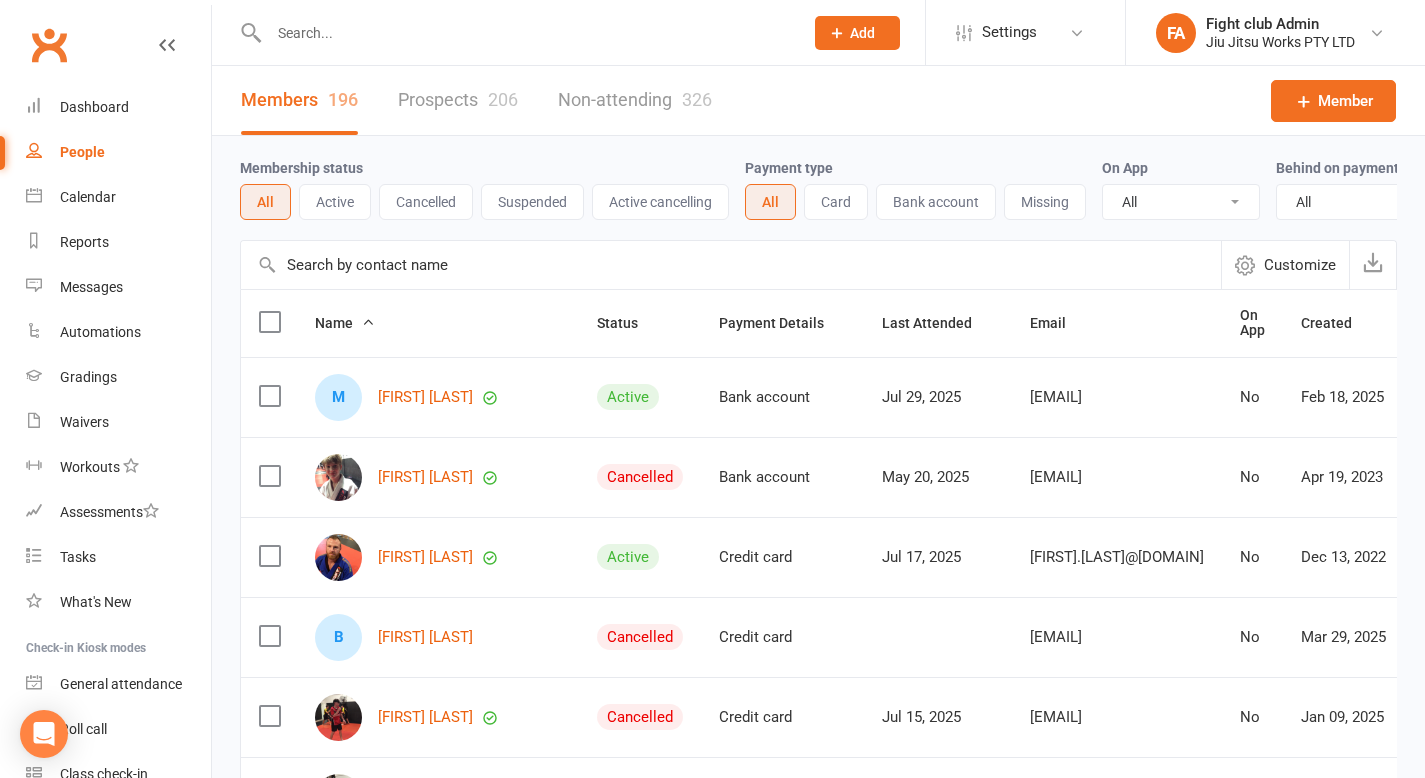 click on "Non-attending 326" at bounding box center (635, 100) 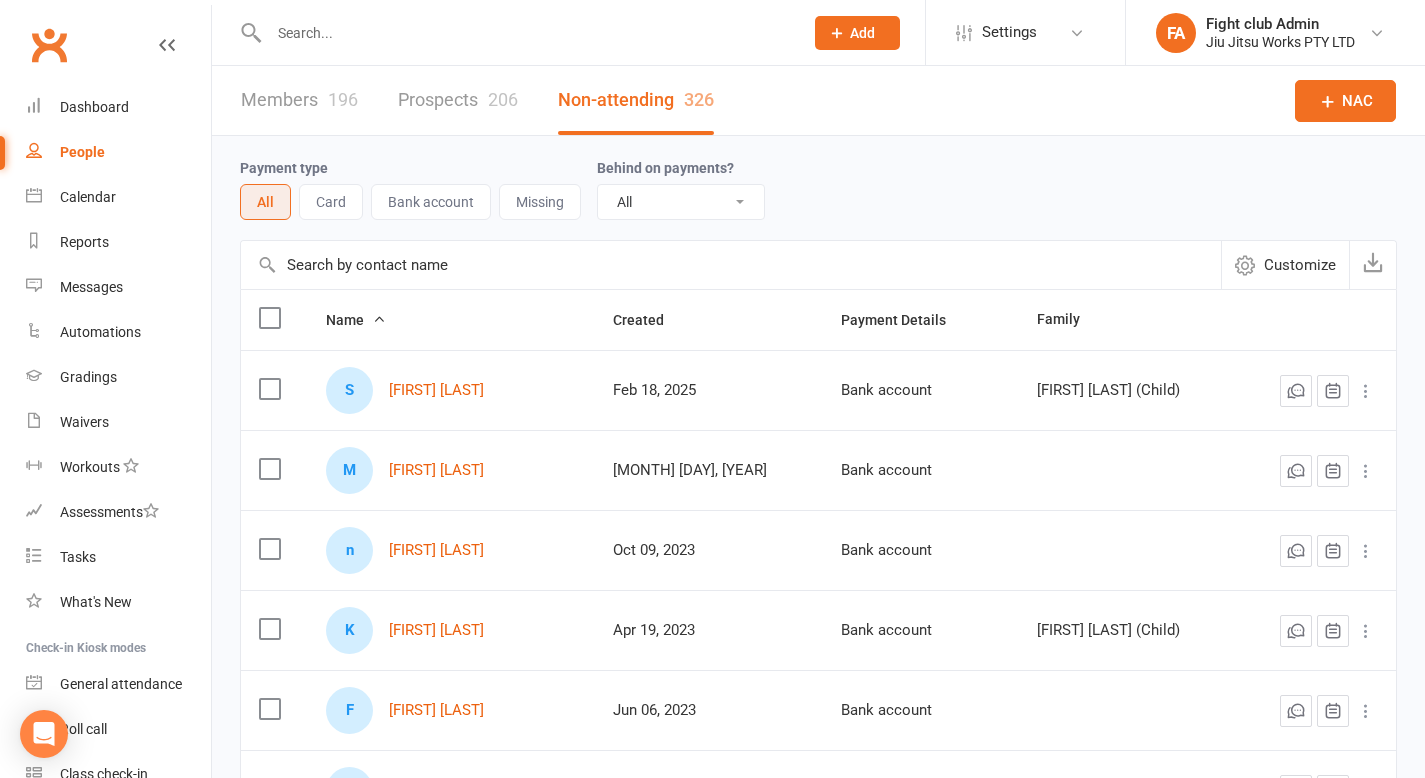 click on "Members 196" at bounding box center [299, 100] 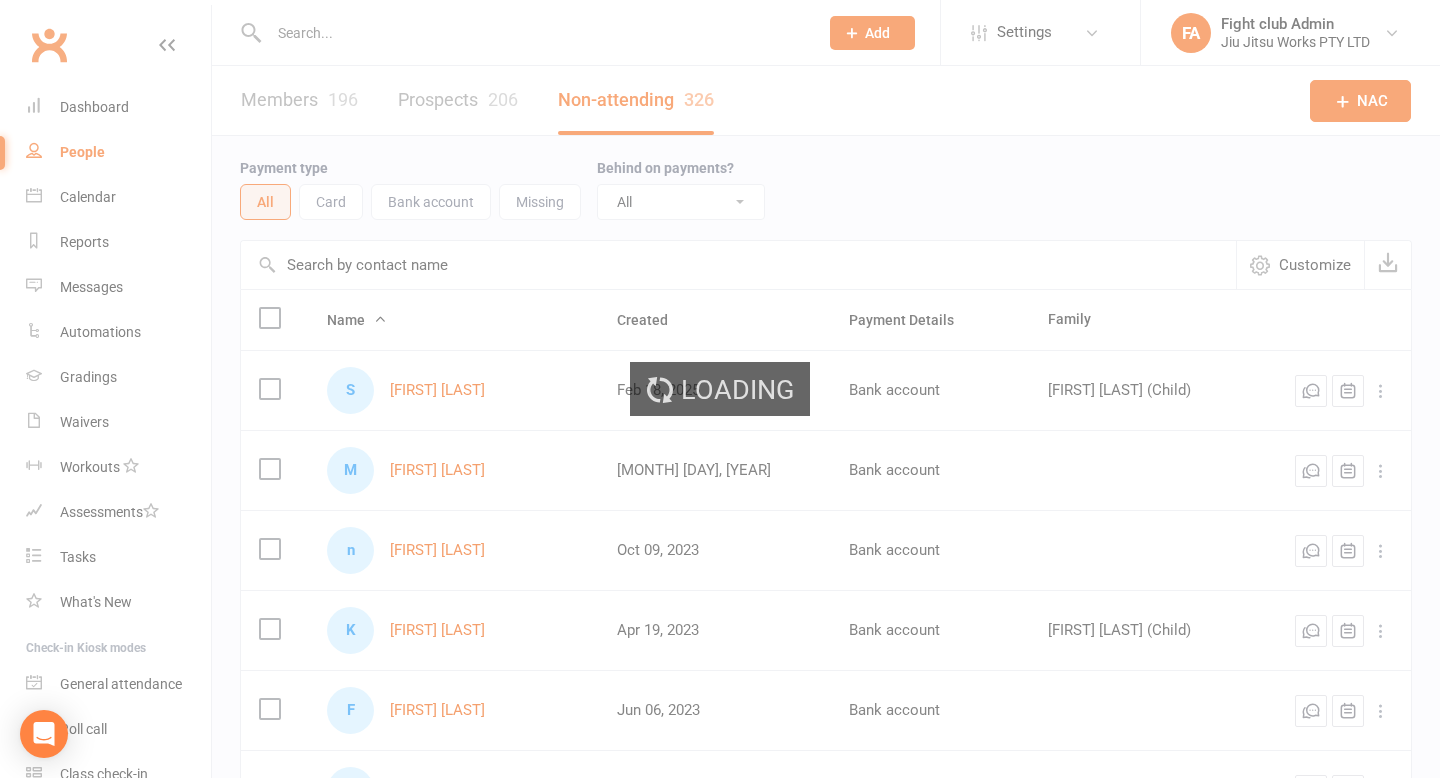 select on "100" 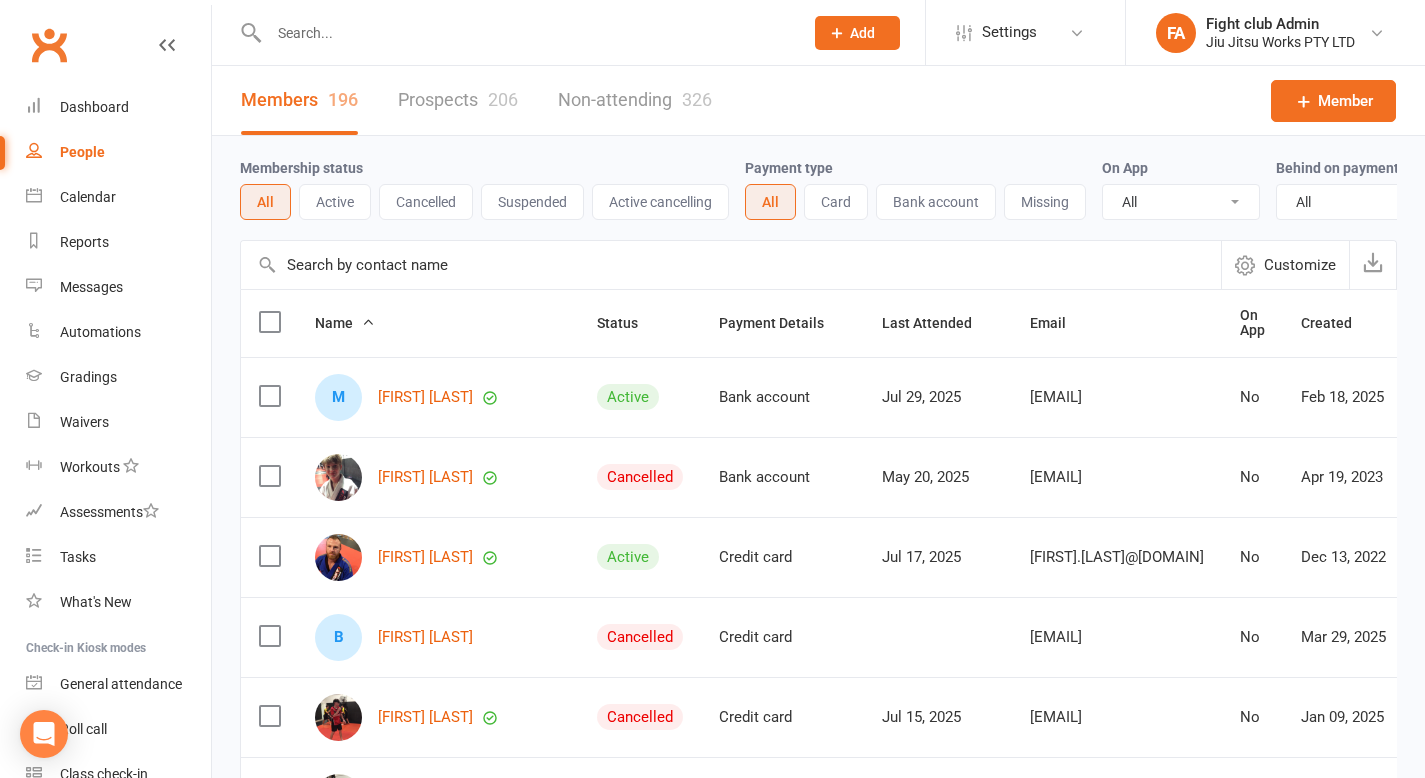 click on "All Yes No" at bounding box center [1181, 202] 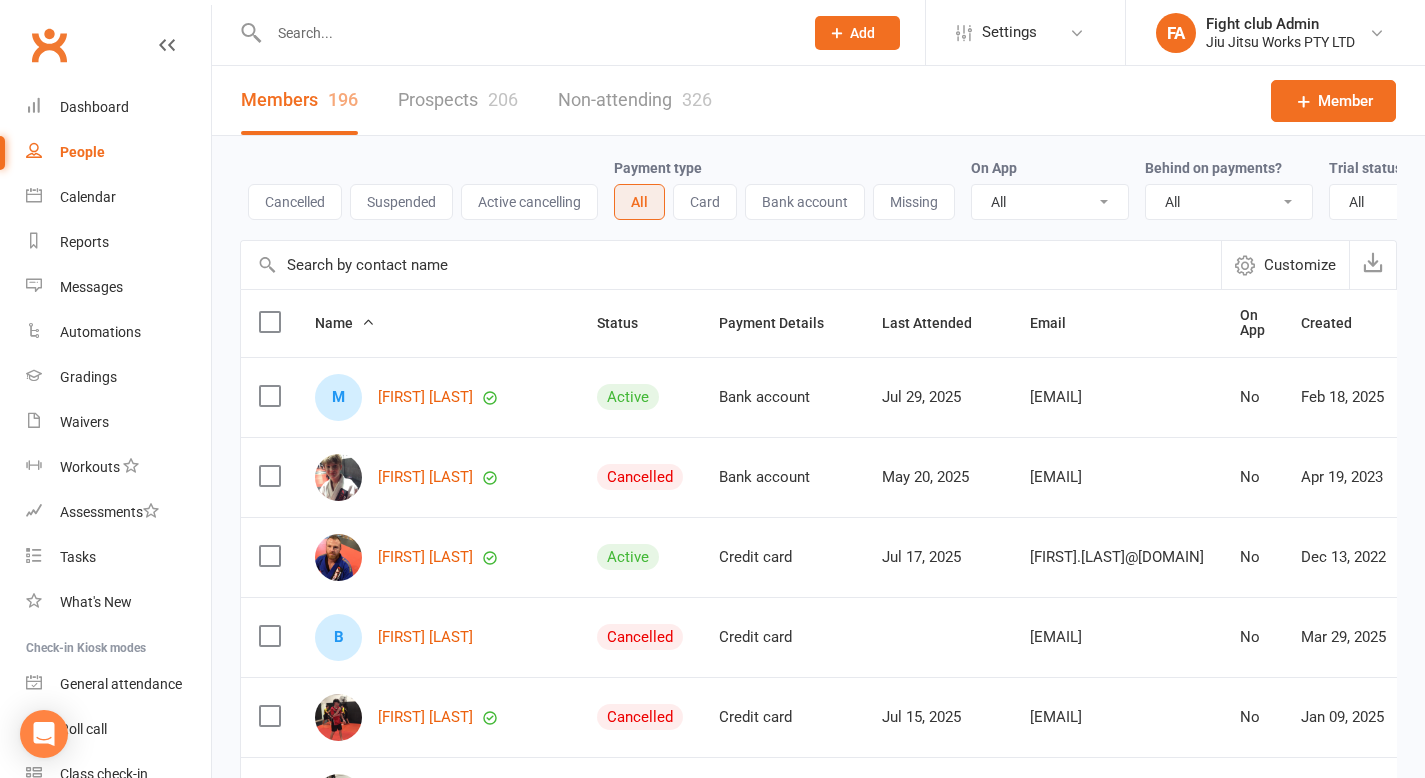 scroll, scrollTop: 0, scrollLeft: 246, axis: horizontal 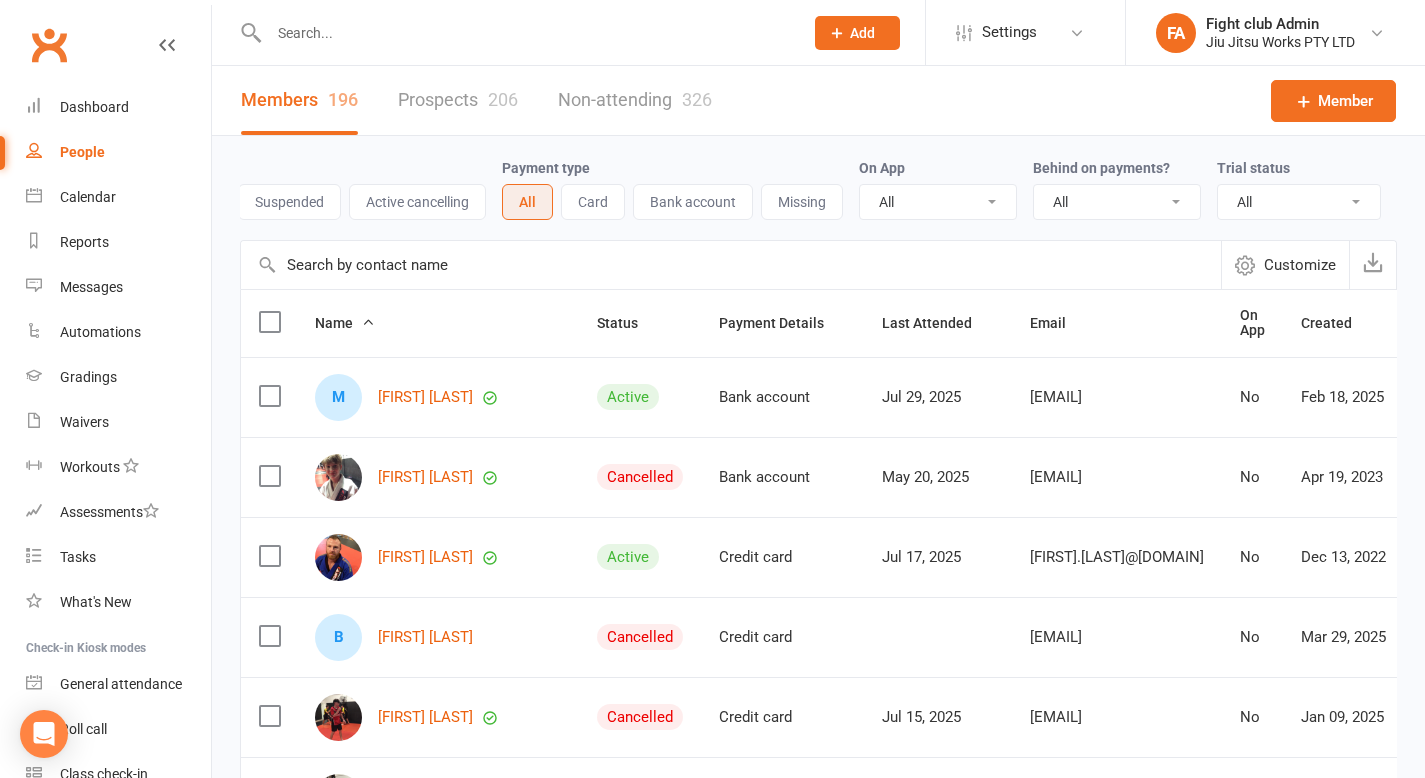 click on "Customize" at bounding box center [1300, 265] 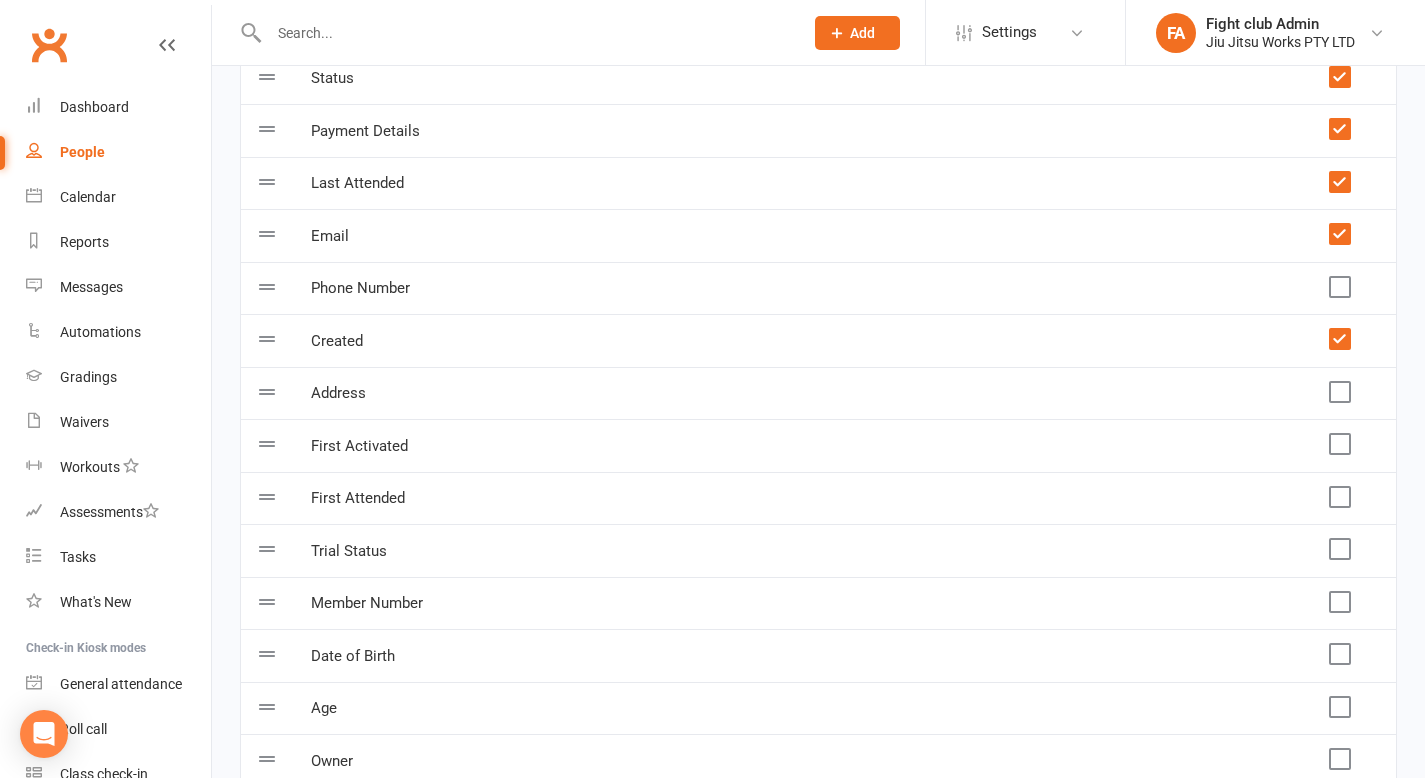 scroll, scrollTop: 514, scrollLeft: 0, axis: vertical 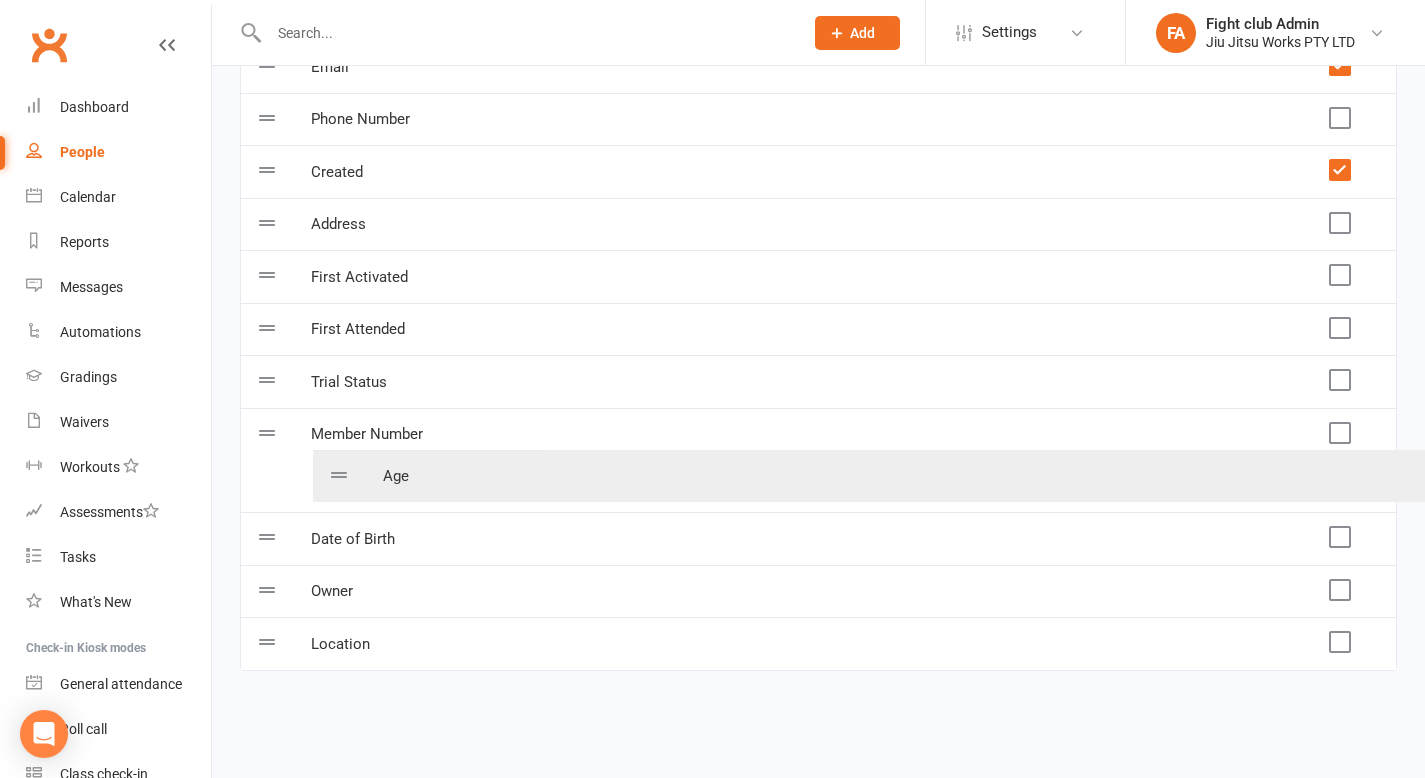 drag, startPoint x: 625, startPoint y: 533, endPoint x: 699, endPoint y: 463, distance: 101.862656 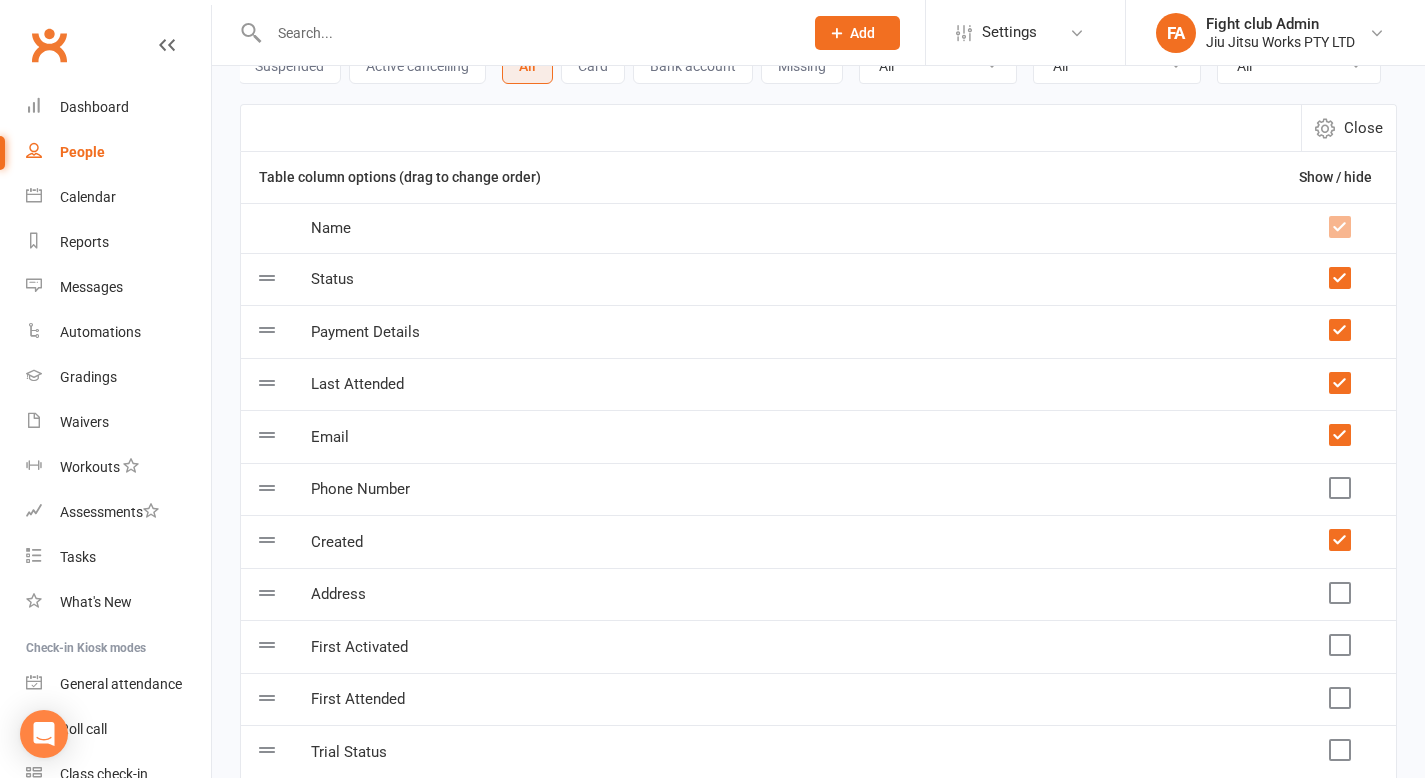 scroll, scrollTop: 0, scrollLeft: 0, axis: both 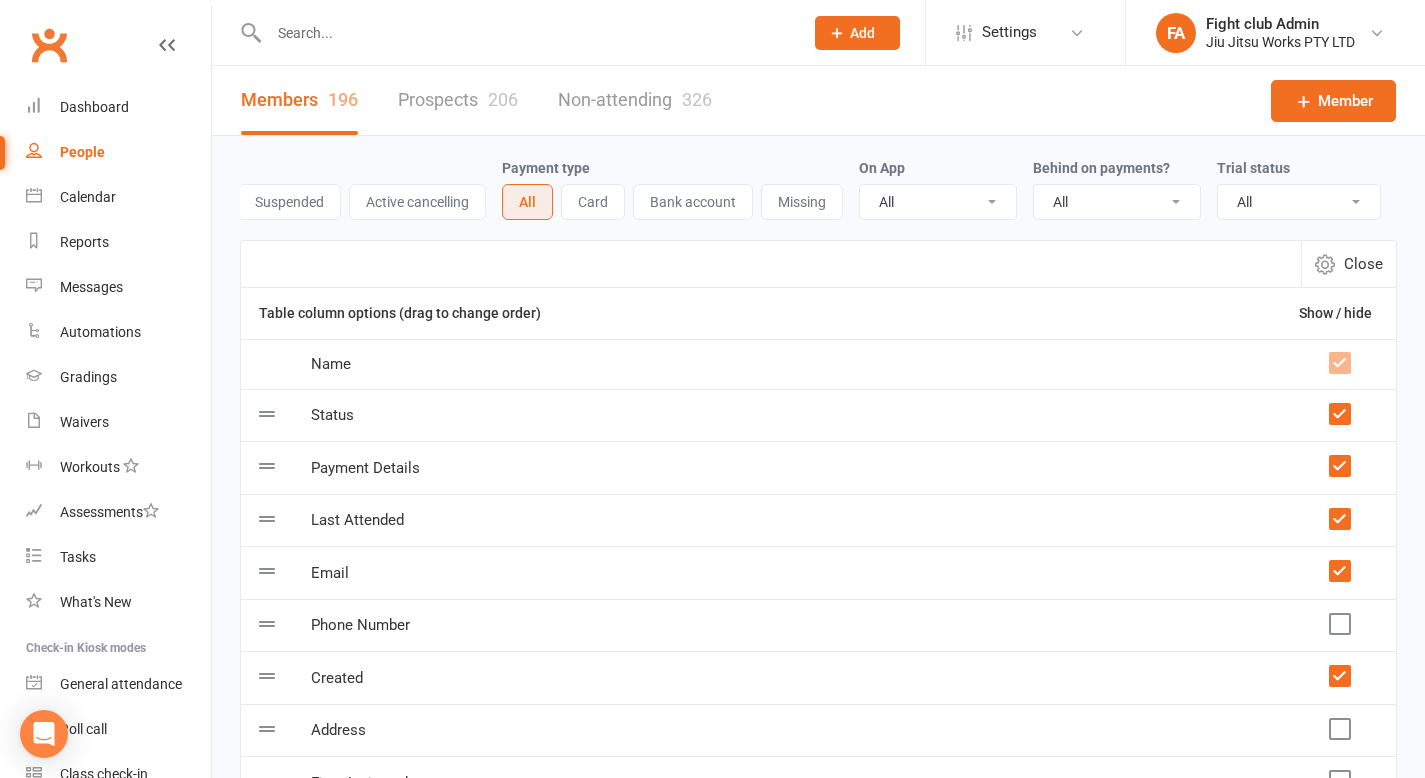 click on "Close" at bounding box center [1348, 264] 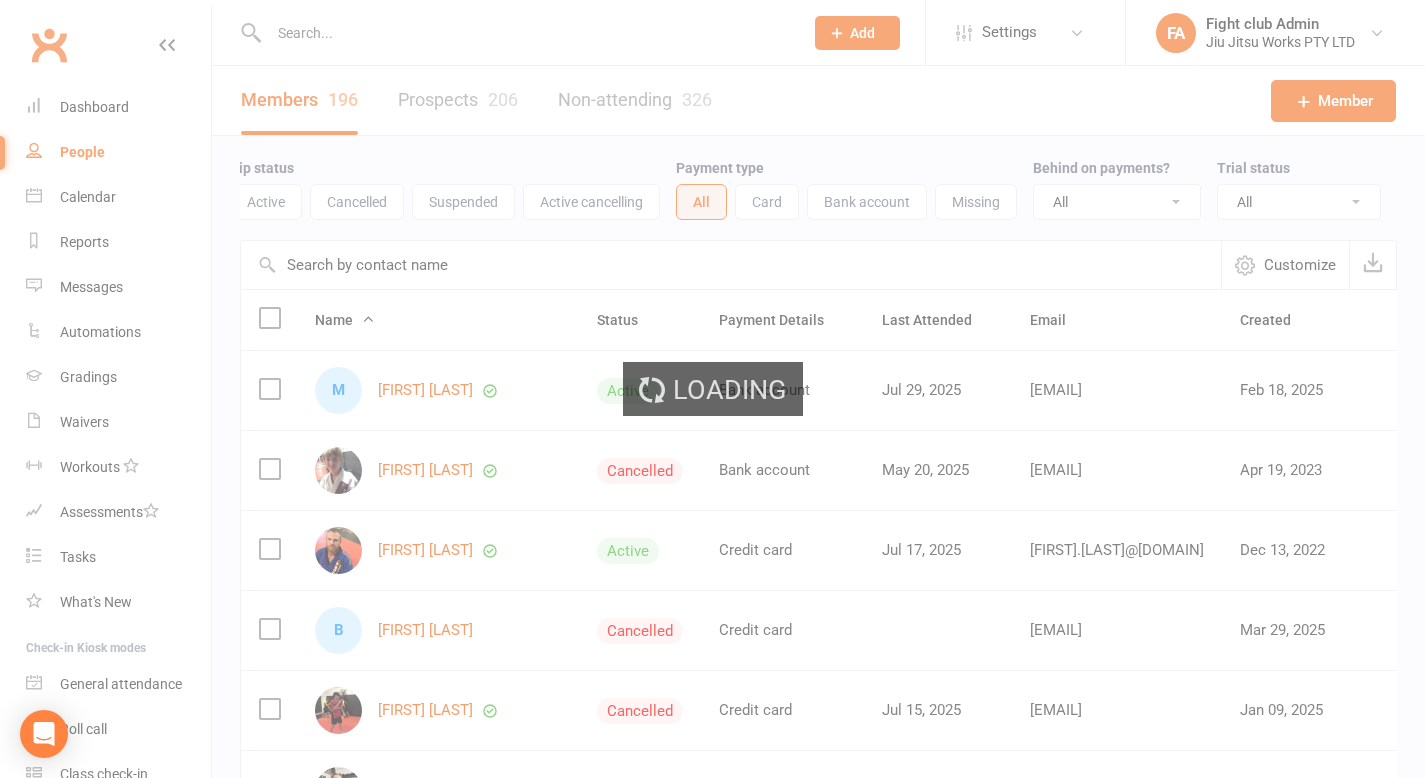 scroll, scrollTop: 0, scrollLeft: 72, axis: horizontal 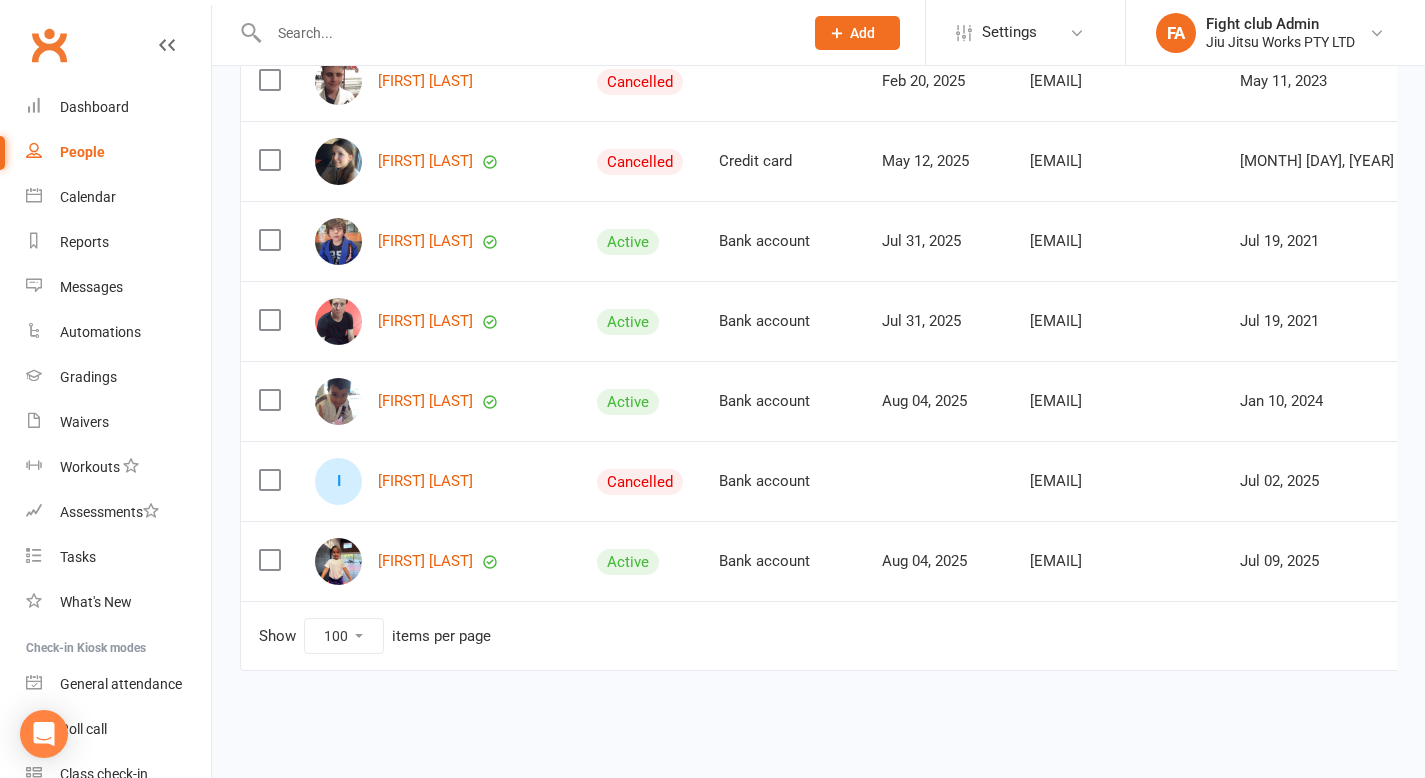click on "Name   Status Payment Details Last Attended Email Created M Myron Aeywardana Active Bank account Jul 29, 2025 steveabeywardana@gmail.com Feb 18, 2025 Camden Allanson Cancelled Bank account May 20, 2025 keyrabeach@hotmail.com Apr 19, 2023 david allanson Active Credit card Jul 17, 2025 david.allanson94@gmail.com Dec 13, 2022 B Blair Armstrong Cancelled Credit card blair.r.armstrong@gmail.com Mar 29, 2025 Blair Armstrong Cancelled Credit card Jul 15, 2025 blair.r.armstrong@gmail.com Jan 09, 2025 Allyson Armstrong Active Credit card Jul 31, 2025 Allyson.m.armstrong@gmail.com Jan 09, 2025 Jeremy Armstrong Active Credit card Jul 31, 2025 armstrong.andrewr@gmail.com Mar 11, 2022 Reuben Armstrong Active Credit card Jul 31, 2025 armstrong.andrewr@gmail.com Apr 21, 2023 Sophie Austerberry Cancelled Bank account Jan 15, 2025 sophie.austerberry@gmail.com Jul 23, 2020 K Kaela Banney Active ksbanney@hotmail.com.au Jul 08, 2021 Connor Black Active Bank account Aug 04, 2025 Connorblack371@gmail.com May 26, 2025 M Cancelled A" at bounding box center [818, -3381] 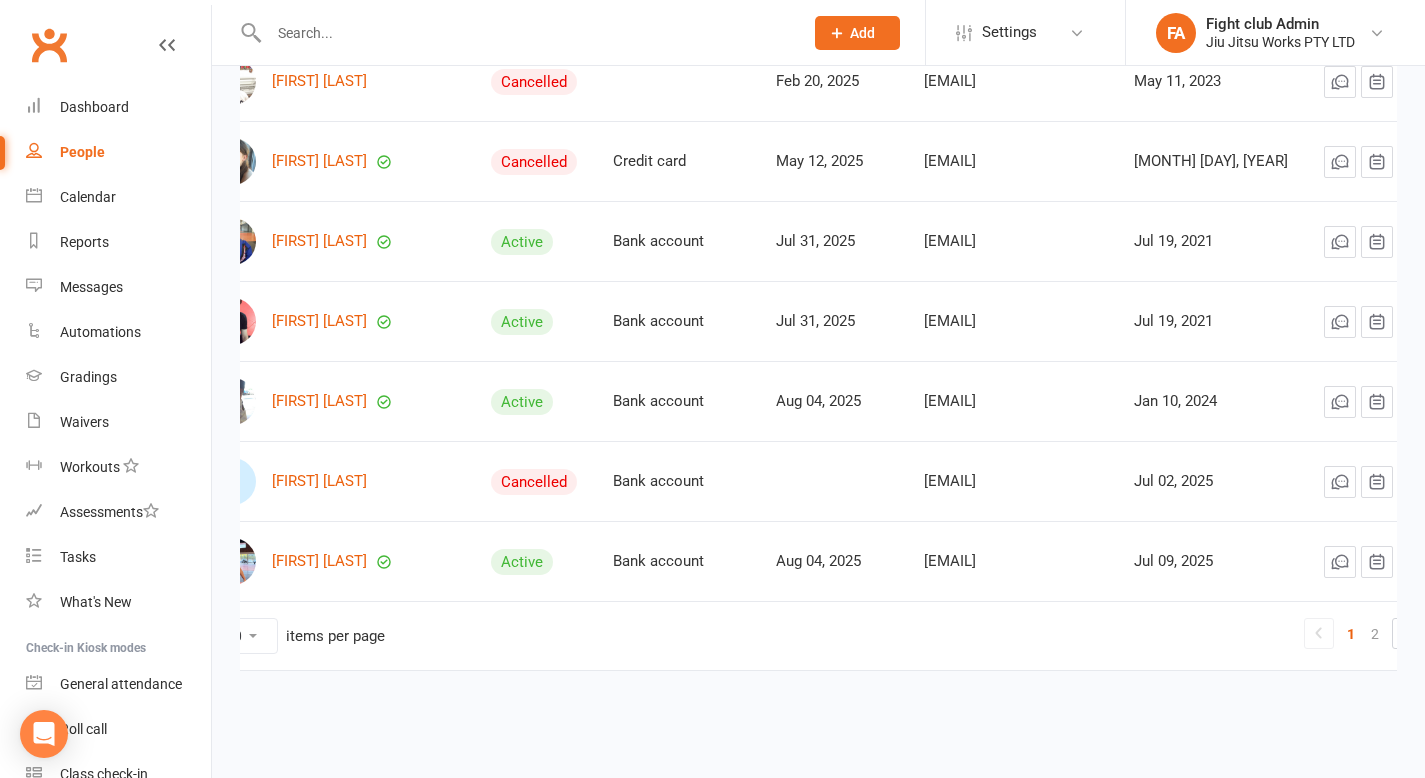 scroll, scrollTop: 0, scrollLeft: 142, axis: horizontal 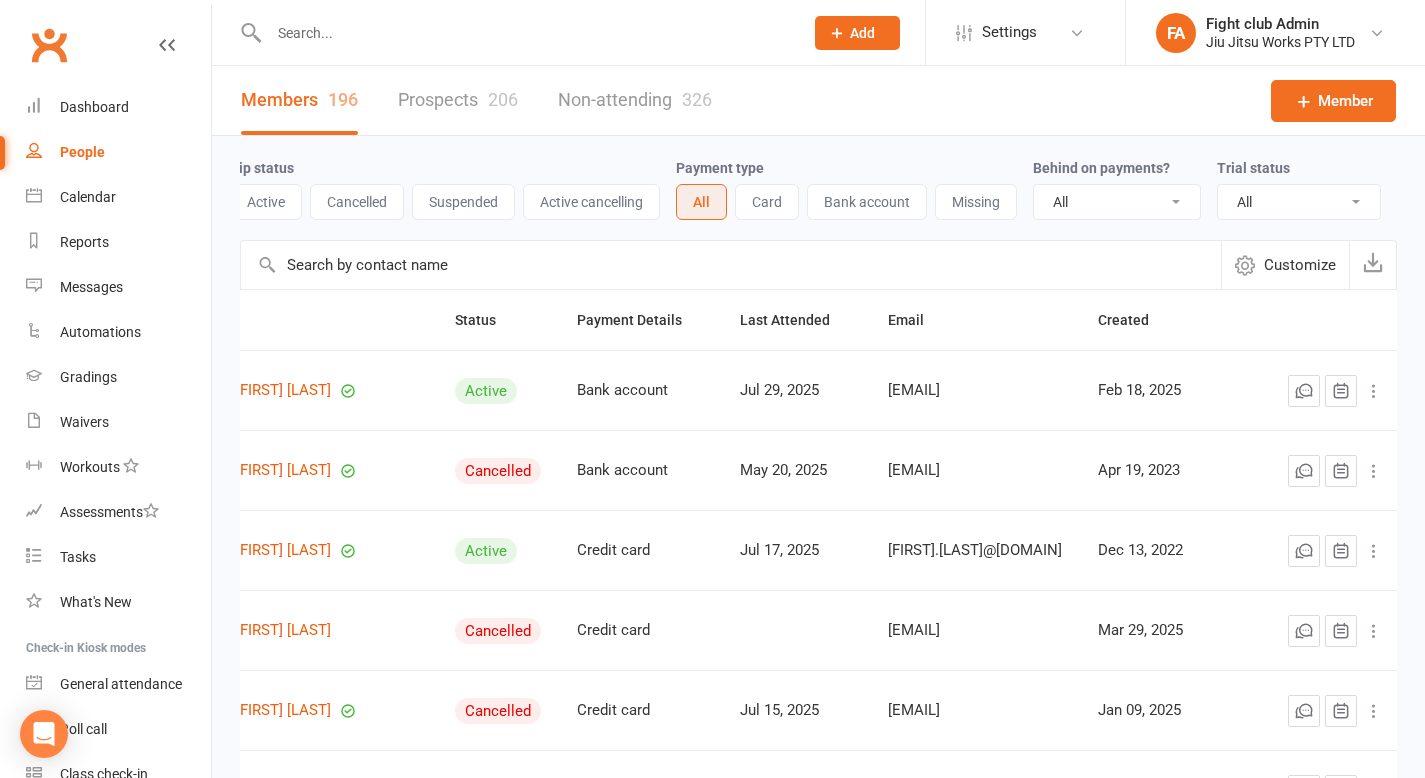 click on "Customize" at bounding box center (1300, 265) 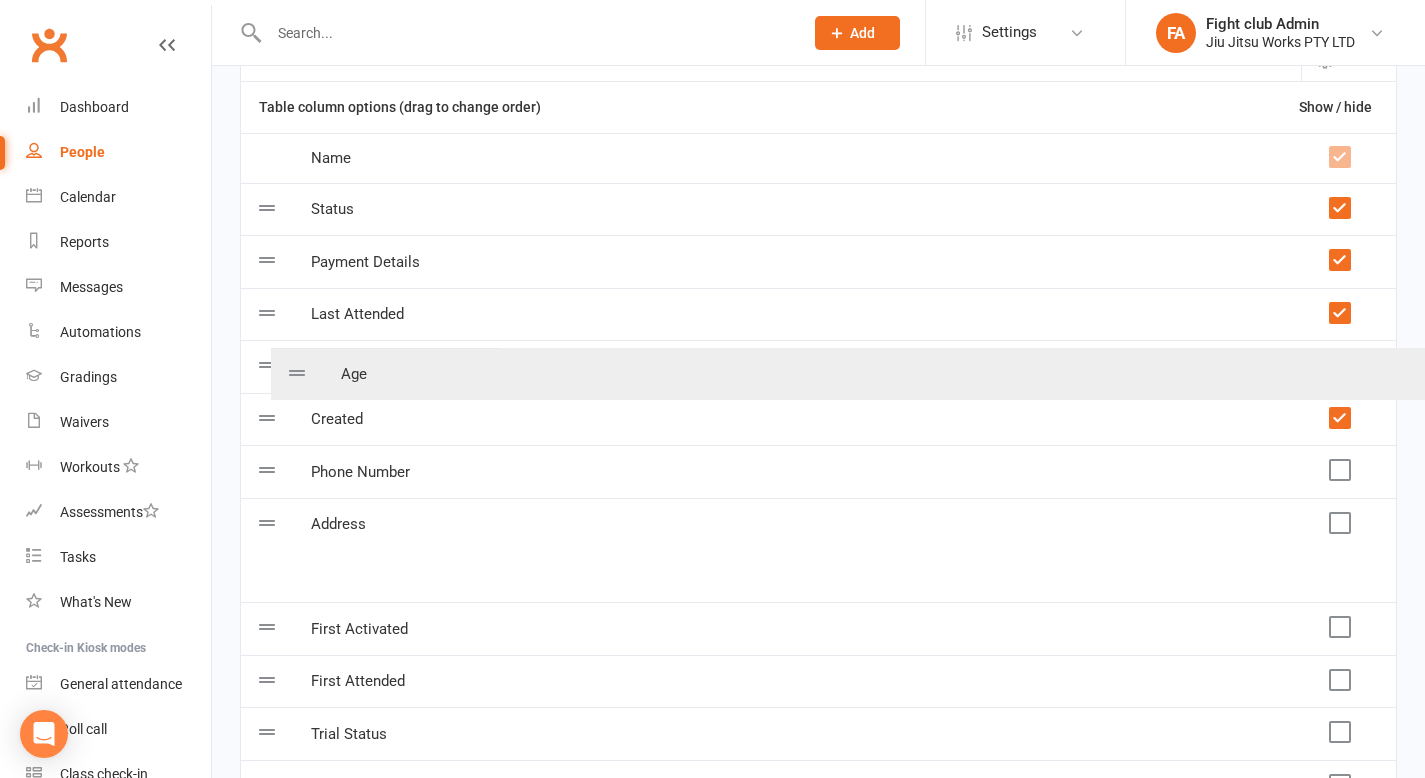 scroll, scrollTop: 0, scrollLeft: 0, axis: both 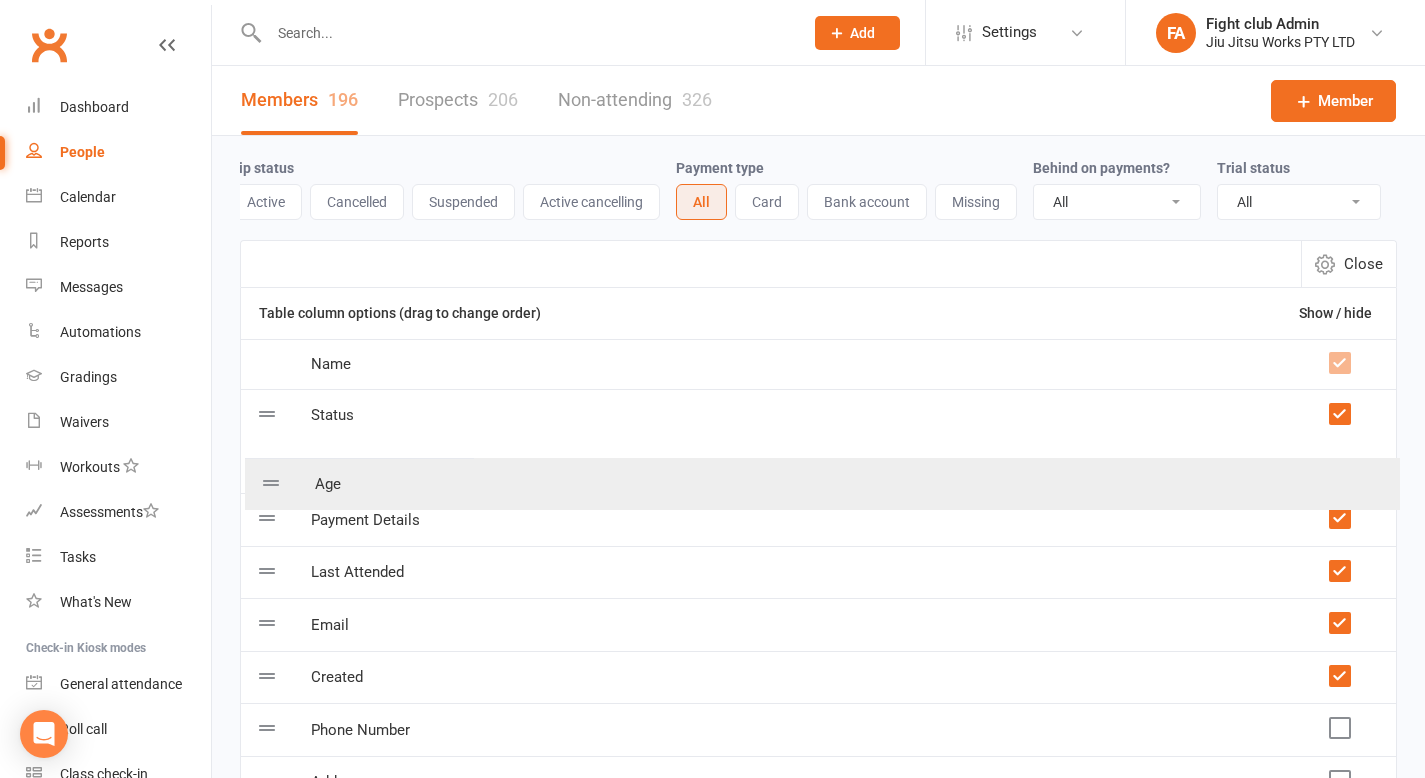 drag, startPoint x: 375, startPoint y: 546, endPoint x: 375, endPoint y: 497, distance: 49 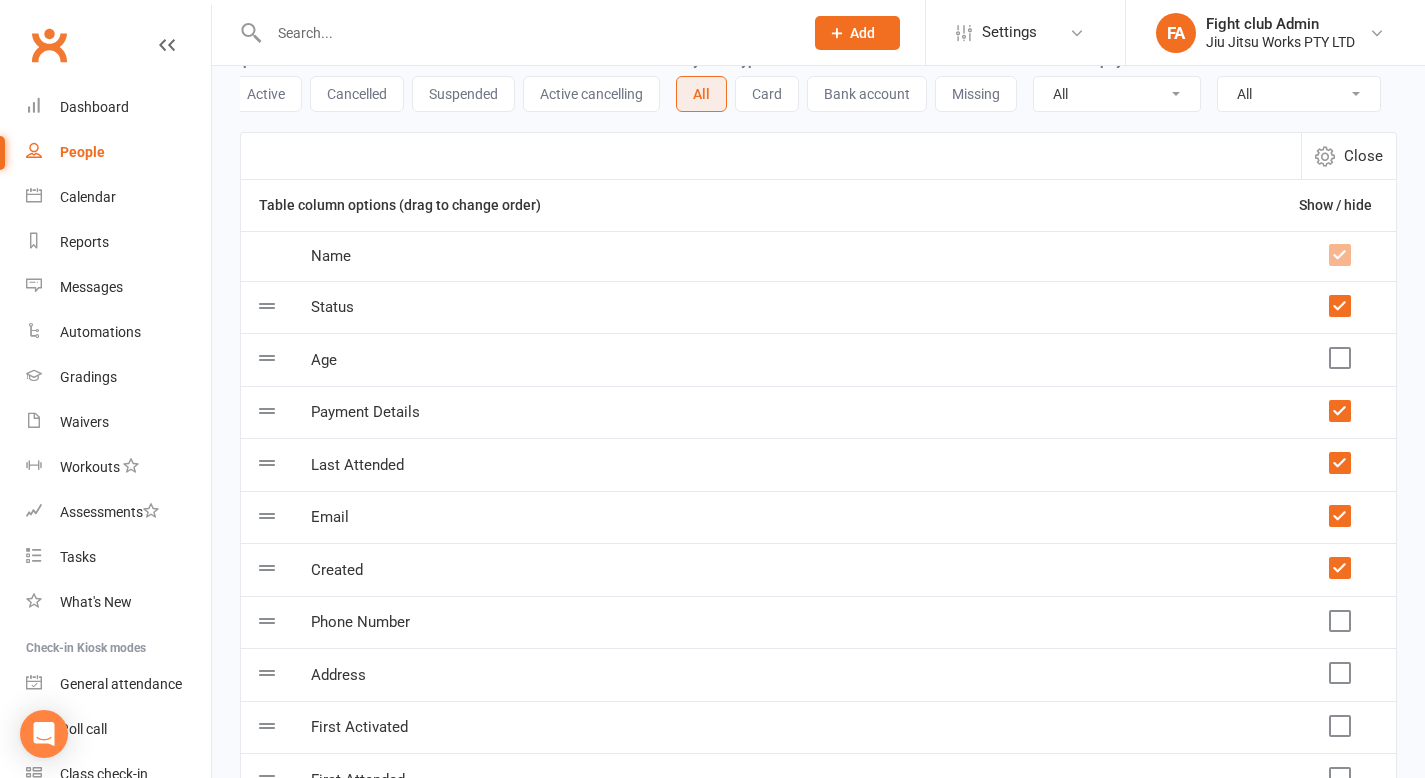scroll, scrollTop: 0, scrollLeft: 0, axis: both 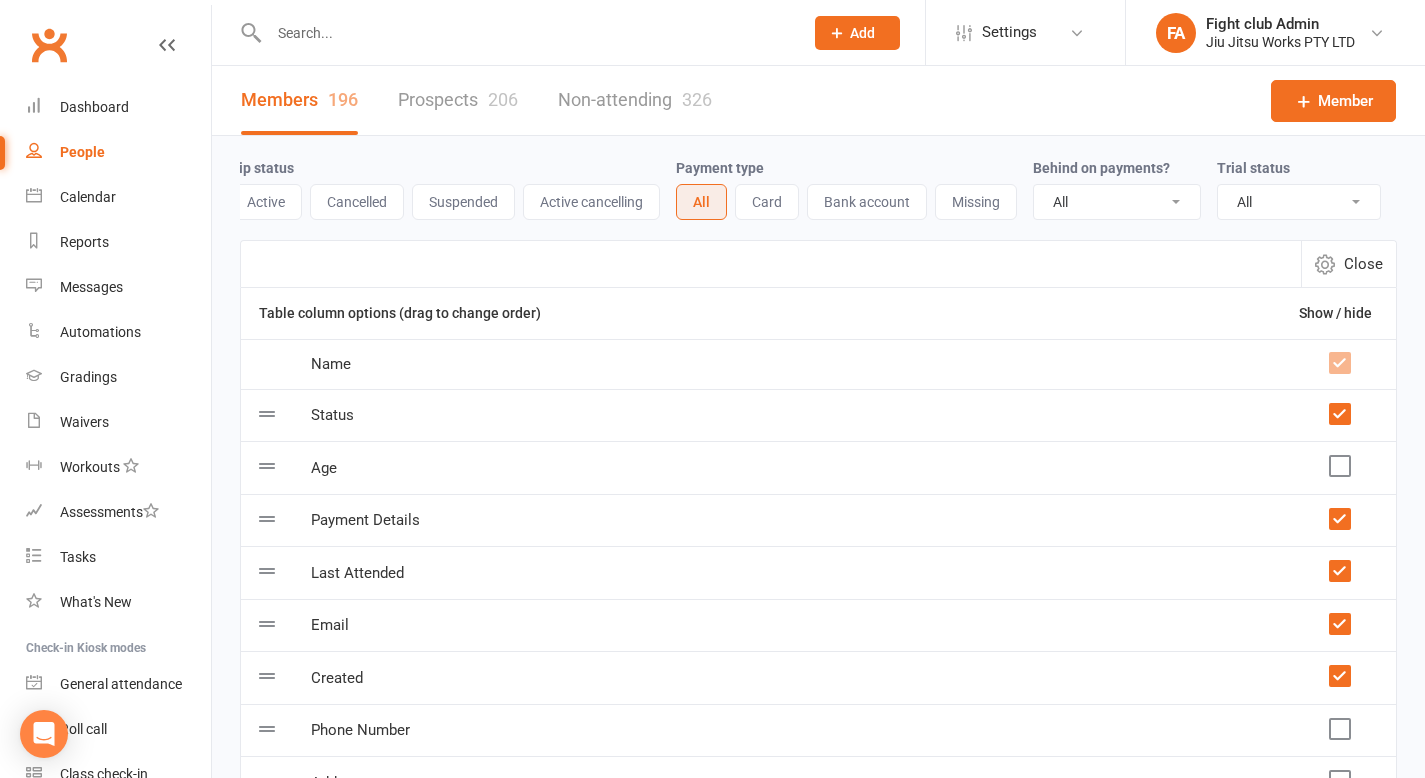 click on "Close" at bounding box center (1363, 264) 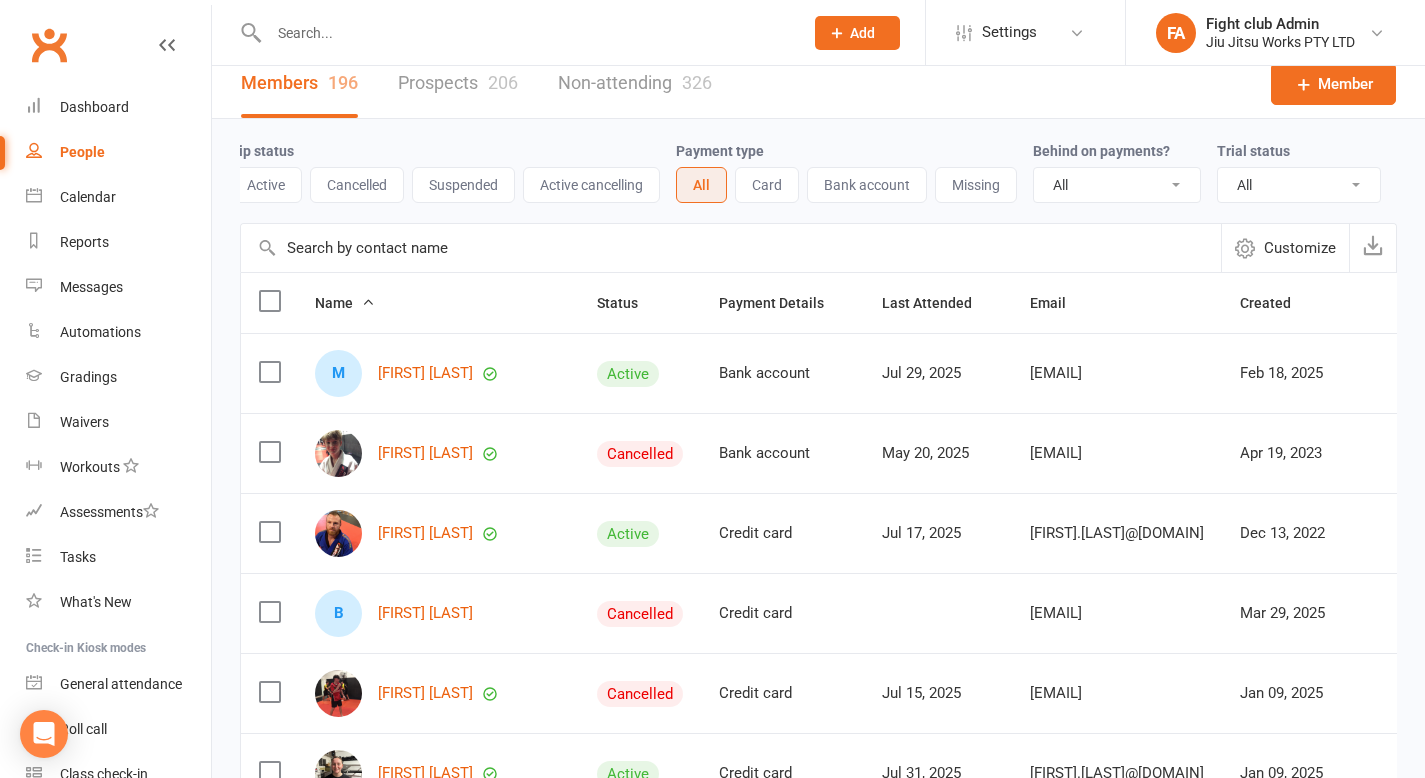 scroll, scrollTop: 92, scrollLeft: 0, axis: vertical 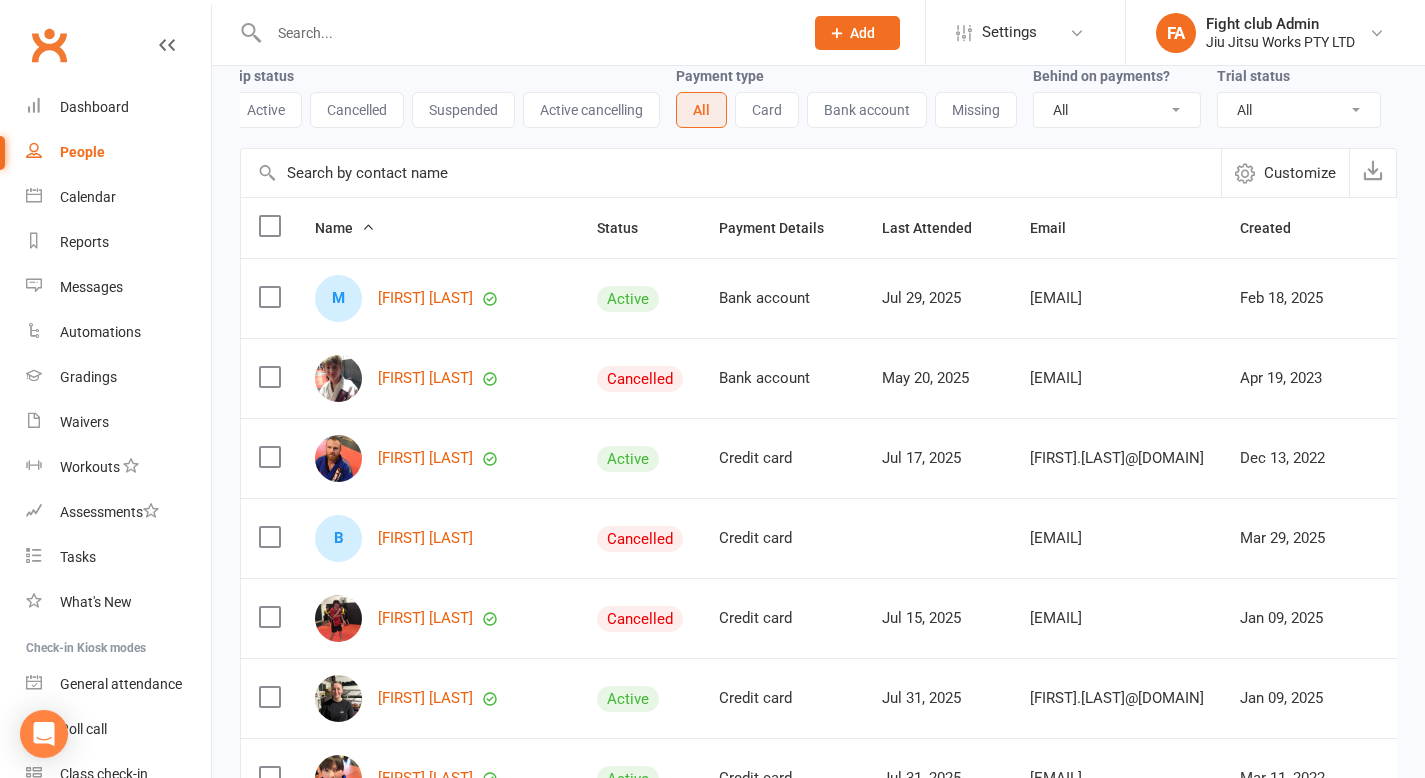 click at bounding box center (731, 173) 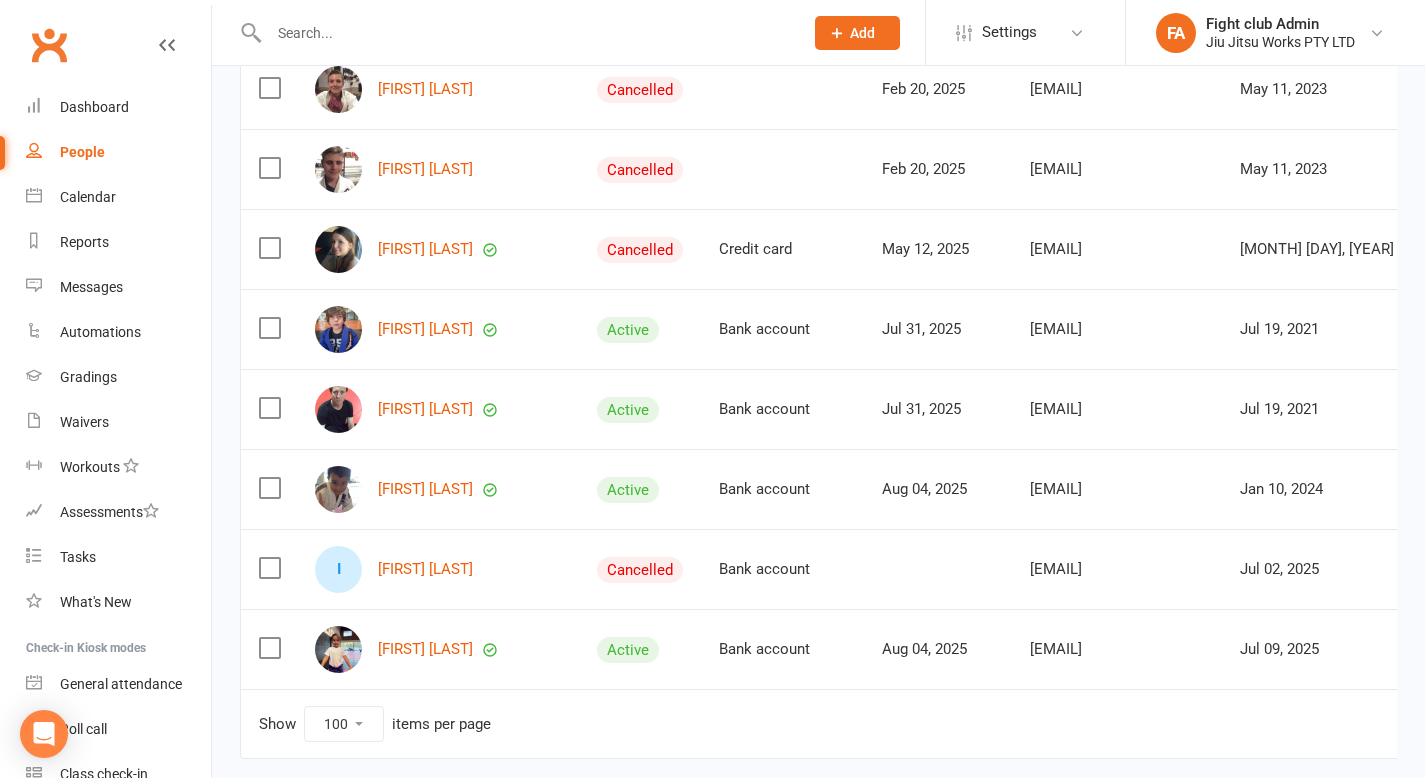 scroll, scrollTop: 7779, scrollLeft: 0, axis: vertical 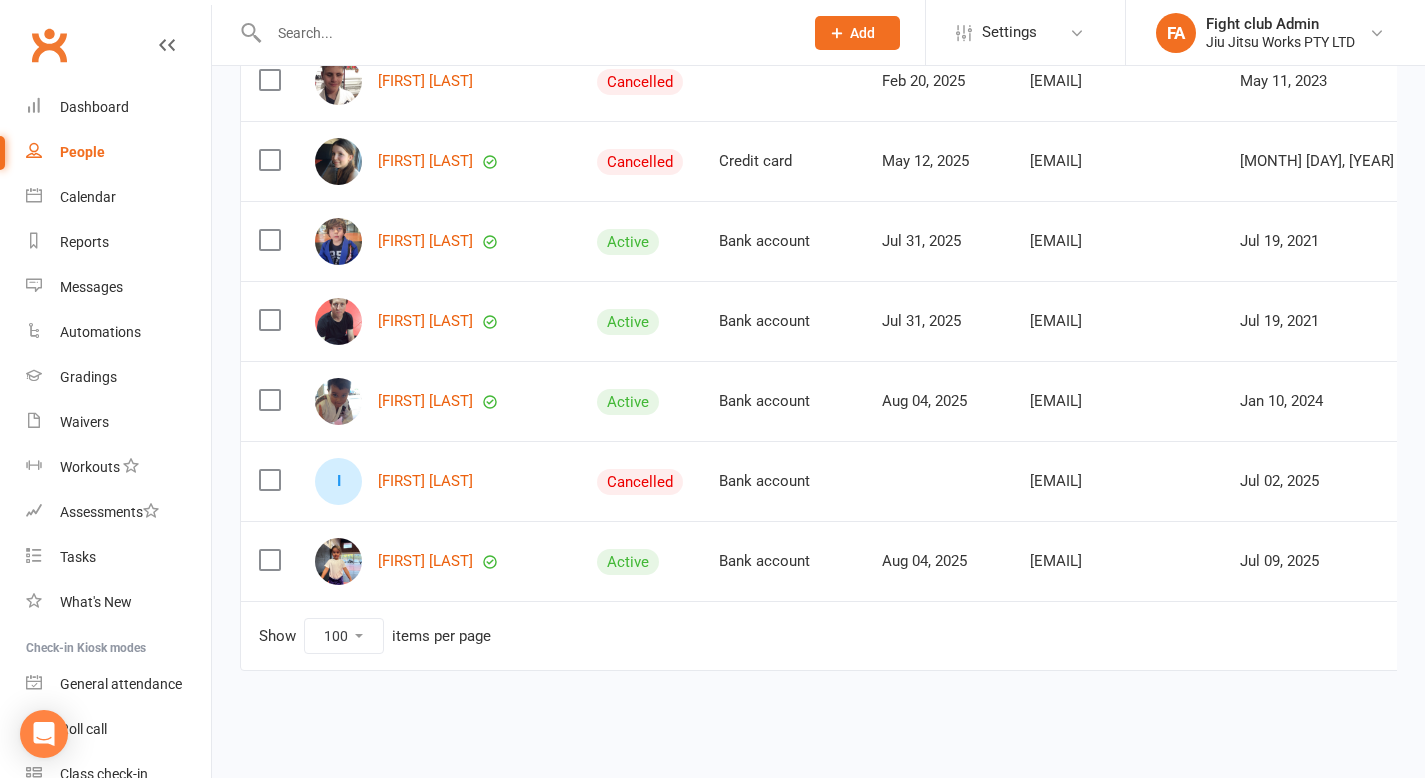click on "Name   Status Payment Details Last Attended Email Created M Myron Aeywardana Active Bank account Jul 29, 2025 steveabeywardana@gmail.com Feb 18, 2025 Camden Allanson Cancelled Bank account May 20, 2025 keyrabeach@hotmail.com Apr 19, 2023 david allanson Active Credit card Jul 17, 2025 david.allanson94@gmail.com Dec 13, 2022 B Blair Armstrong Cancelled Credit card blair.r.armstrong@gmail.com Mar 29, 2025 Blair Armstrong Cancelled Credit card Jul 15, 2025 blair.r.armstrong@gmail.com Jan 09, 2025 Allyson Armstrong Active Credit card Jul 31, 2025 Allyson.m.armstrong@gmail.com Jan 09, 2025 Jeremy Armstrong Active Credit card Jul 31, 2025 armstrong.andrewr@gmail.com Mar 11, 2022 Reuben Armstrong Active Credit card Jul 31, 2025 armstrong.andrewr@gmail.com Apr 21, 2023 Sophie Austerberry Cancelled Bank account Jan 15, 2025 sophie.austerberry@gmail.com Jul 23, 2020 K Kaela Banney Active ksbanney@hotmail.com.au Jul 08, 2021 Connor Black Active Bank account Aug 04, 2025 Connorblack371@gmail.com May 26, 2025 M Cancelled A" at bounding box center (818, -3381) 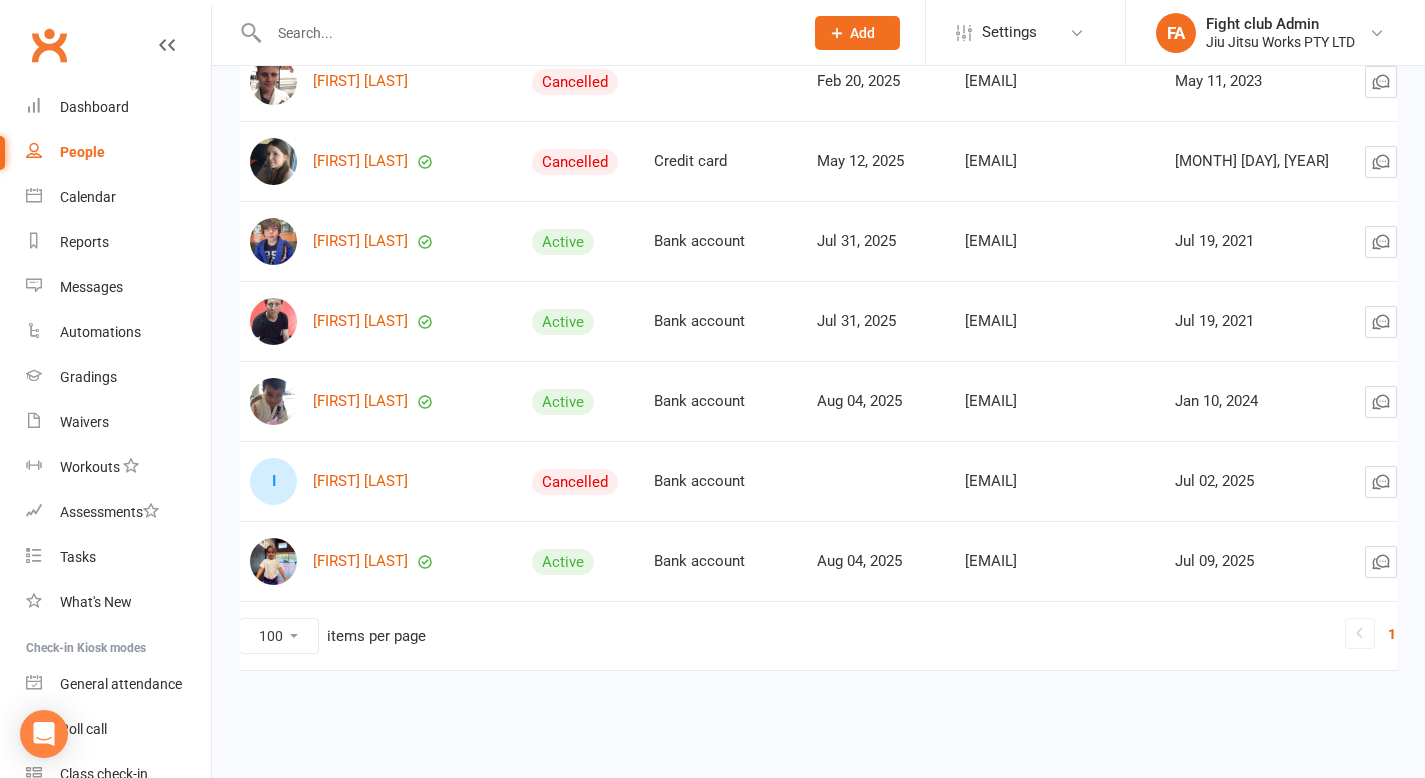 scroll, scrollTop: 0, scrollLeft: 114, axis: horizontal 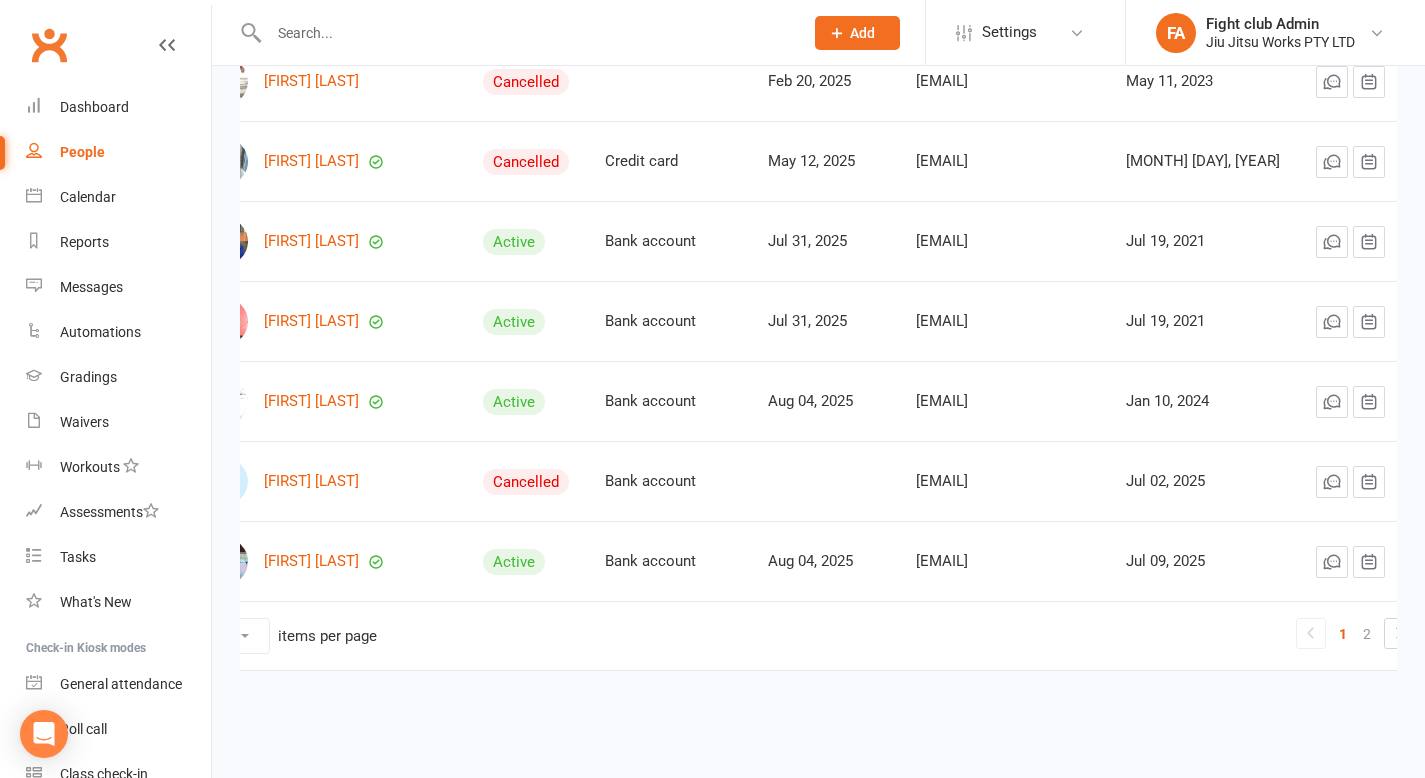 drag, startPoint x: 612, startPoint y: 679, endPoint x: 845, endPoint y: 667, distance: 233.3088 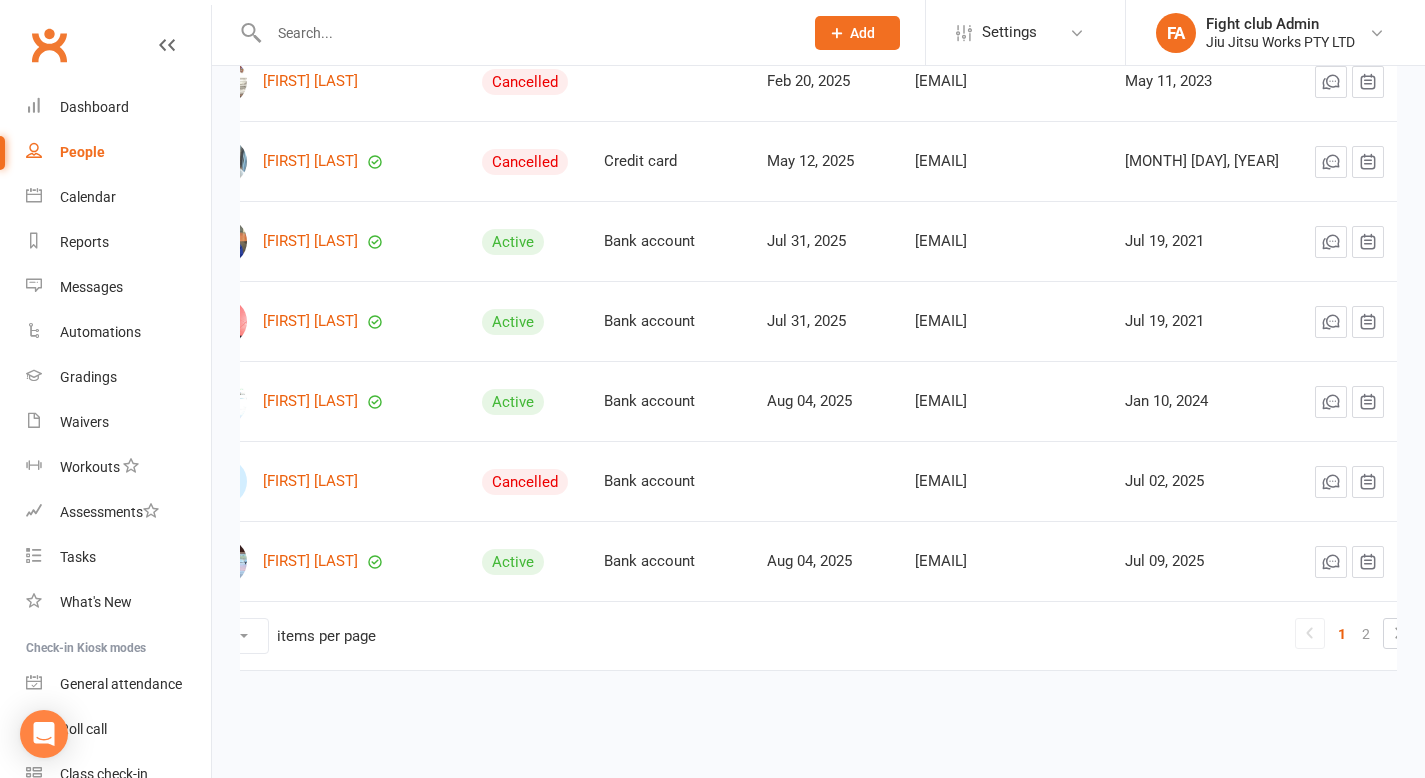 scroll, scrollTop: 0, scrollLeft: 142, axis: horizontal 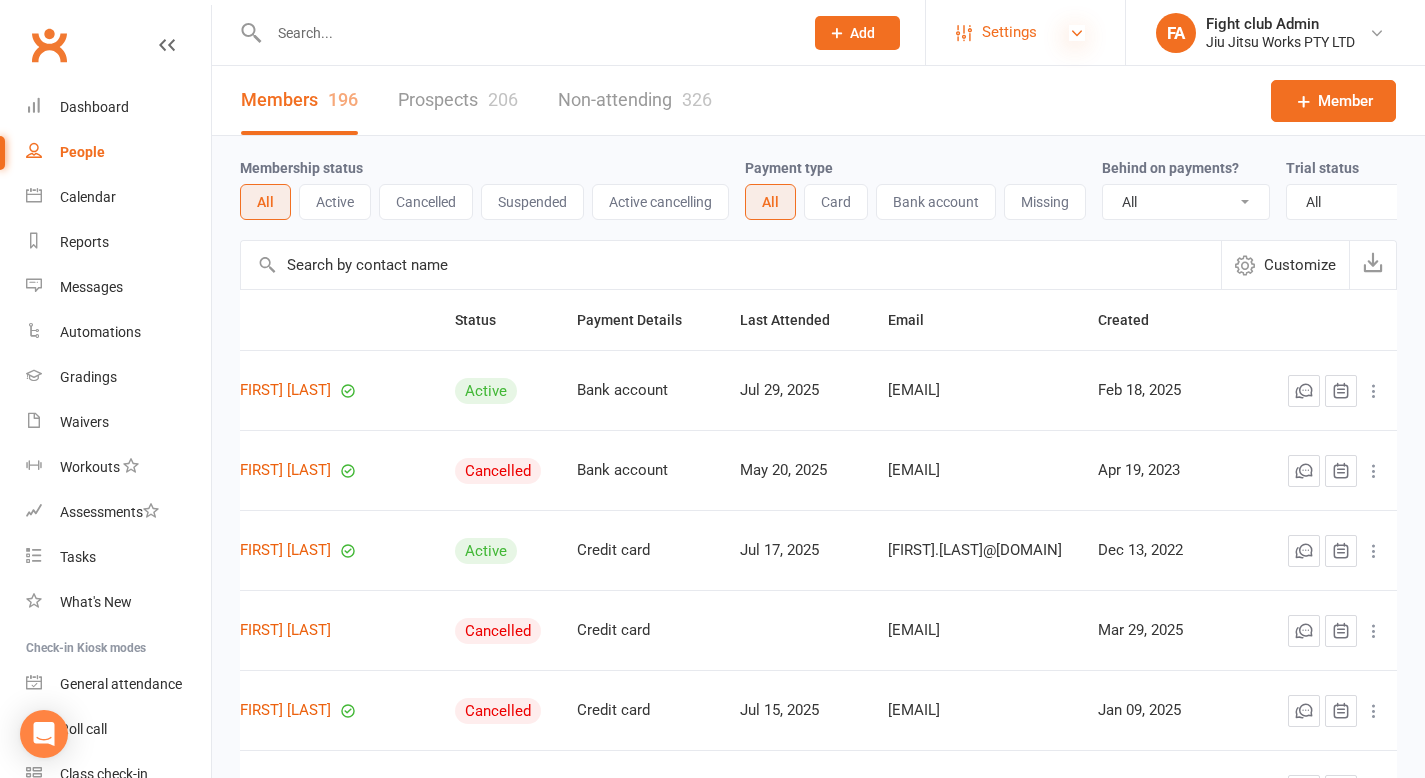 click at bounding box center (1077, 33) 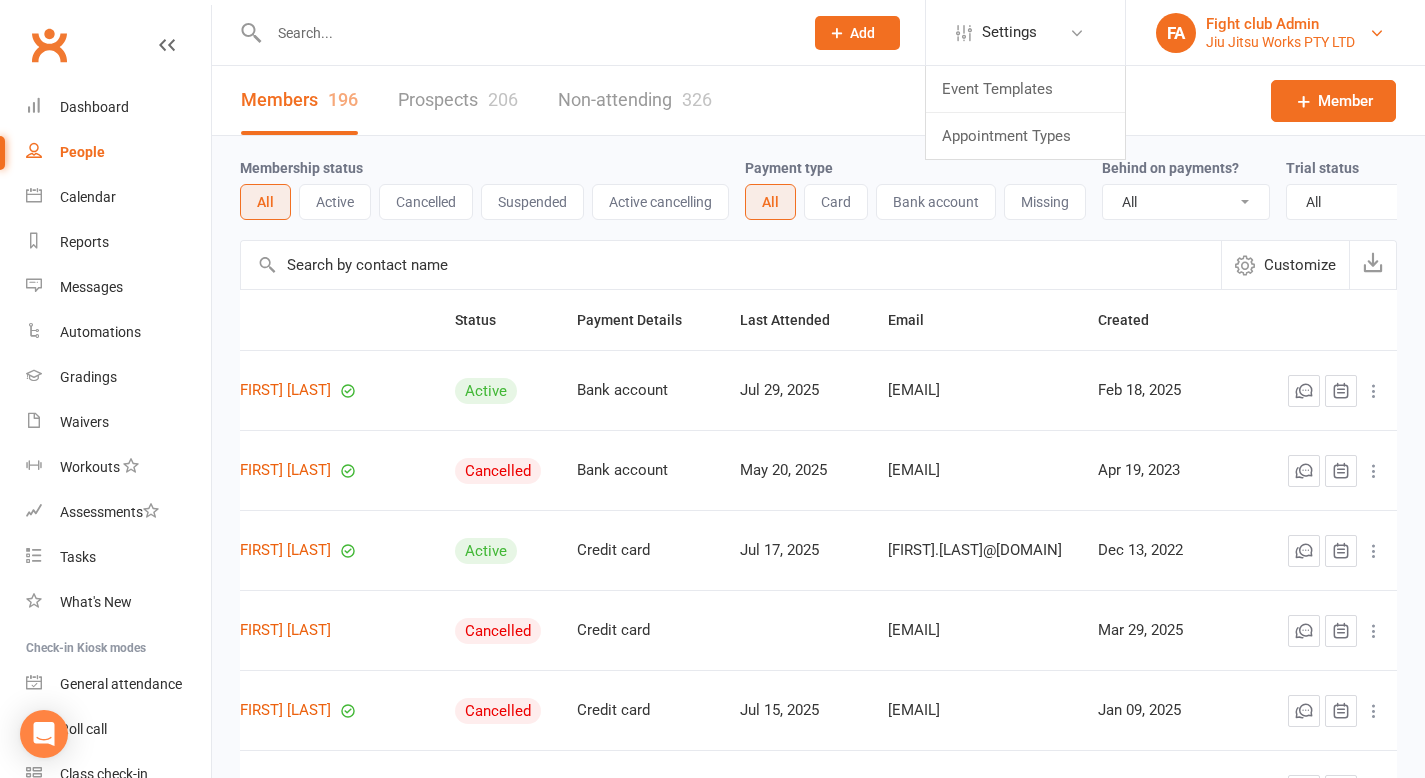 click on "Jiu Jitsu Works PTY LTD" at bounding box center [1280, 42] 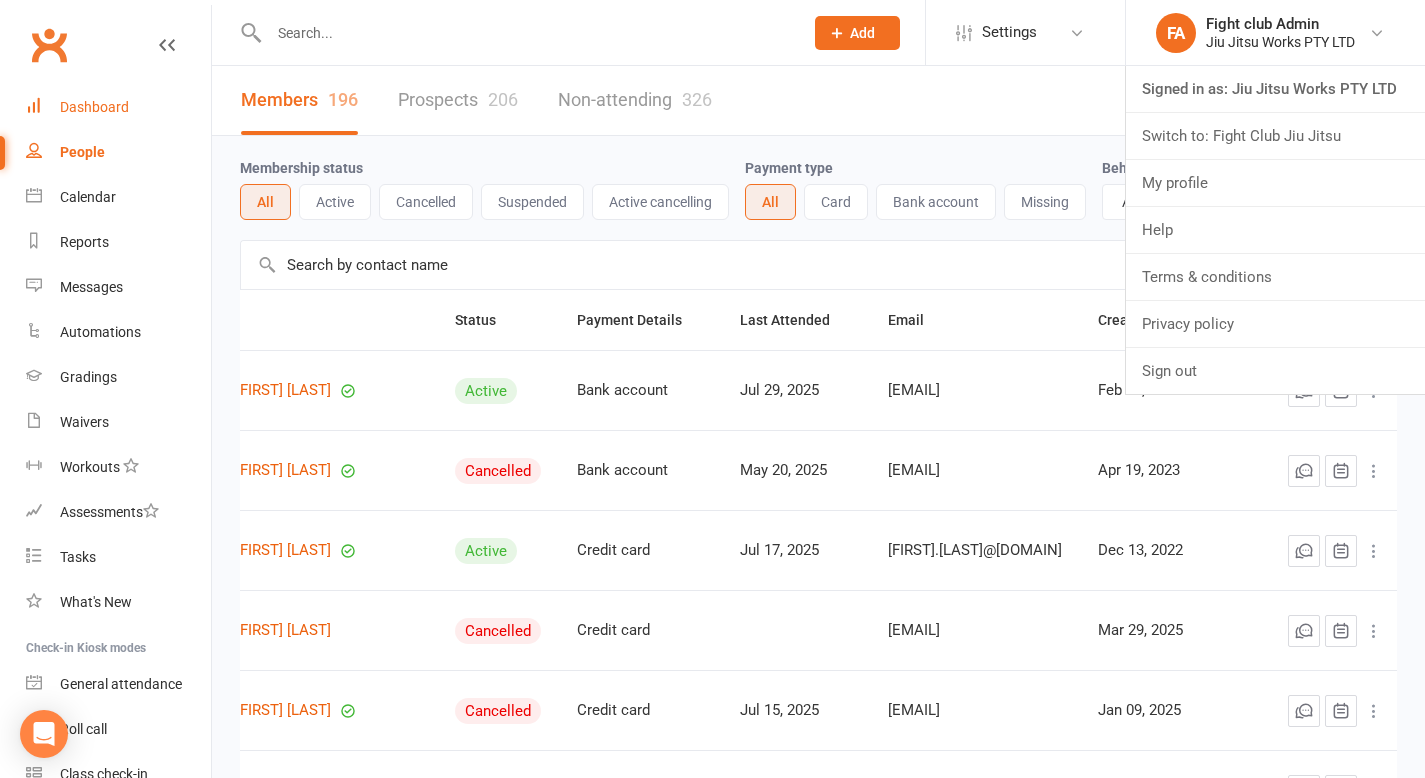 click on "Dashboard" at bounding box center (94, 107) 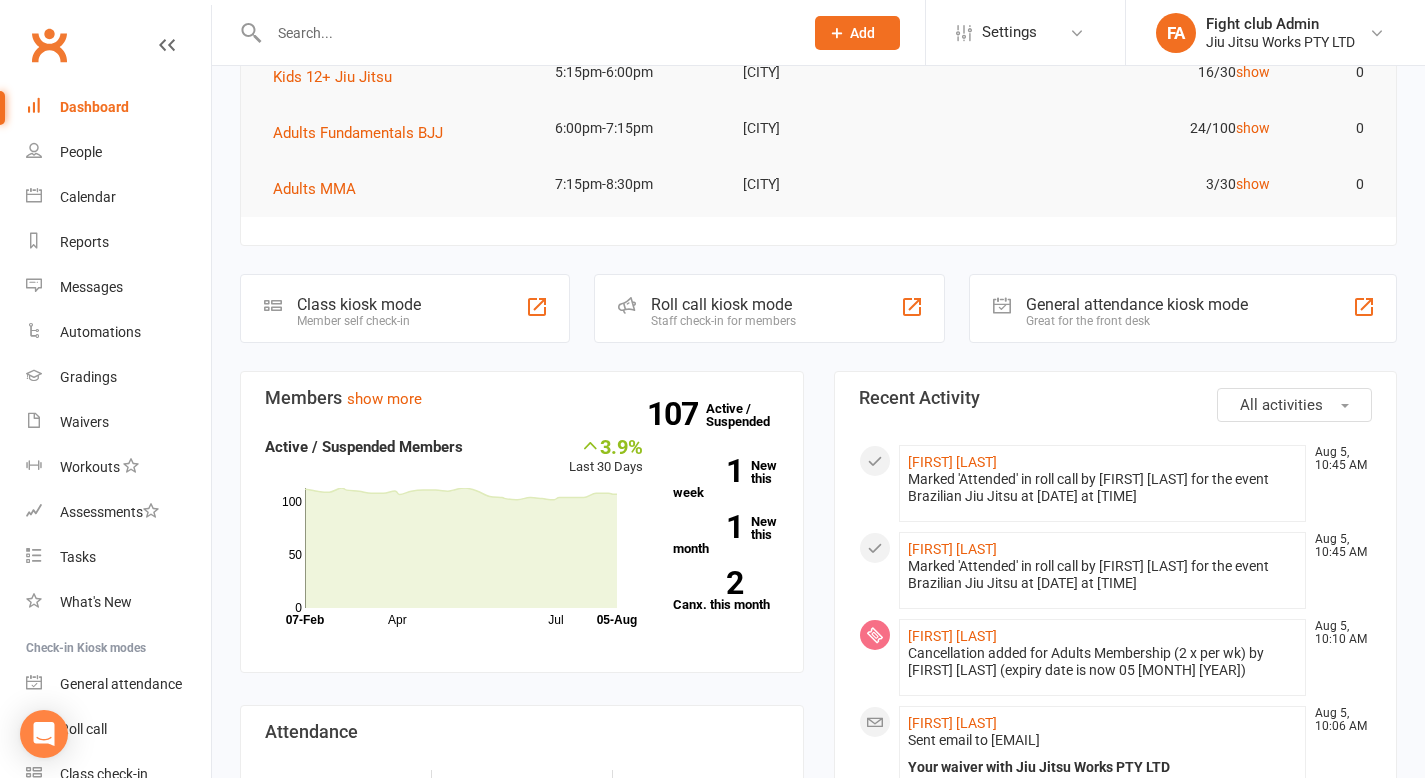 scroll, scrollTop: 303, scrollLeft: 0, axis: vertical 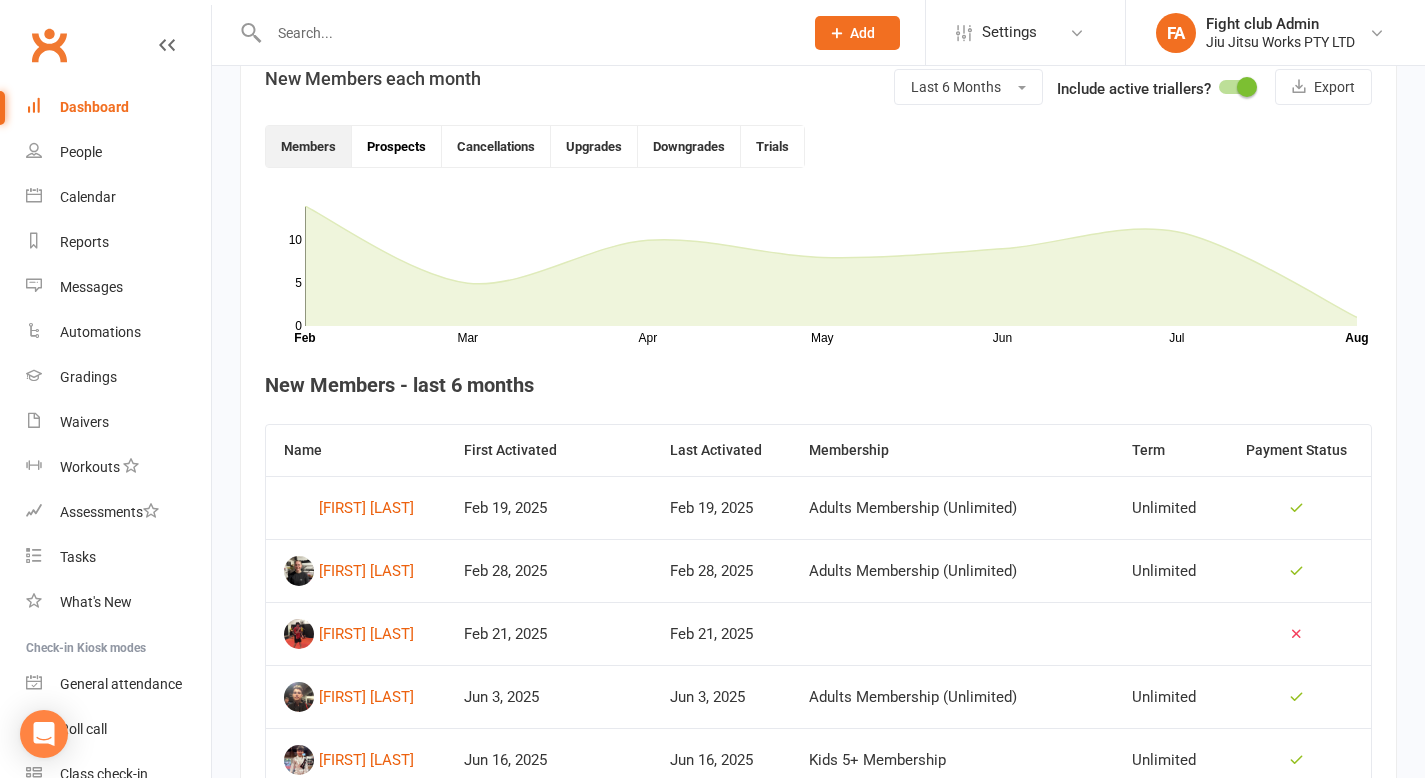 click on "Prospects" at bounding box center [397, 146] 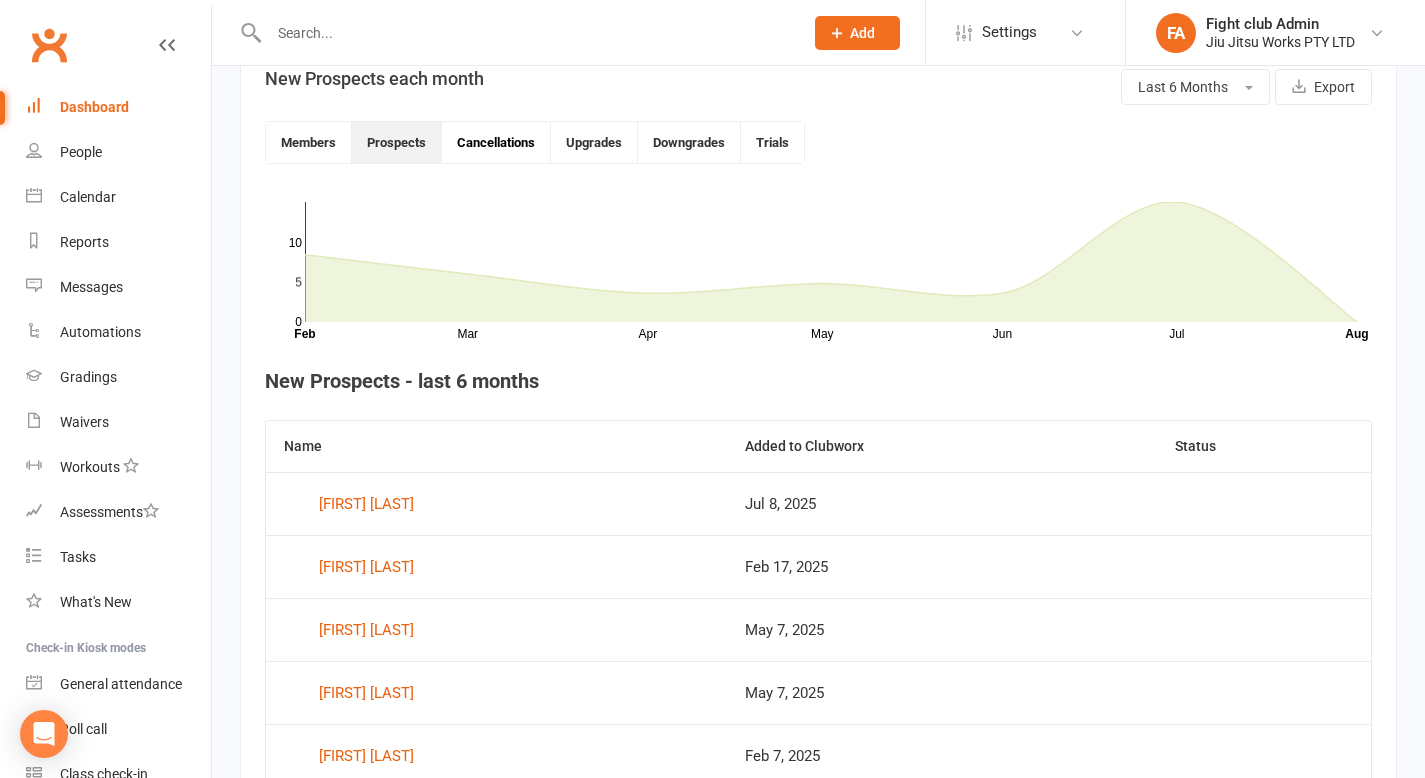 click on "Cancellations" at bounding box center [496, 142] 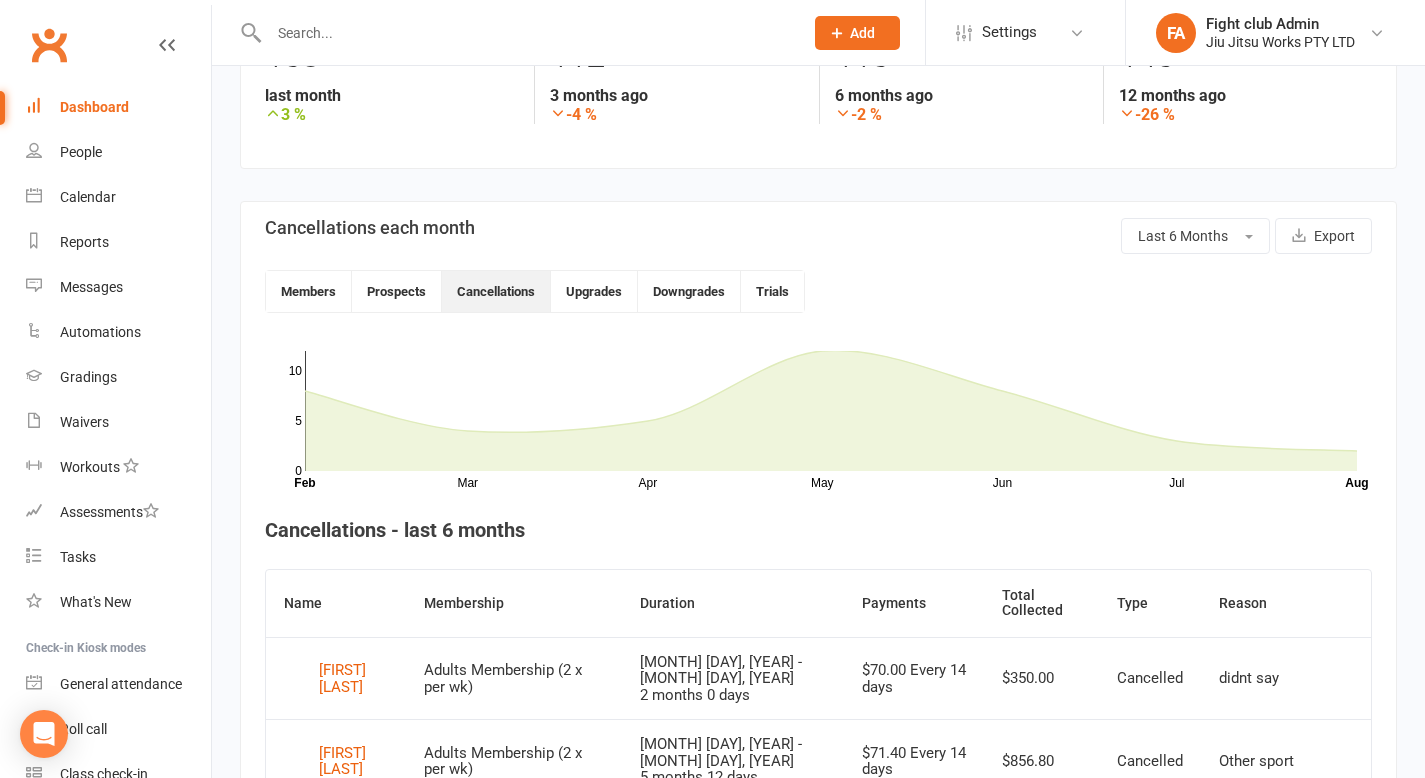 scroll, scrollTop: 0, scrollLeft: 0, axis: both 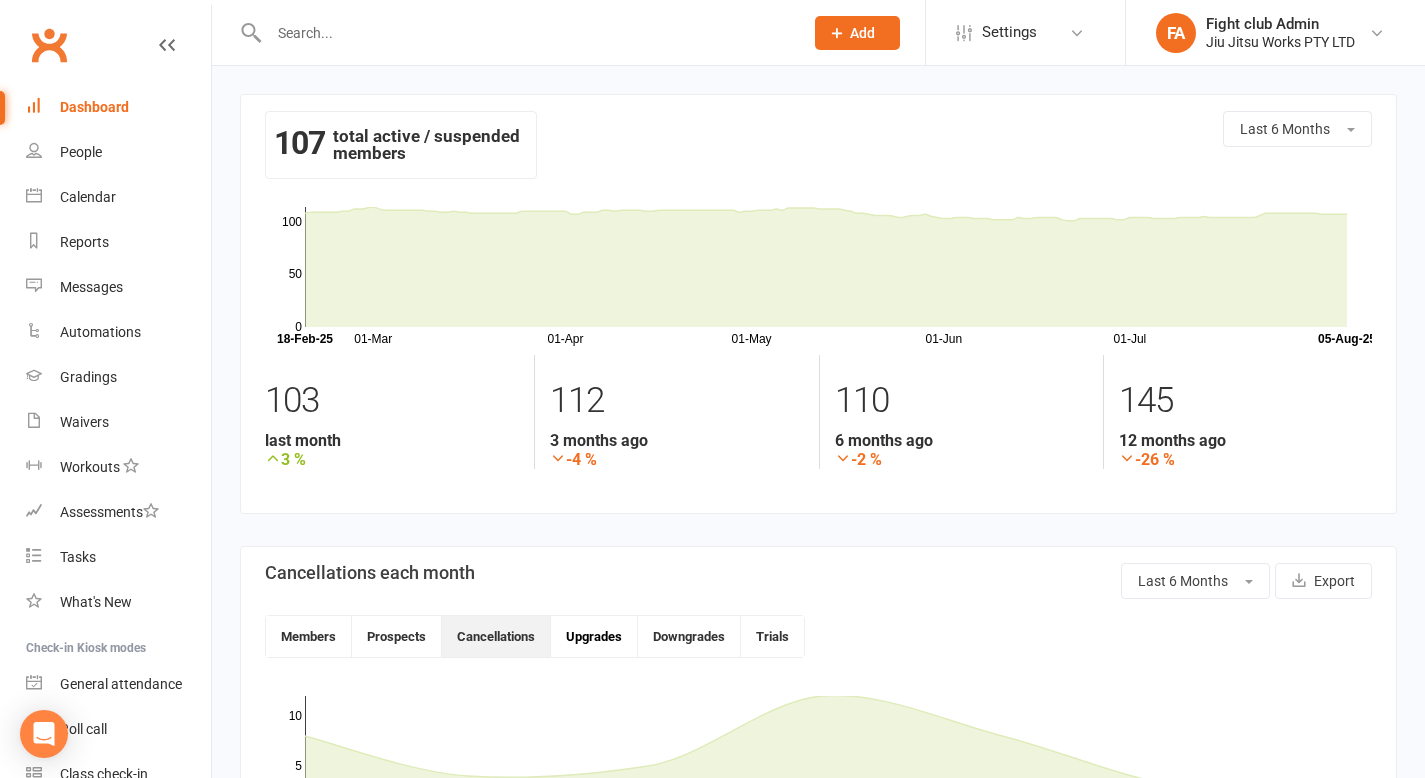 click on "Upgrades" at bounding box center (594, 636) 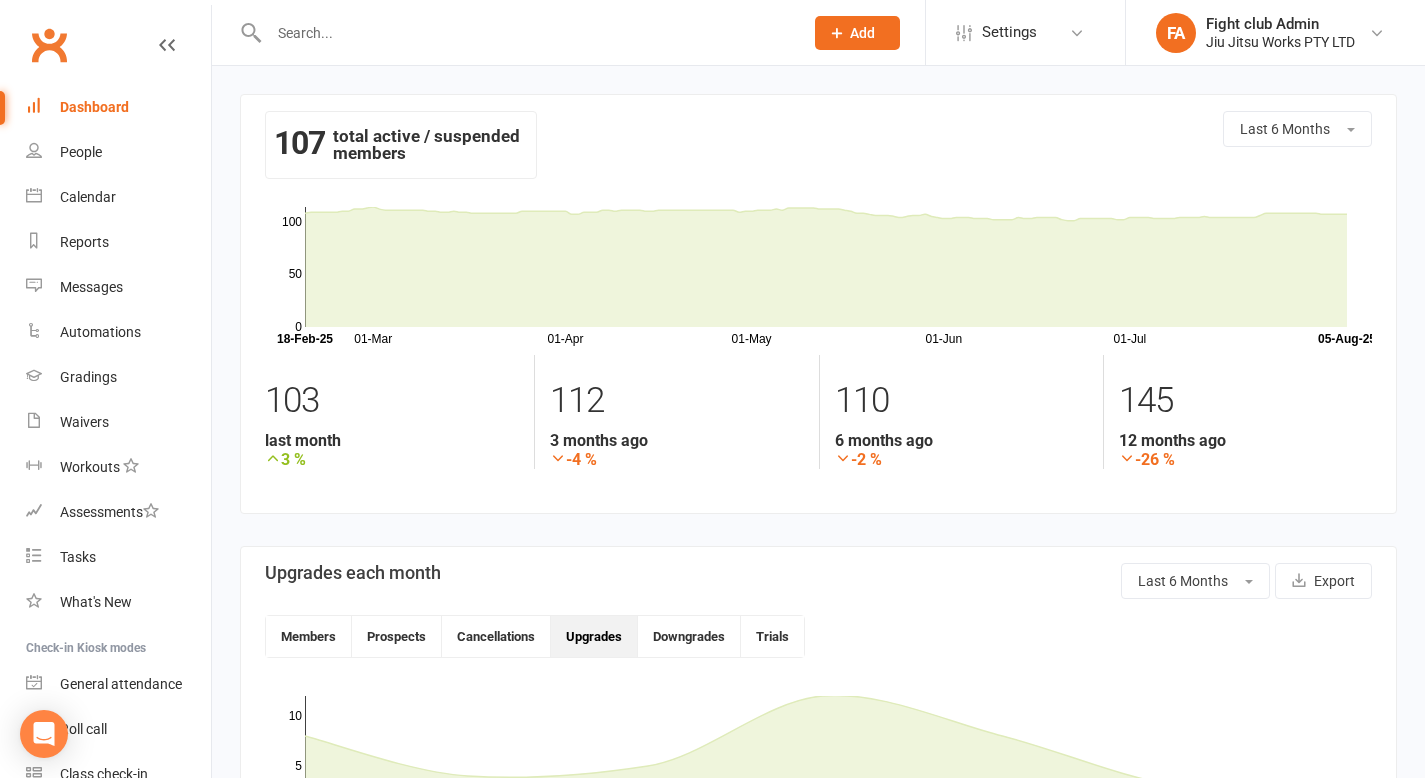 click on "Upgrades" at bounding box center [594, 636] 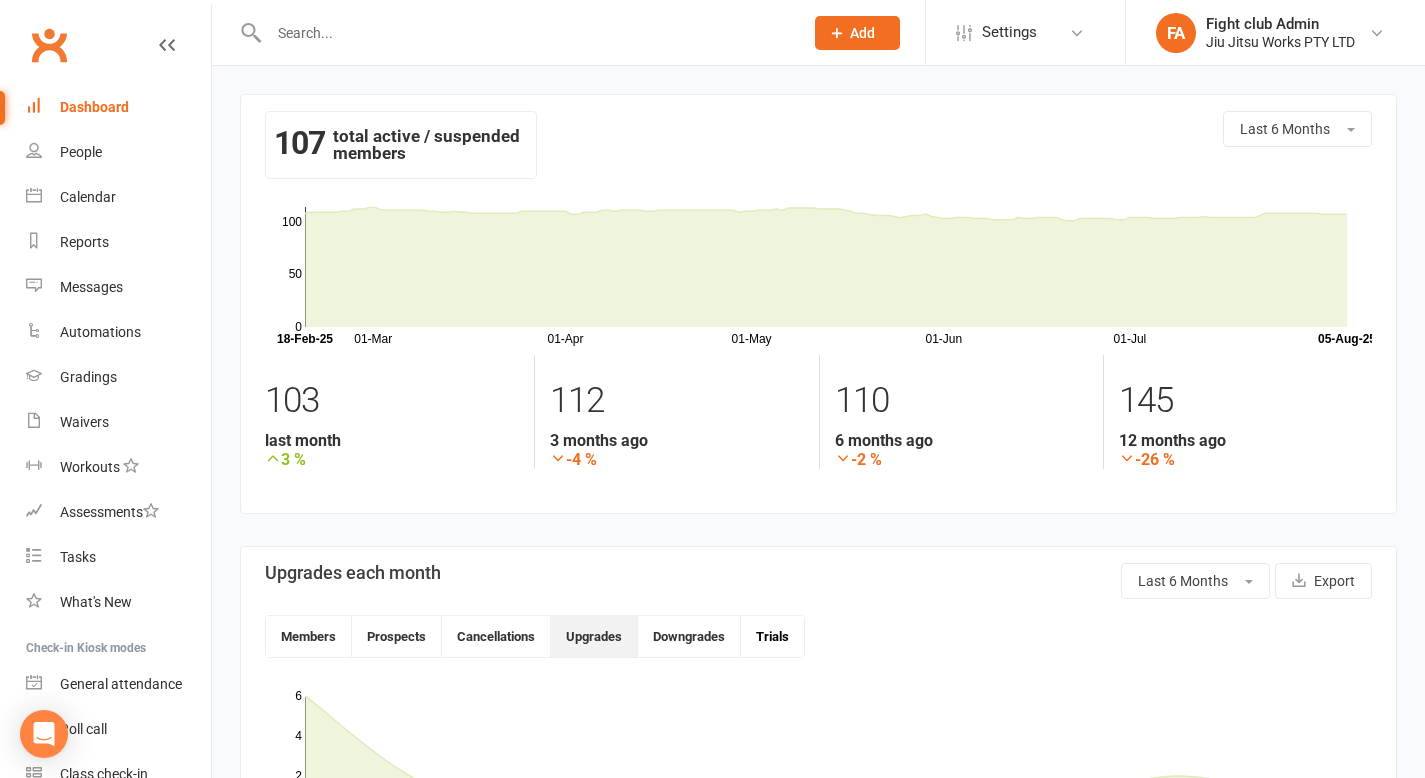 click on "Trials" at bounding box center (772, 636) 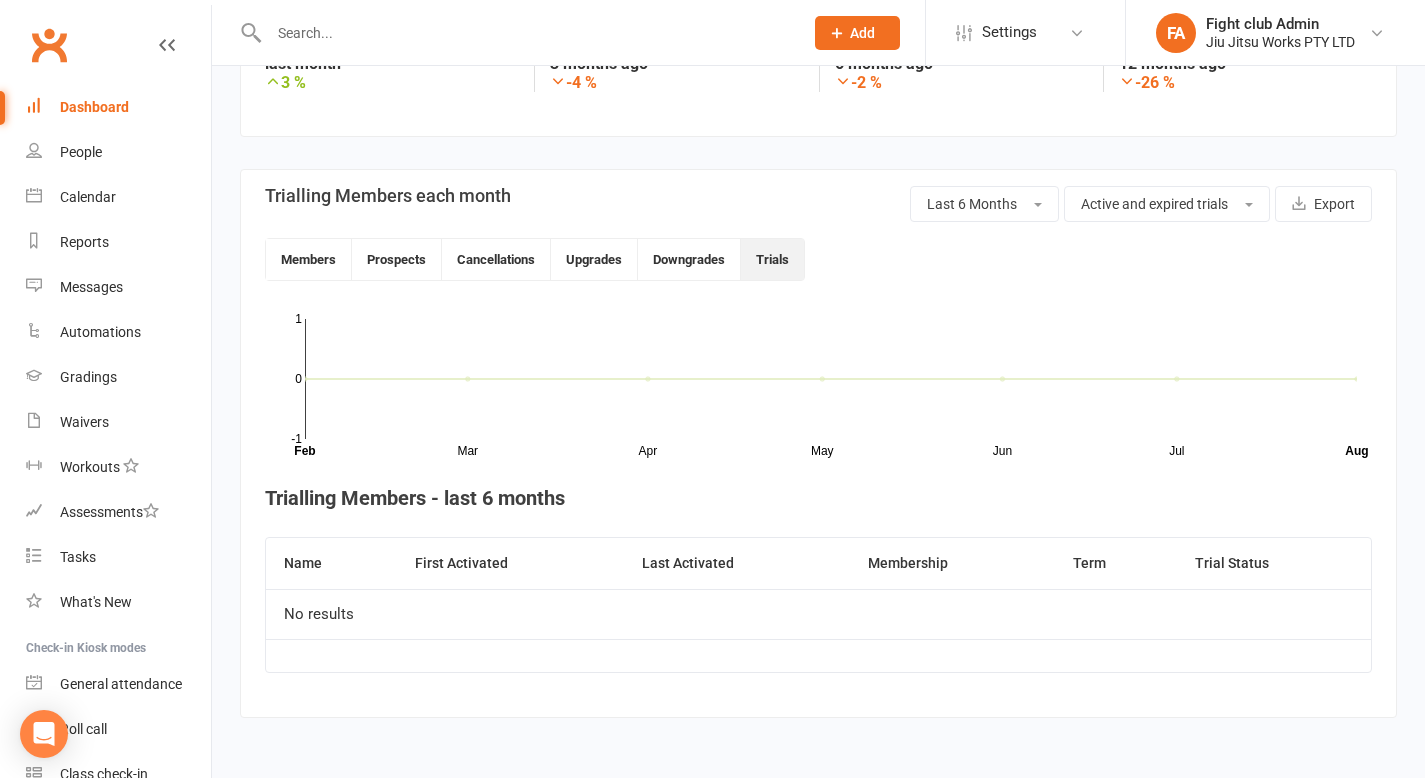 scroll, scrollTop: 378, scrollLeft: 0, axis: vertical 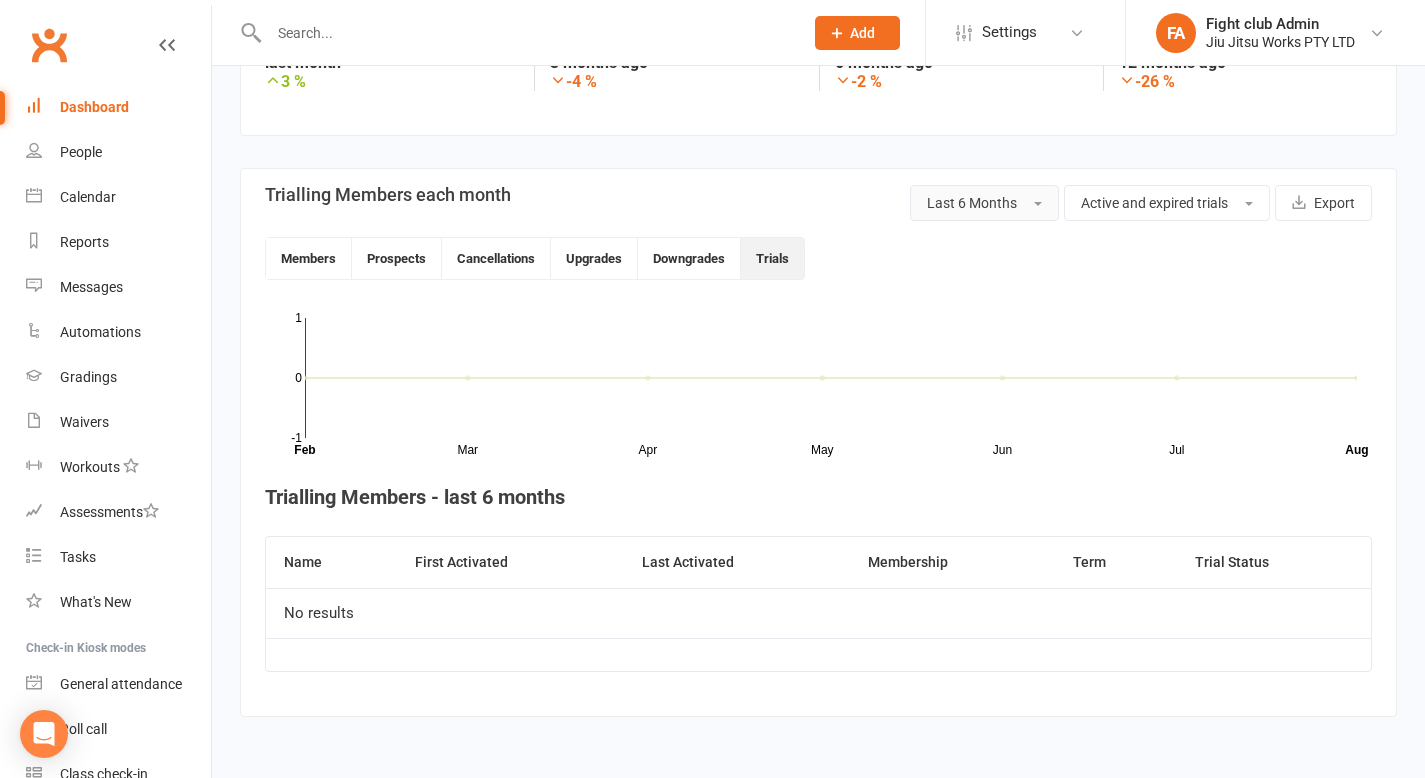 click on "Last 6 Months" at bounding box center (984, 203) 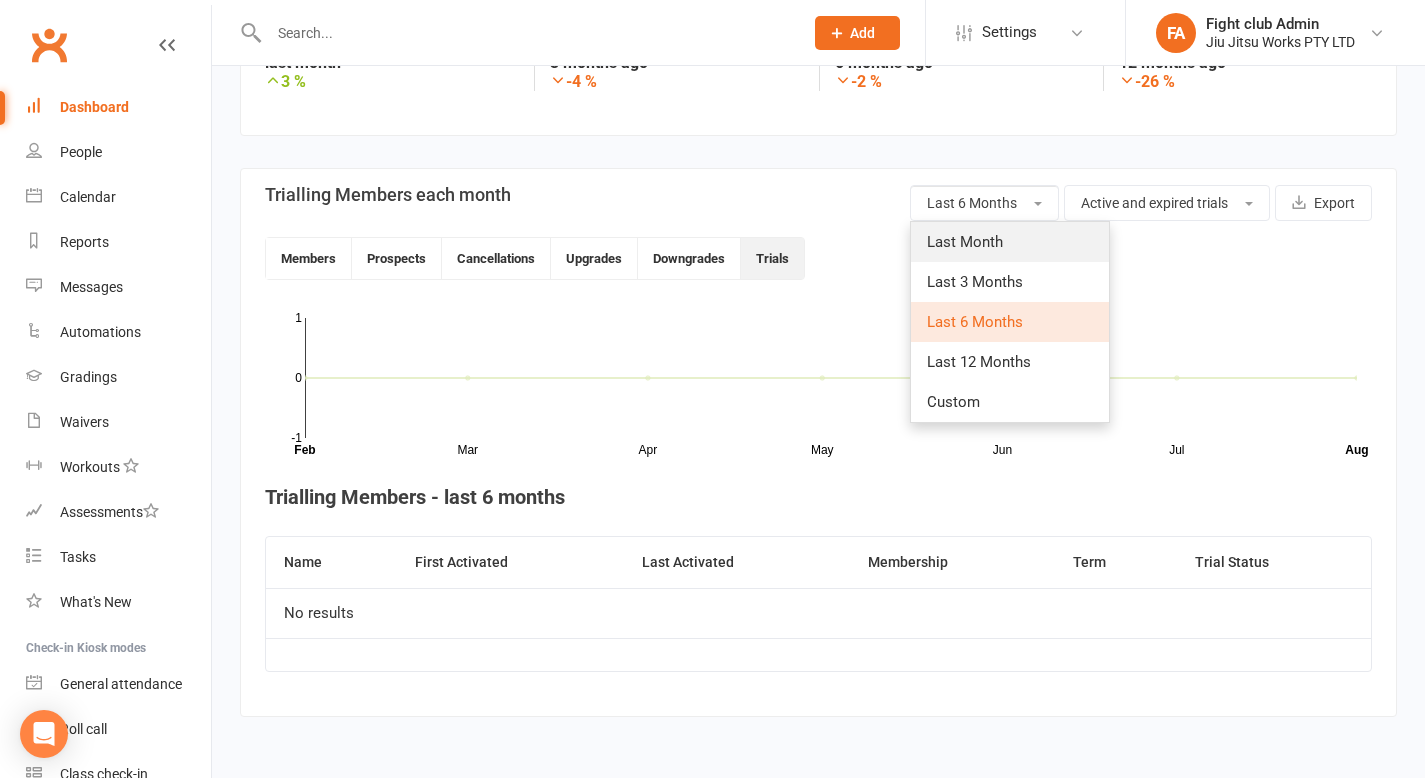 click on "Last Month" at bounding box center (1010, 242) 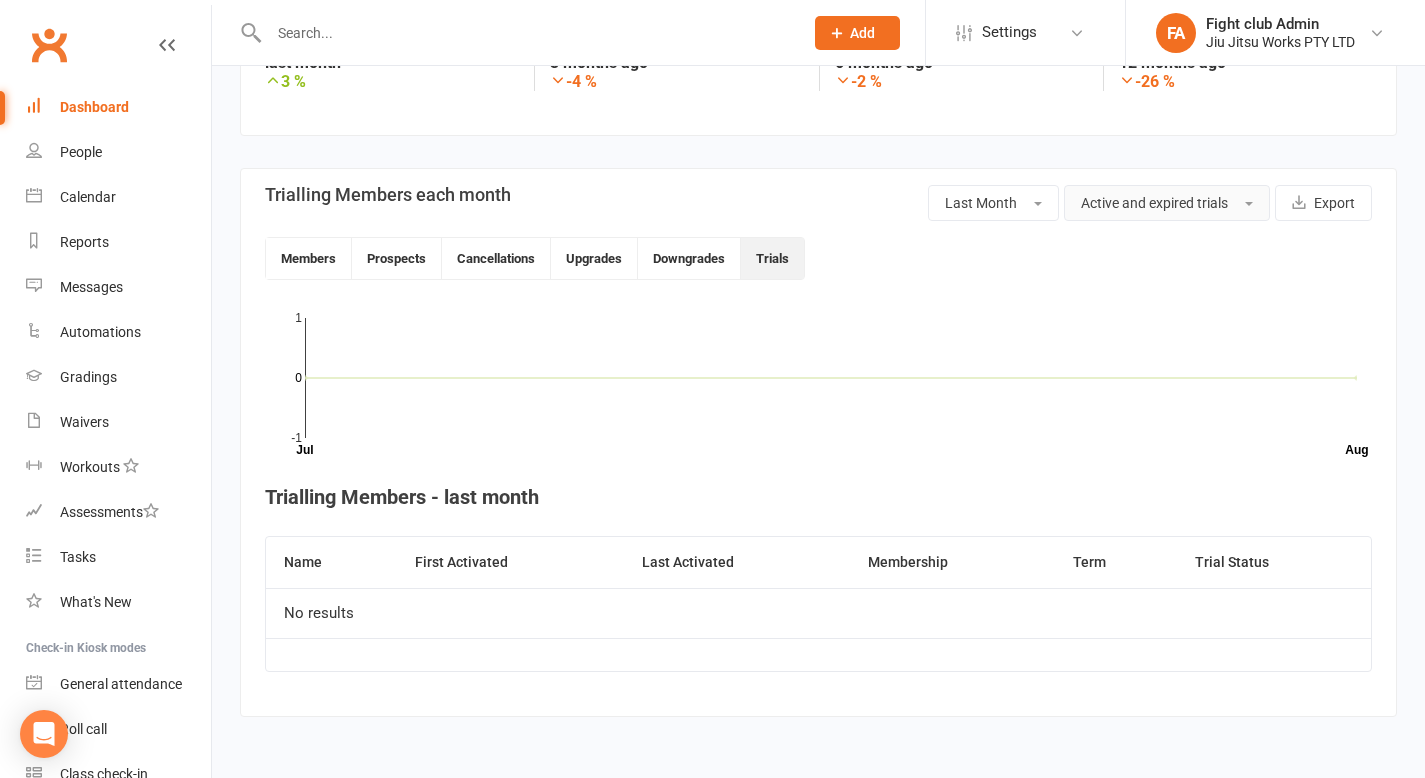 click on "Active and expired trials" at bounding box center (1154, 203) 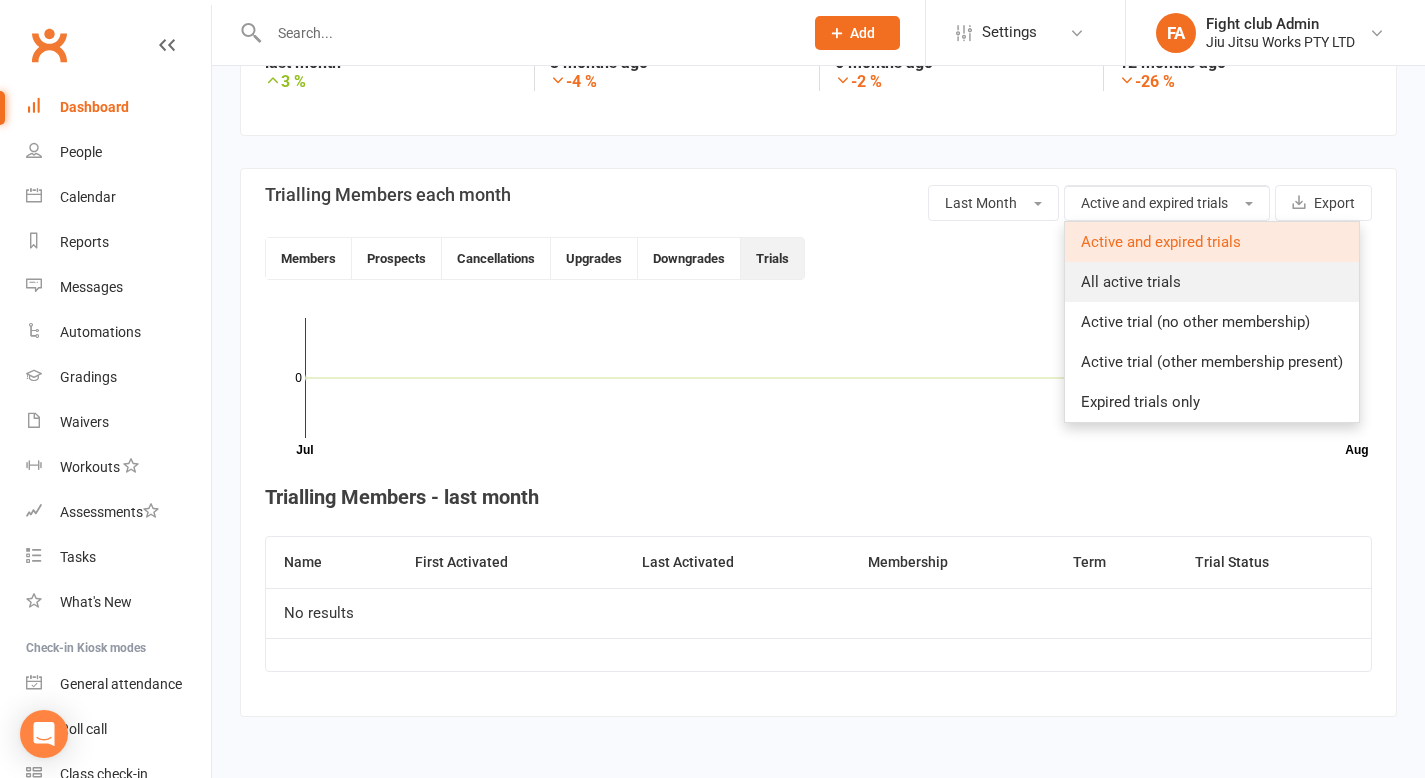 click on "All active trials" at bounding box center [1212, 282] 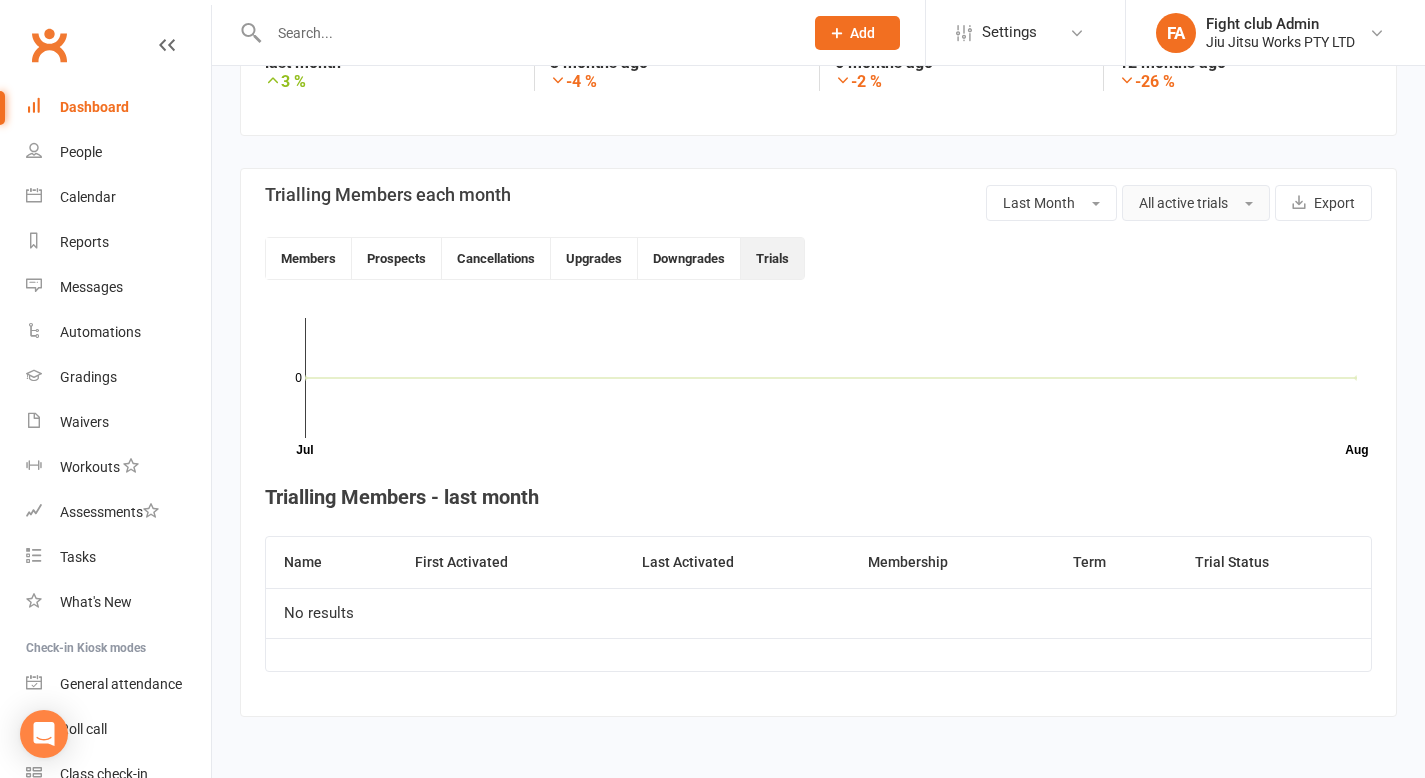 click on "All active trials" at bounding box center (1183, 203) 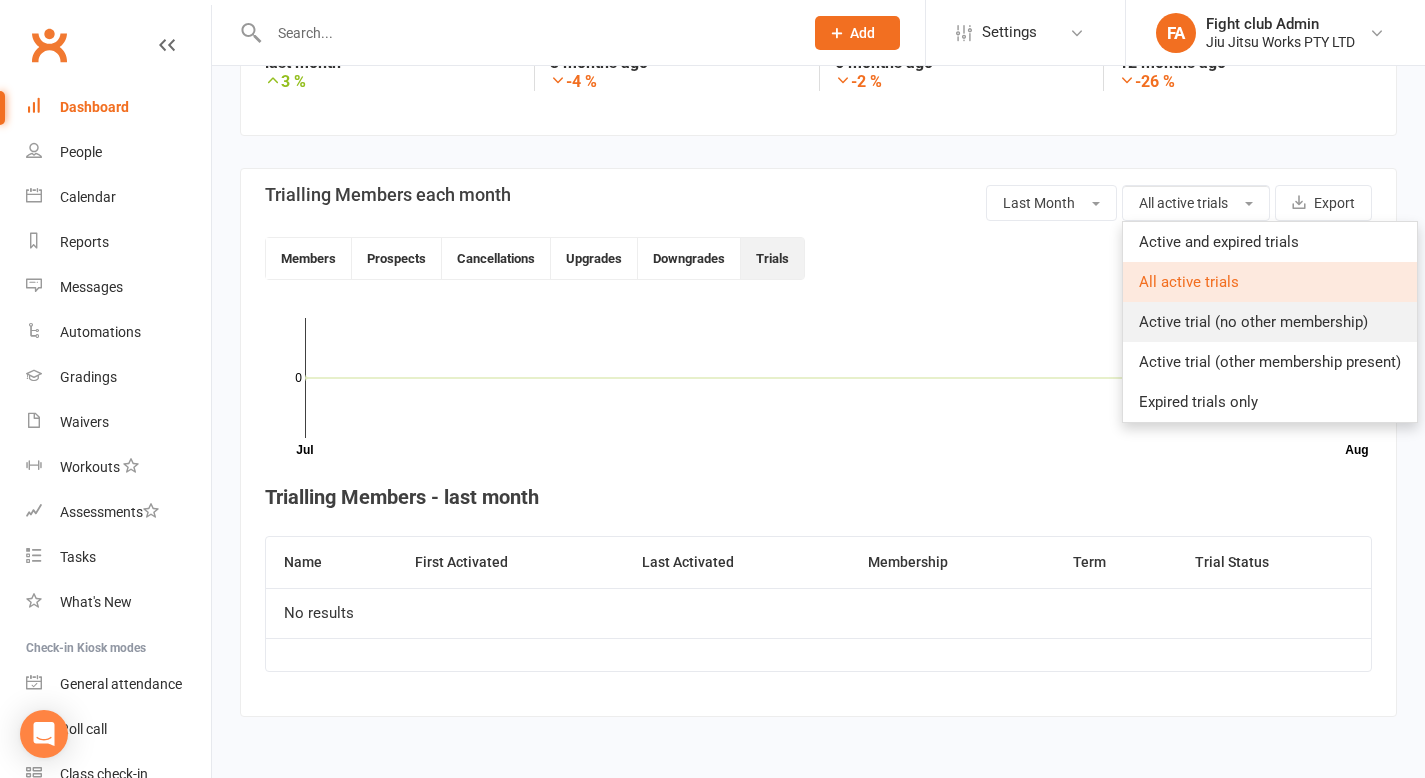 click on "Active trial (no other membership)" at bounding box center [1270, 322] 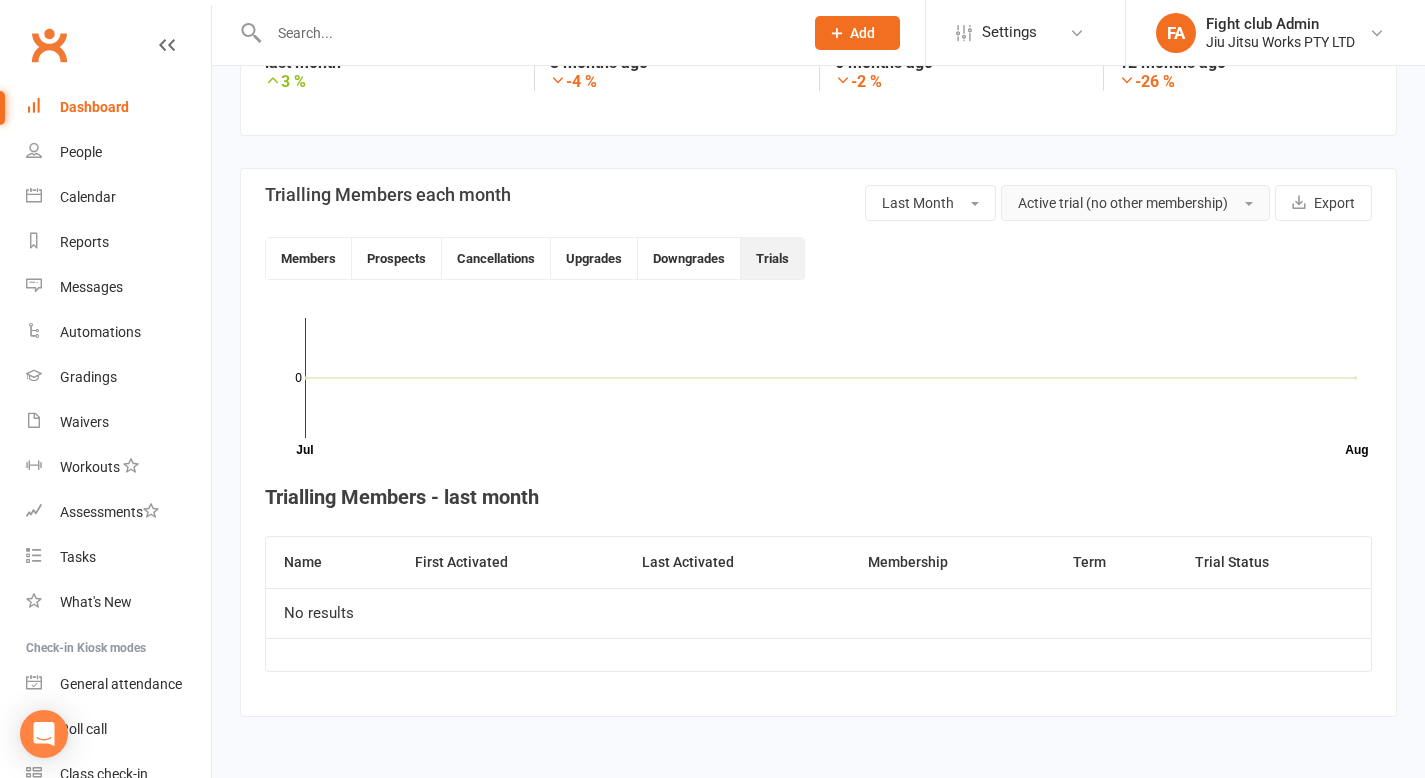 click on "Active trial (no other membership)" at bounding box center (1123, 203) 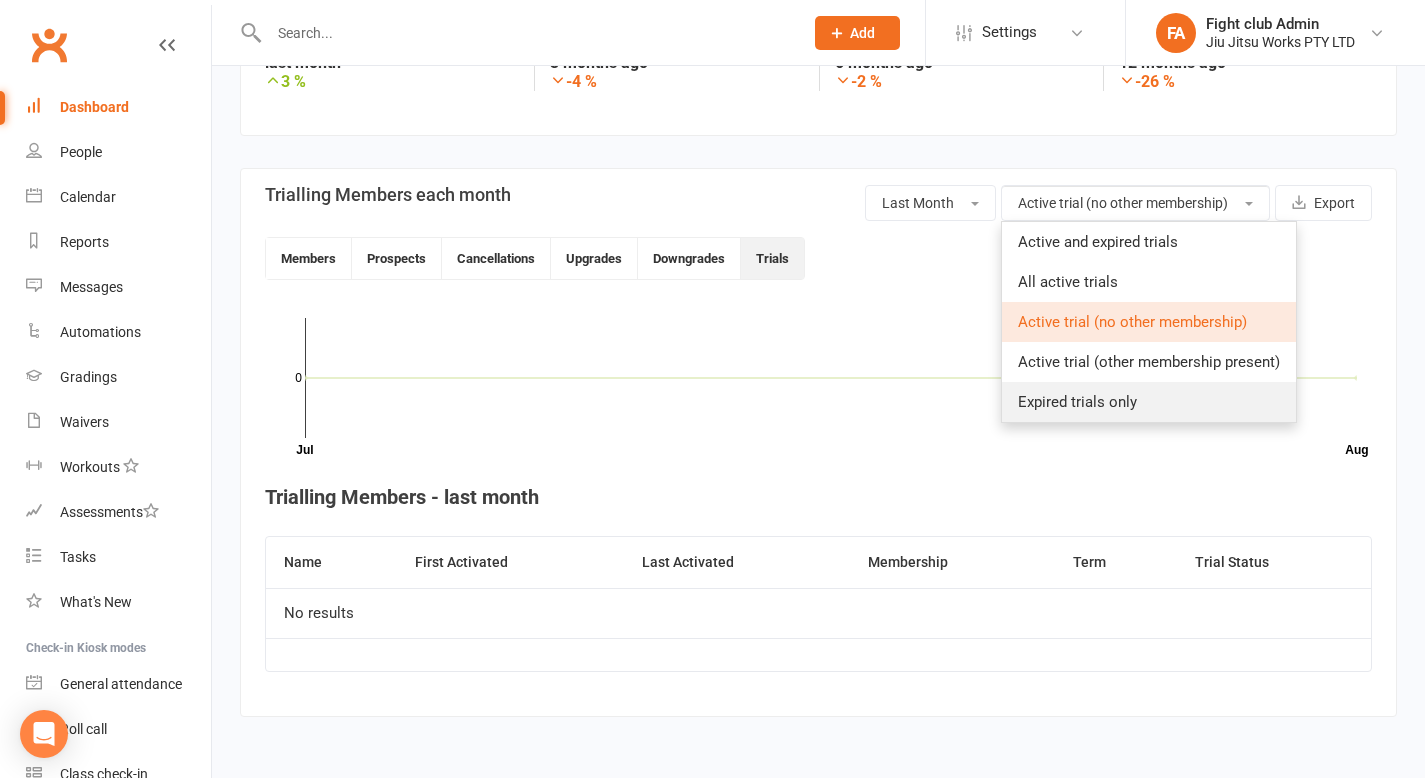 click on "Expired trials only" at bounding box center [1149, 402] 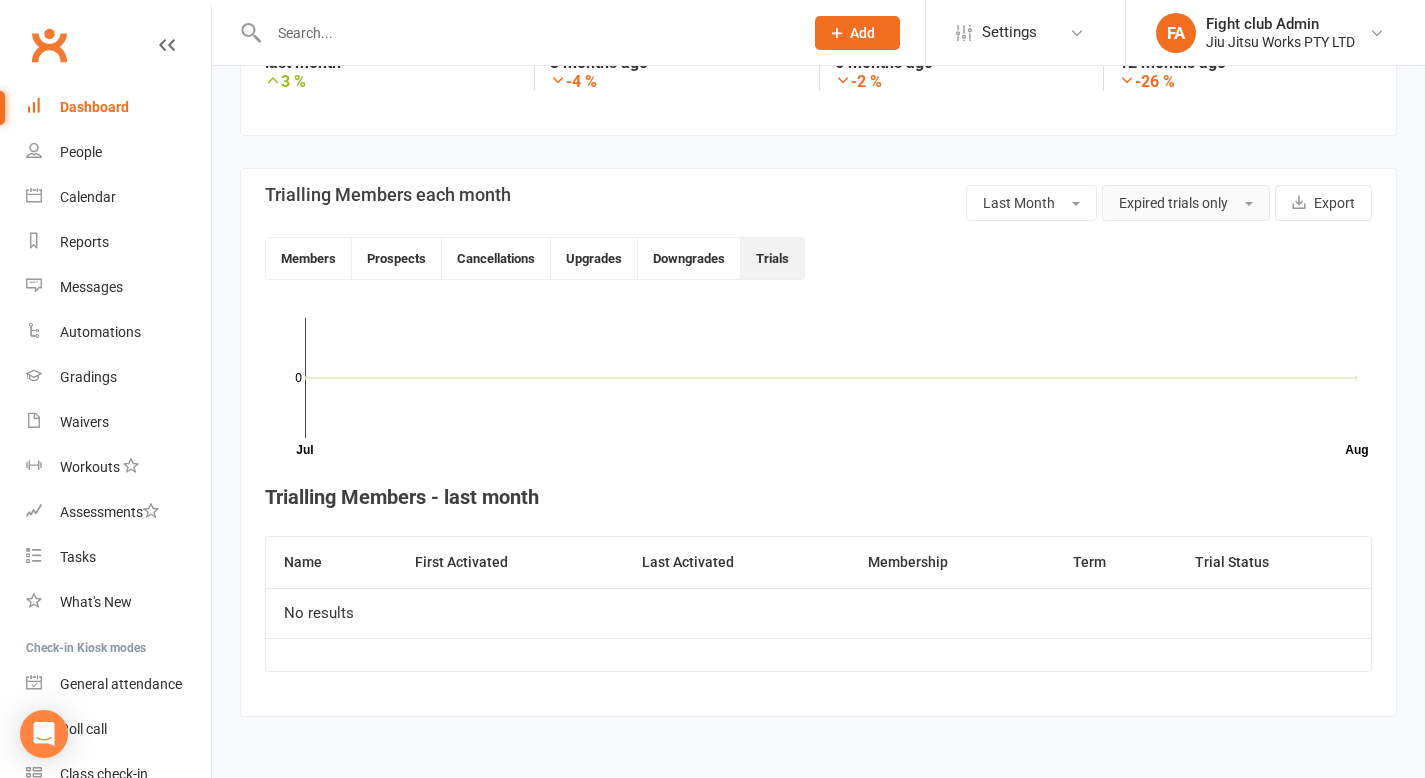 click on "Expired trials only" at bounding box center (1173, 203) 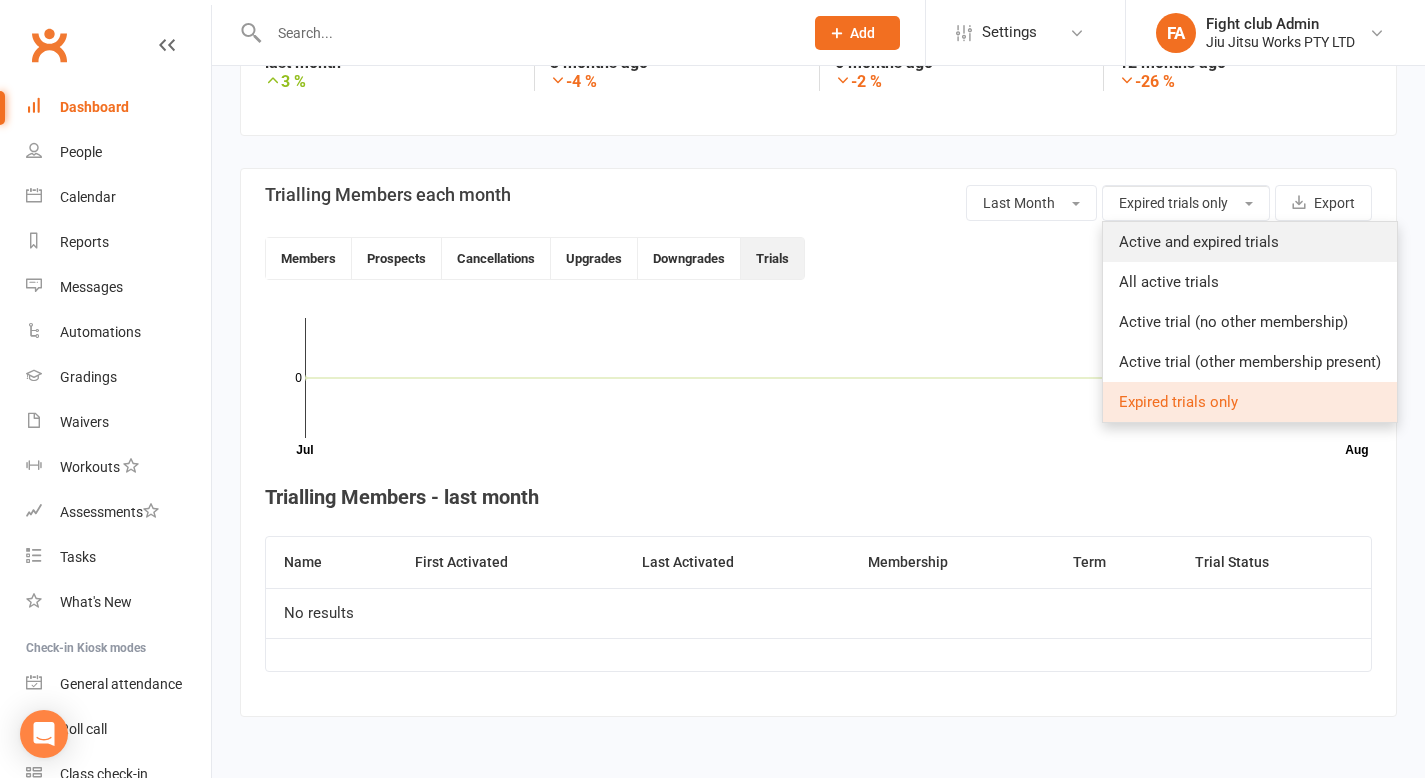 click on "Active and expired trials" at bounding box center (1250, 242) 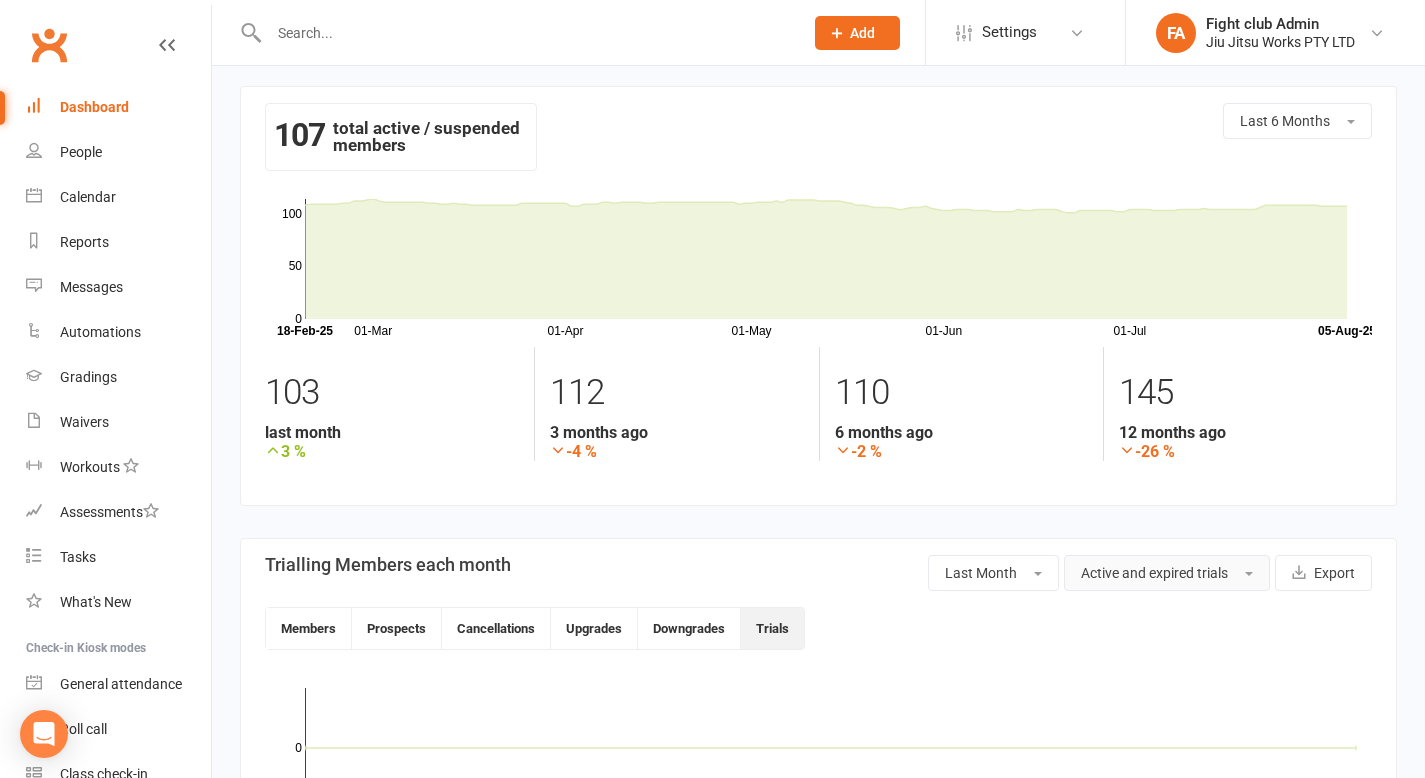 scroll, scrollTop: 0, scrollLeft: 0, axis: both 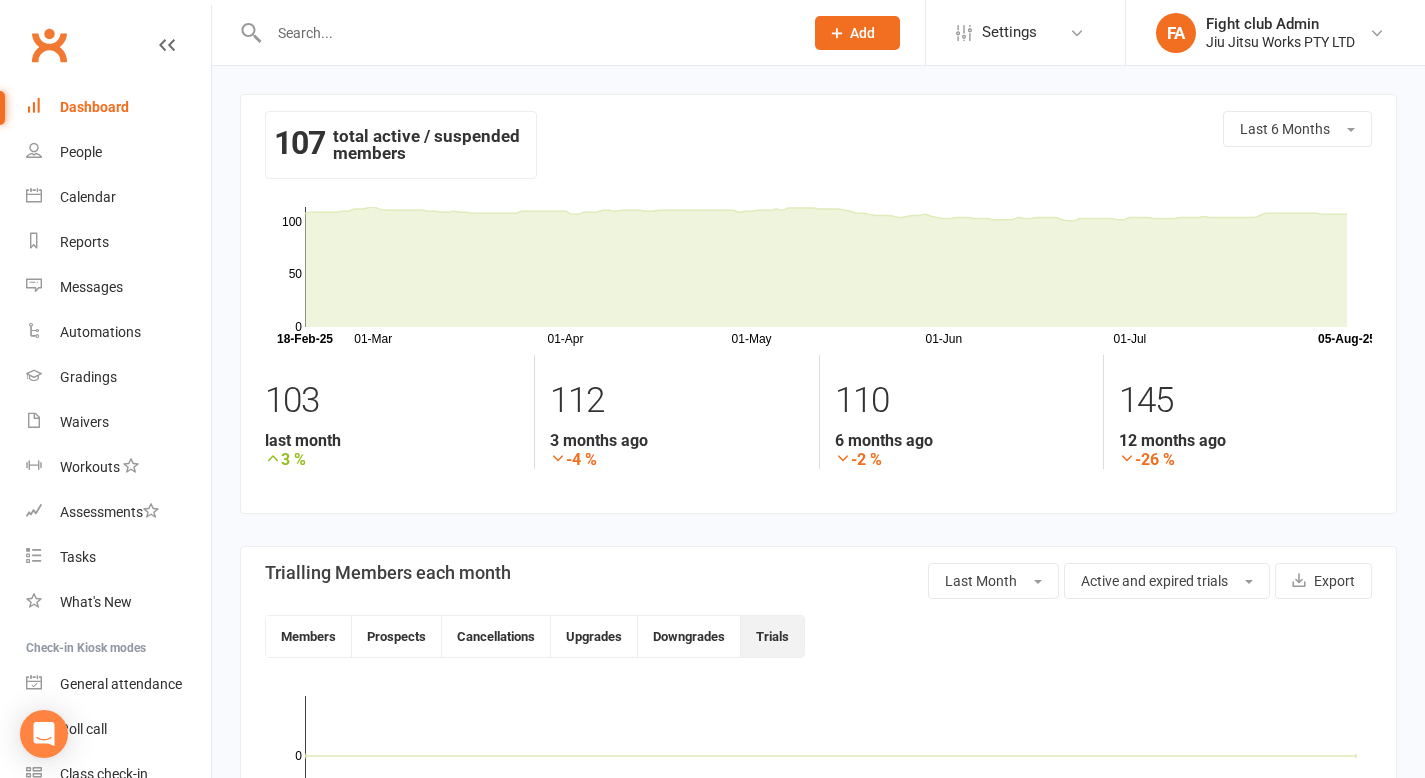 click on "[NUMBER] total active / suspended members" at bounding box center [401, 145] 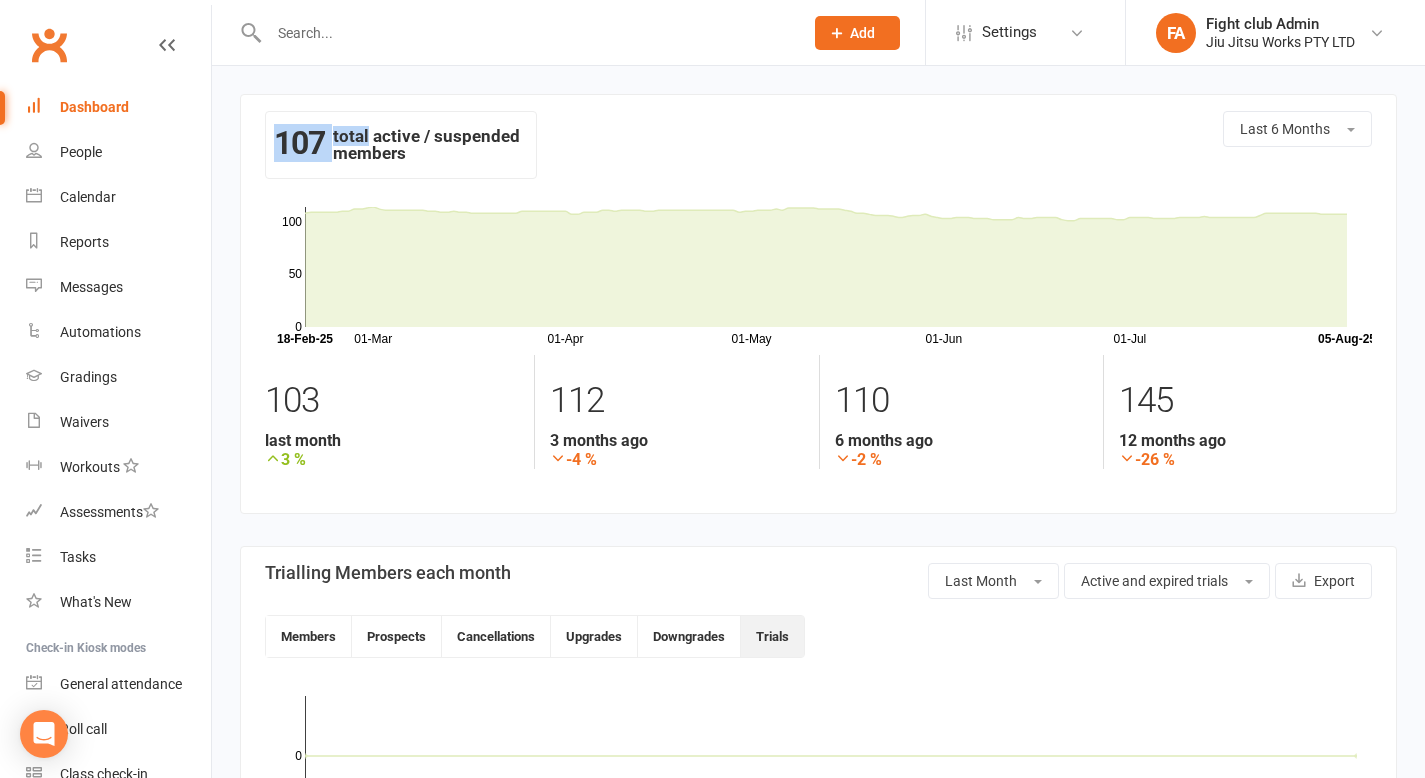 click on "[NUMBER] total active / suspended members" at bounding box center [401, 145] 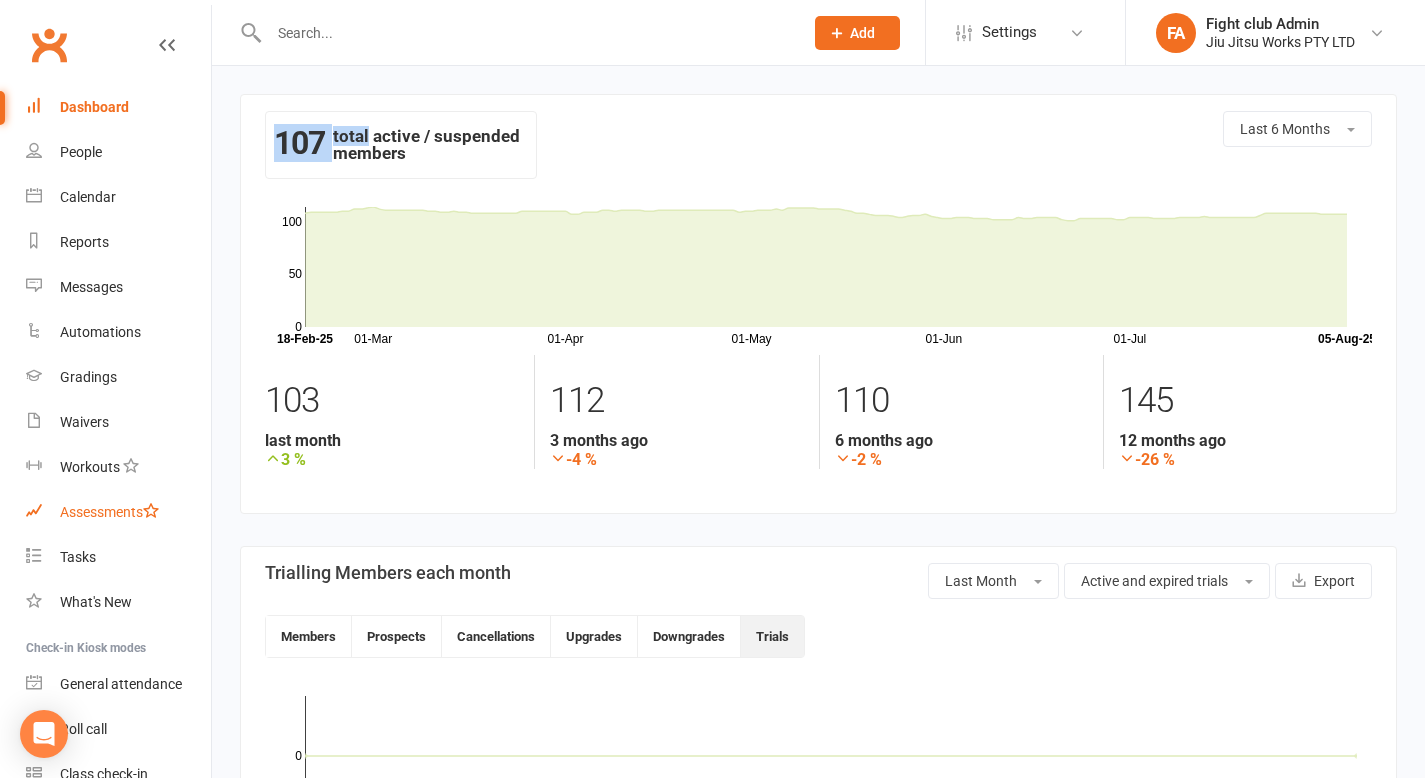 scroll, scrollTop: 4, scrollLeft: 0, axis: vertical 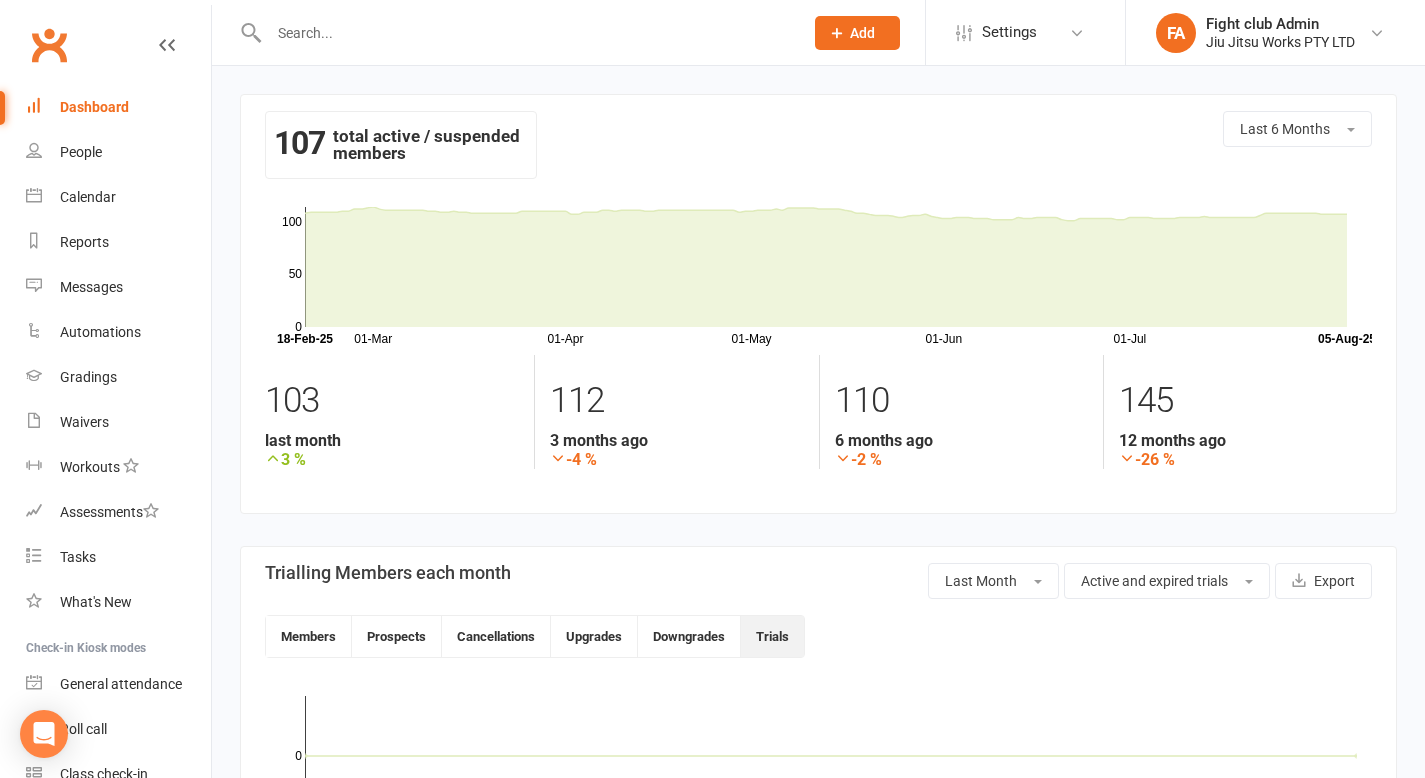 click at bounding box center (167, 45) 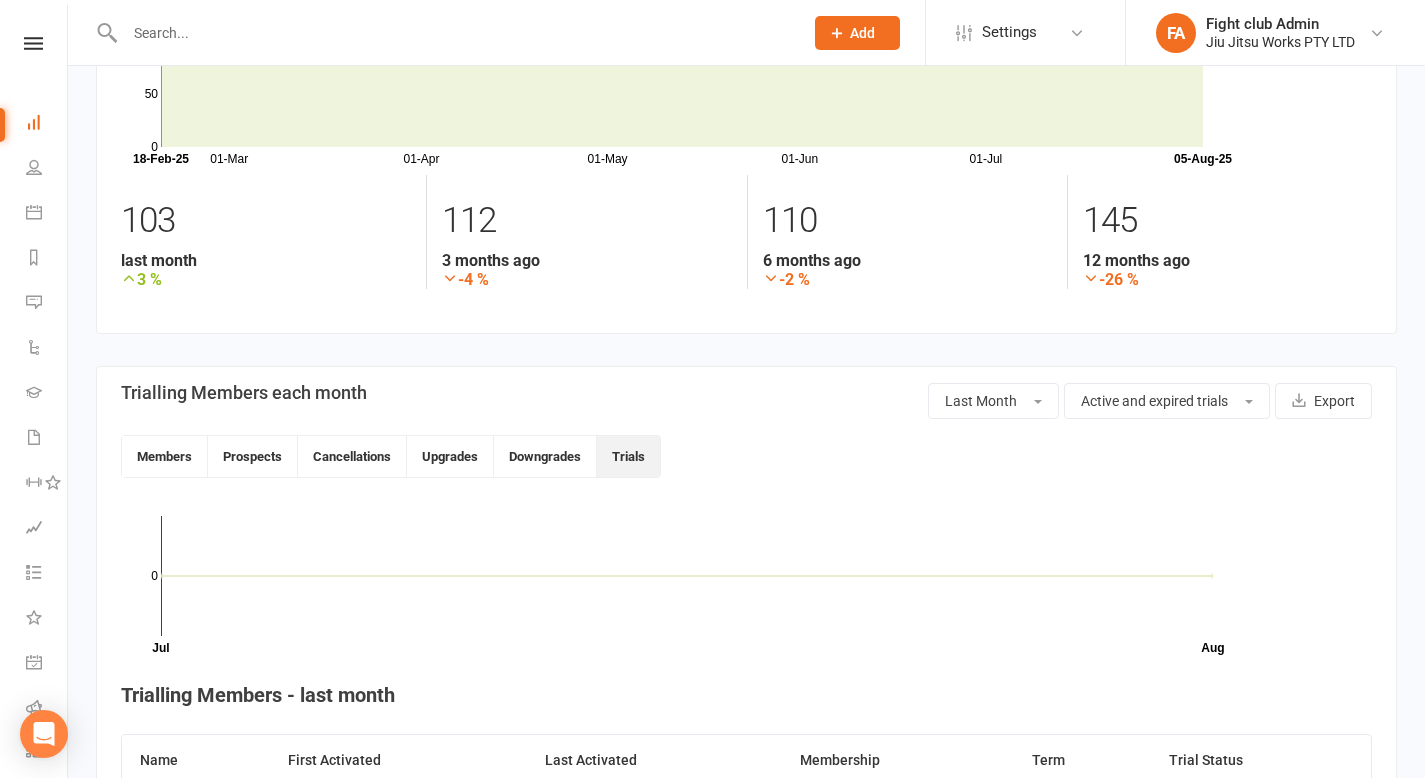 scroll, scrollTop: 0, scrollLeft: 0, axis: both 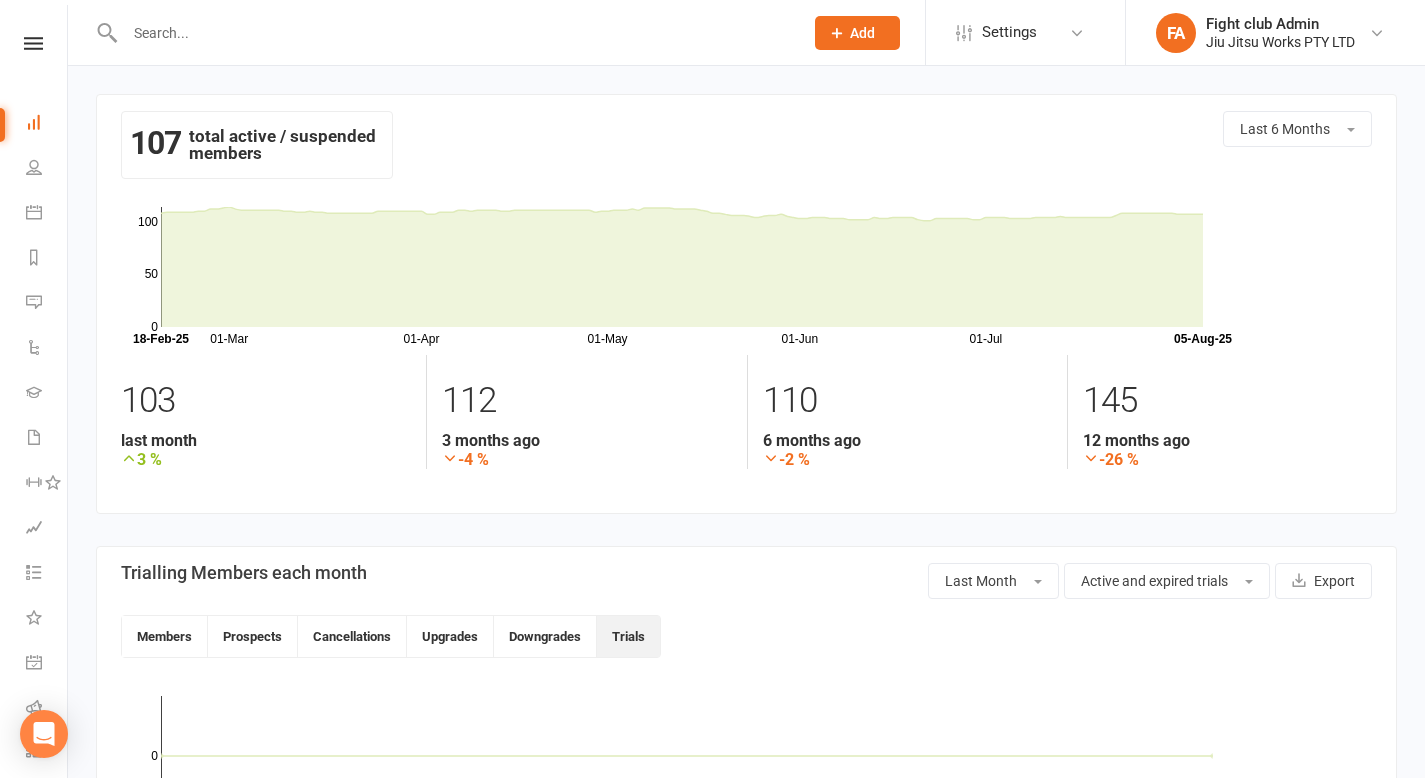 click on "Dashboard" at bounding box center [46, 124] 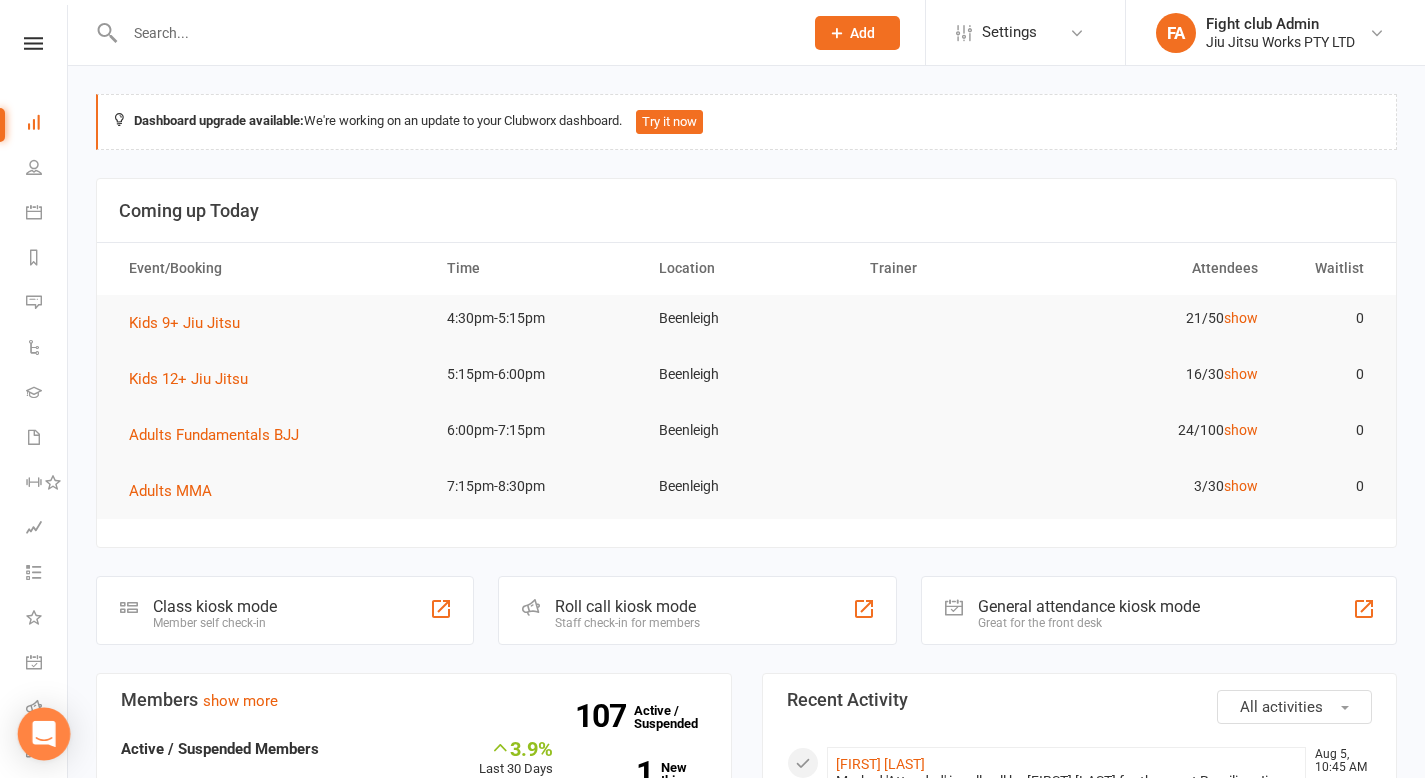 click 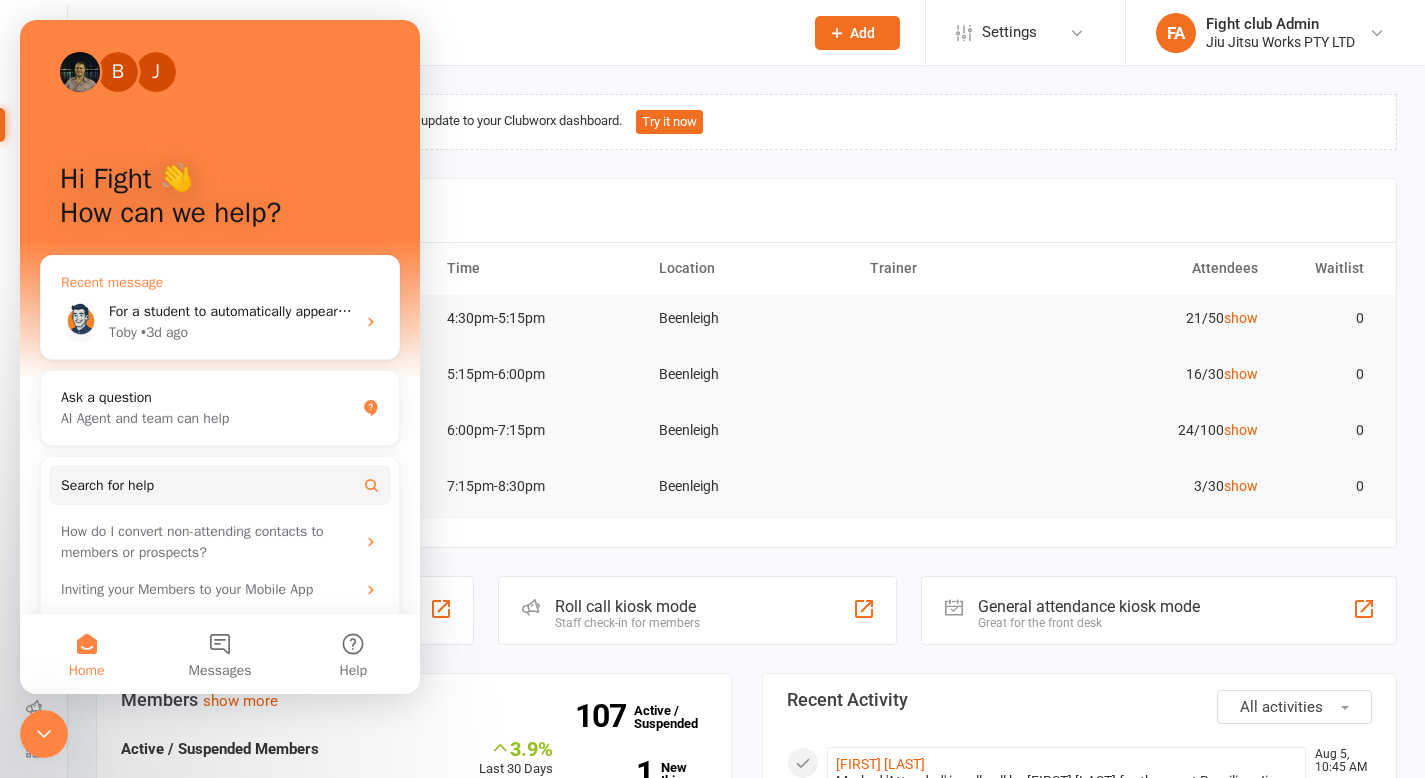 scroll, scrollTop: 0, scrollLeft: 0, axis: both 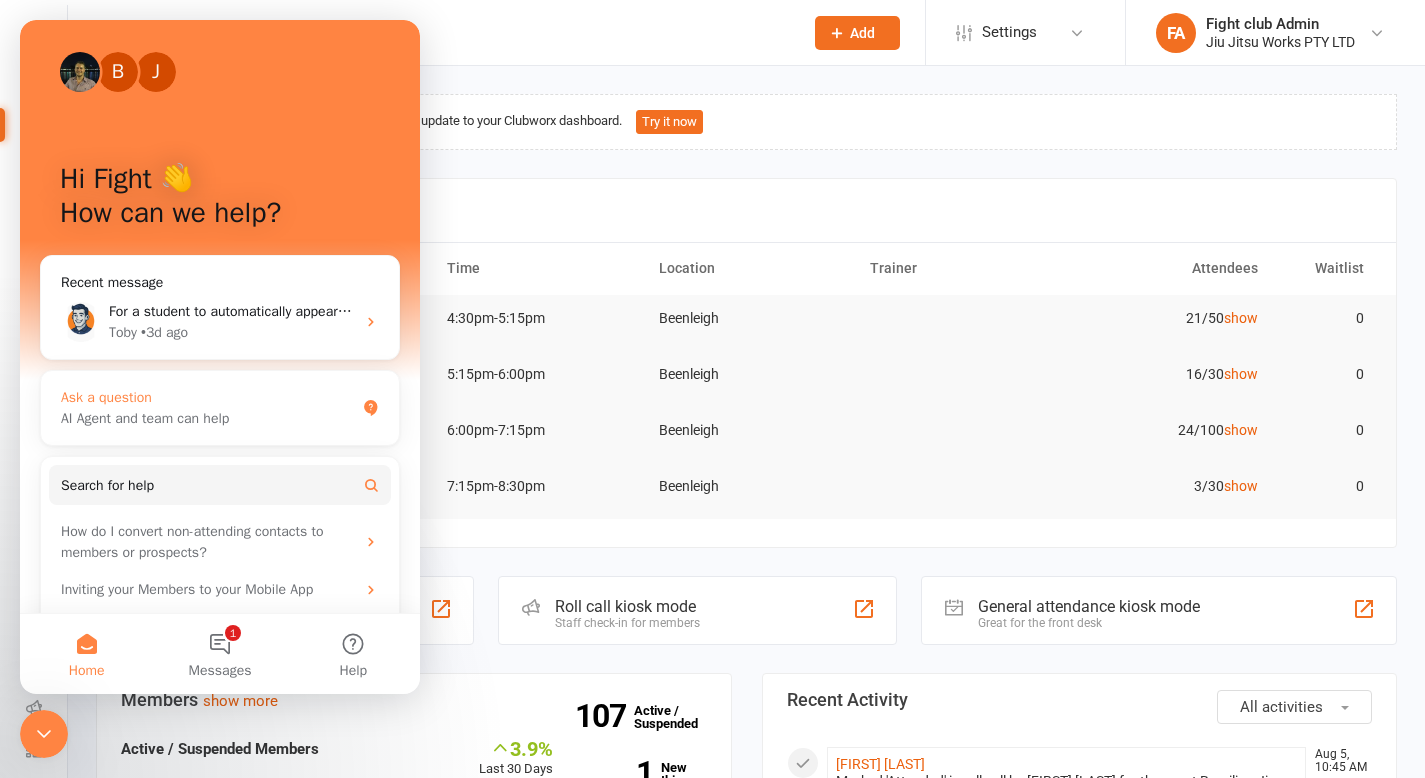 click on "AI Agent and team can help" at bounding box center [208, 418] 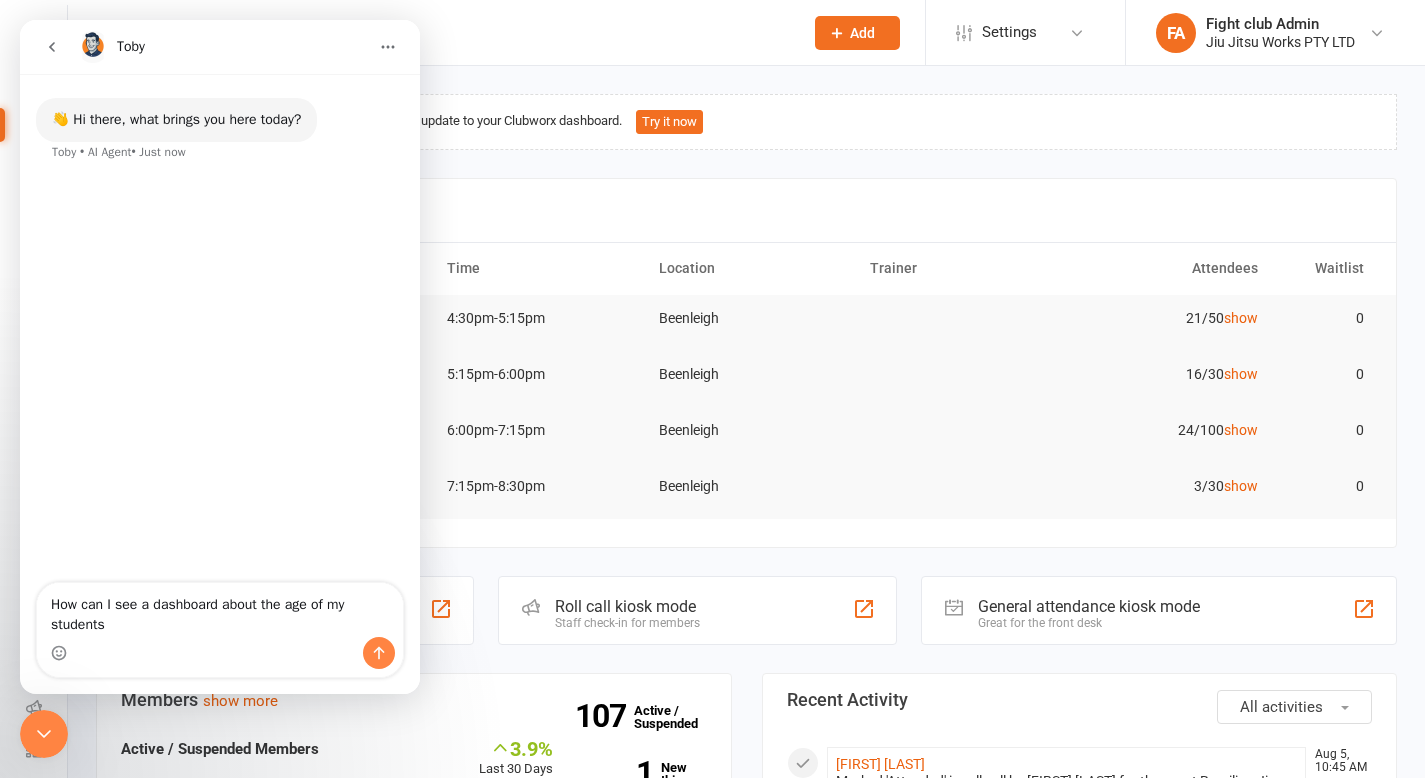 type on "How can I see a dashboard about the age of my students?" 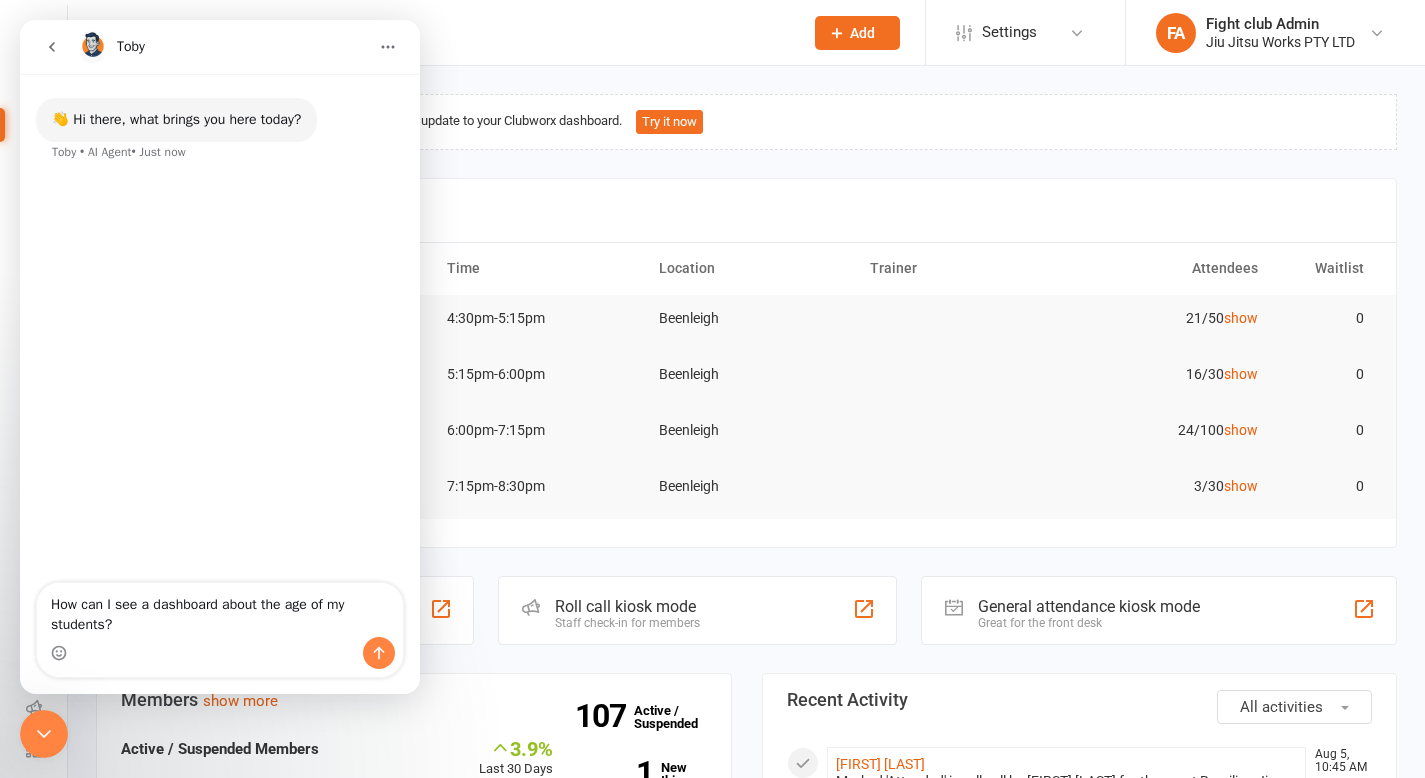 type 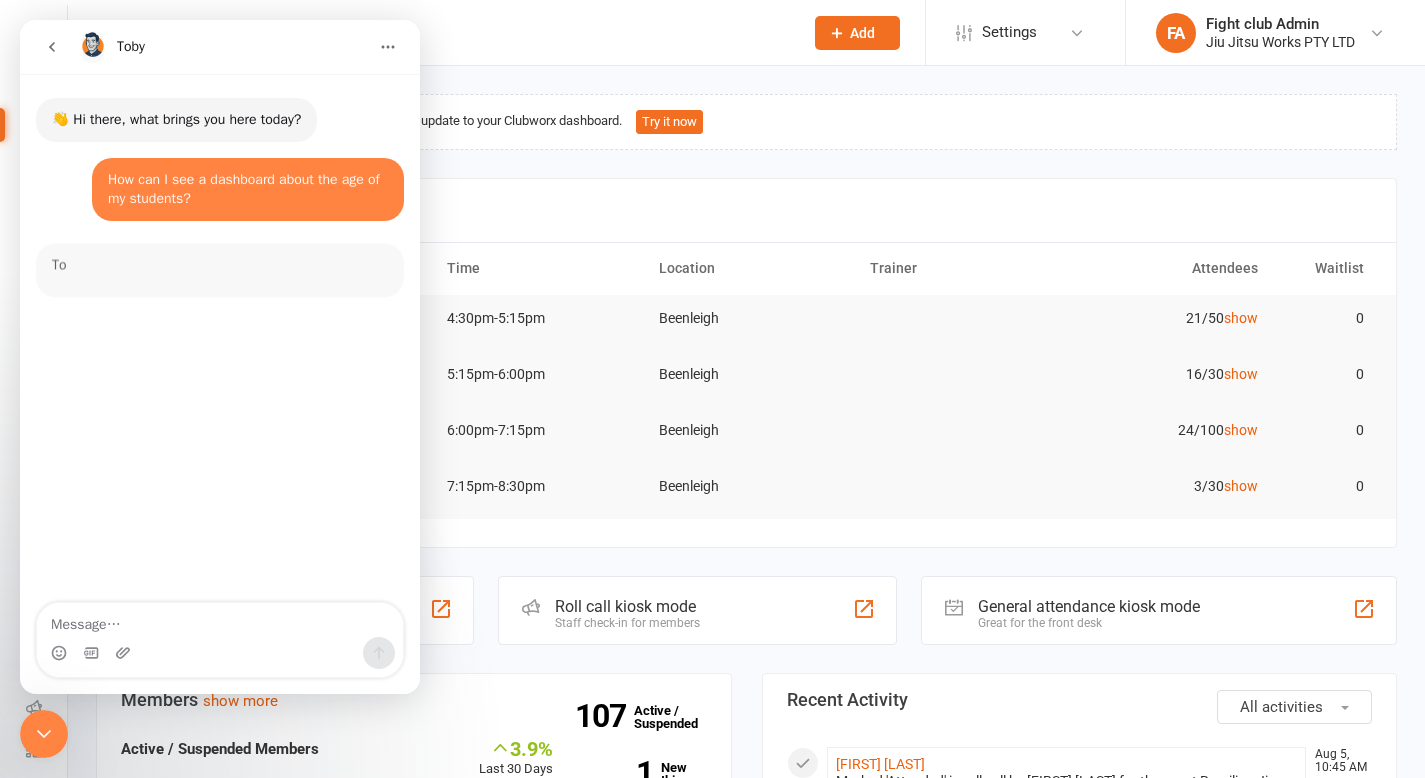scroll, scrollTop: 3, scrollLeft: 0, axis: vertical 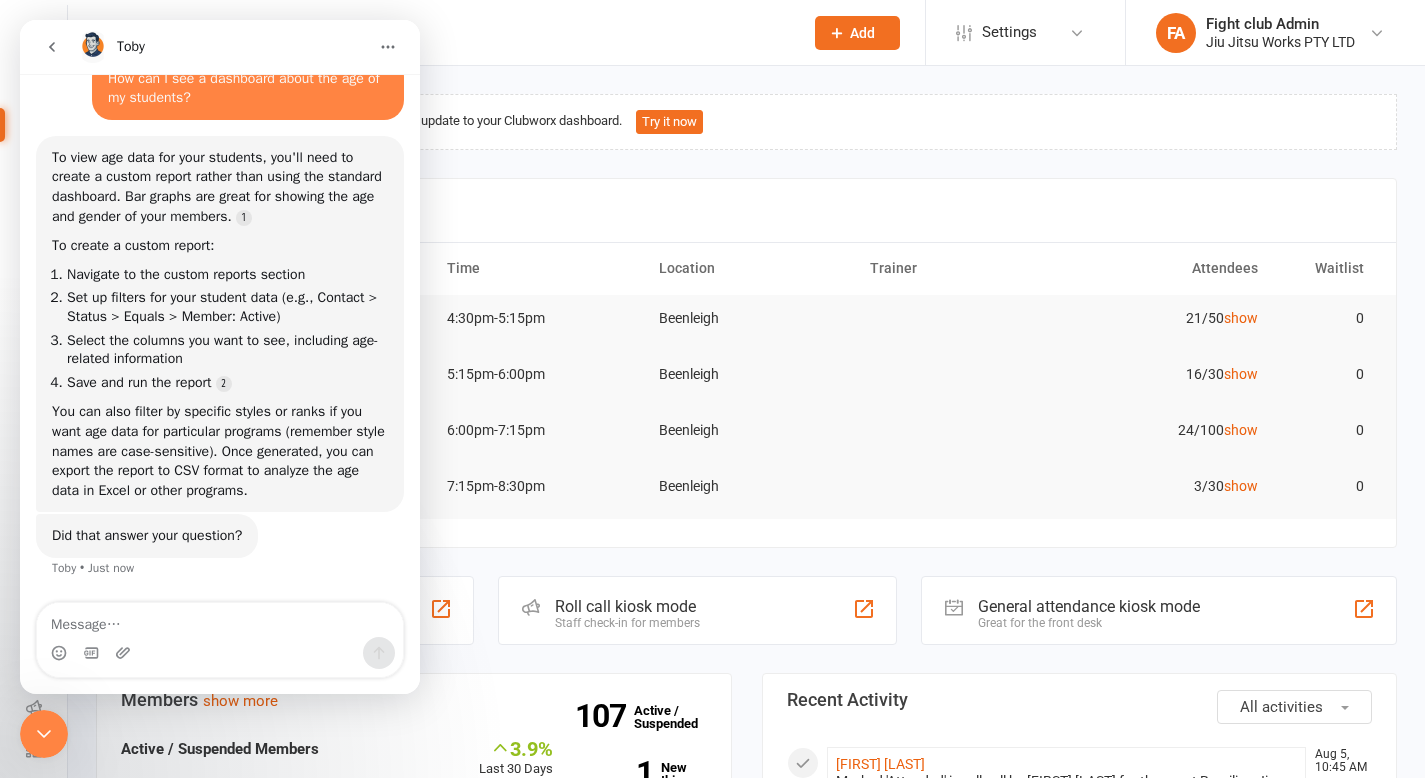 click on "Toby" at bounding box center (220, 47) 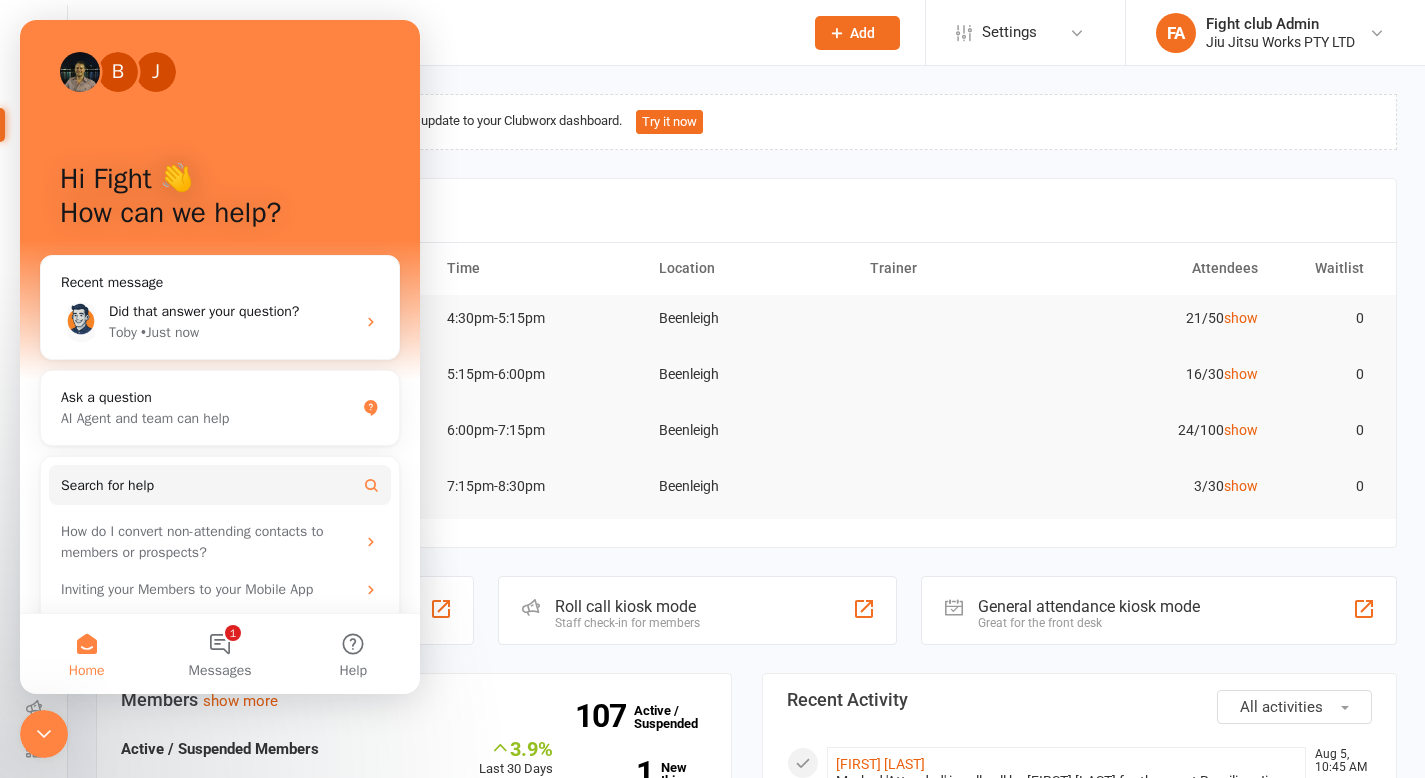 scroll, scrollTop: 0, scrollLeft: 0, axis: both 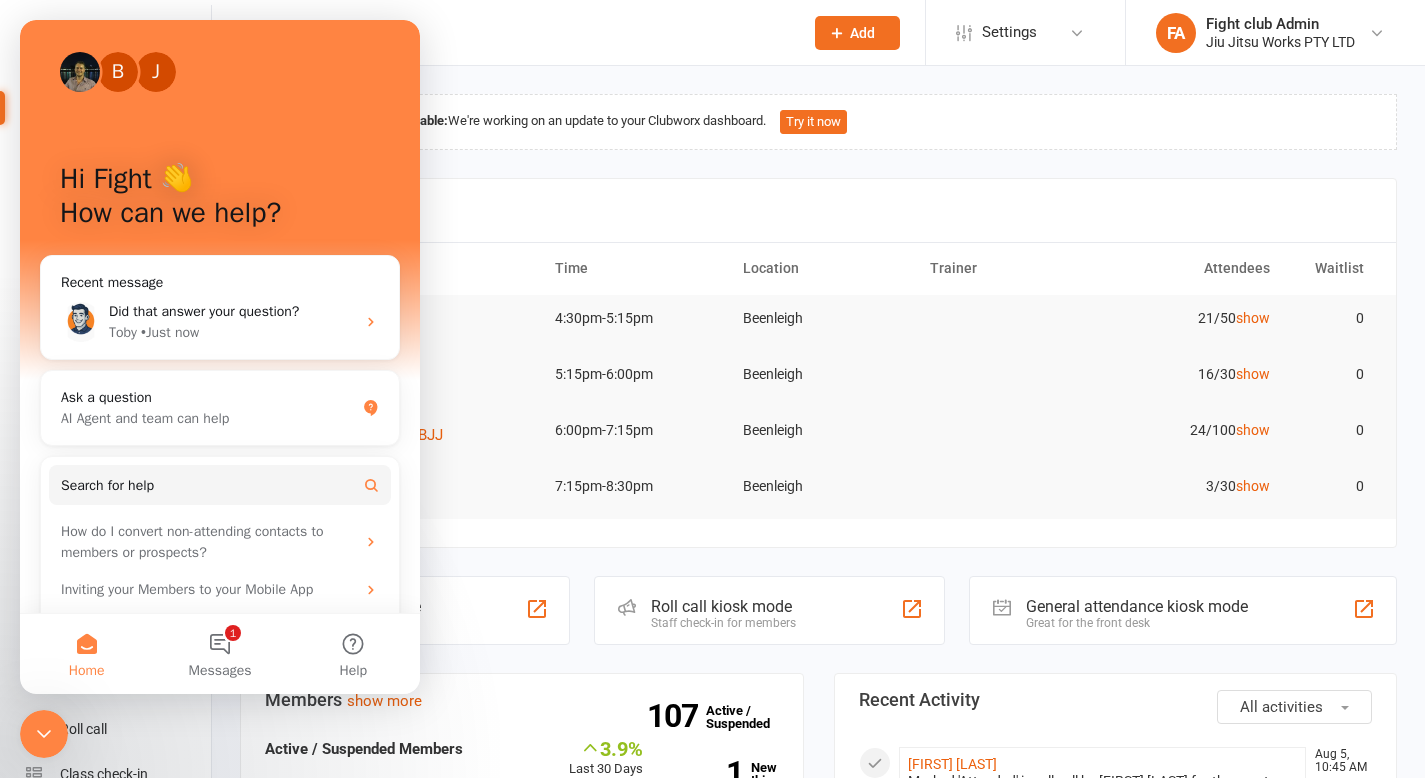 click 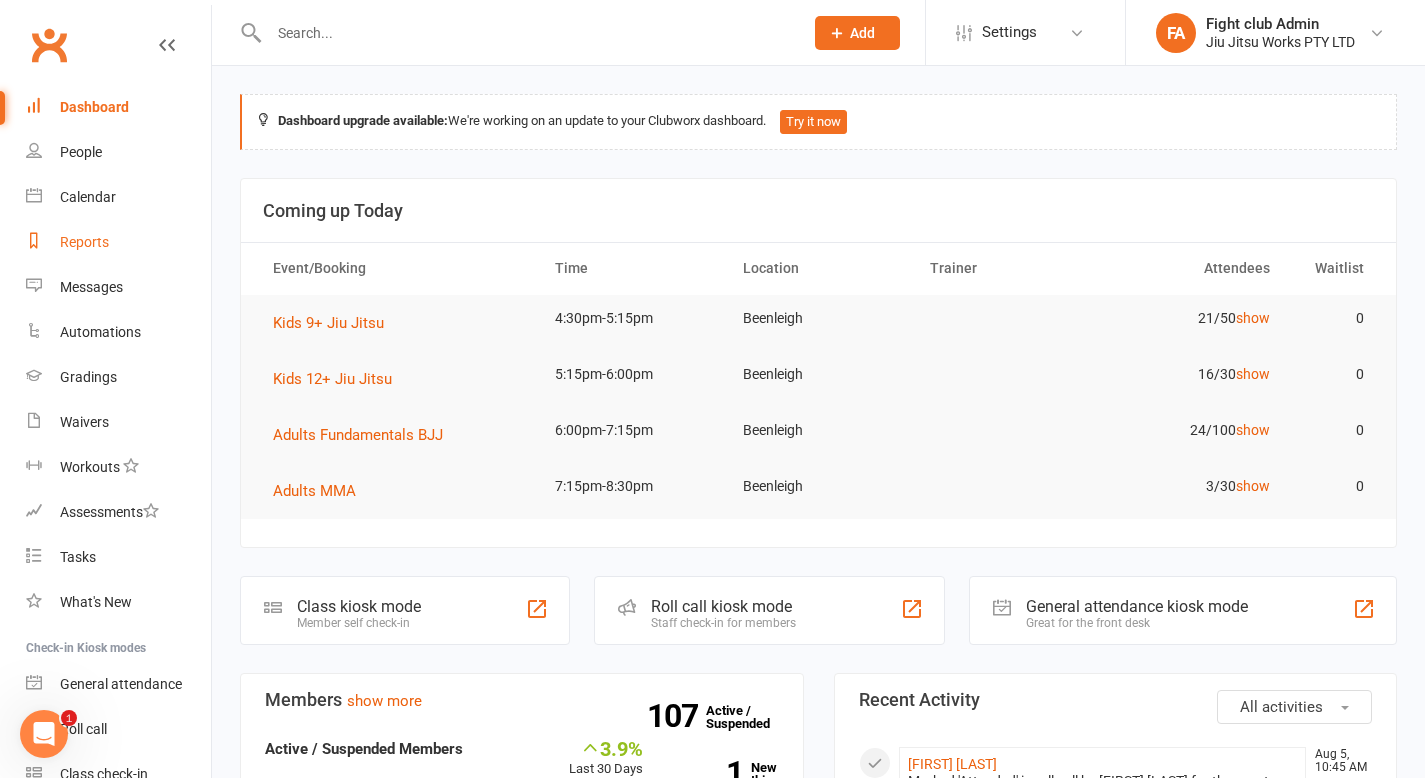 scroll, scrollTop: 0, scrollLeft: 0, axis: both 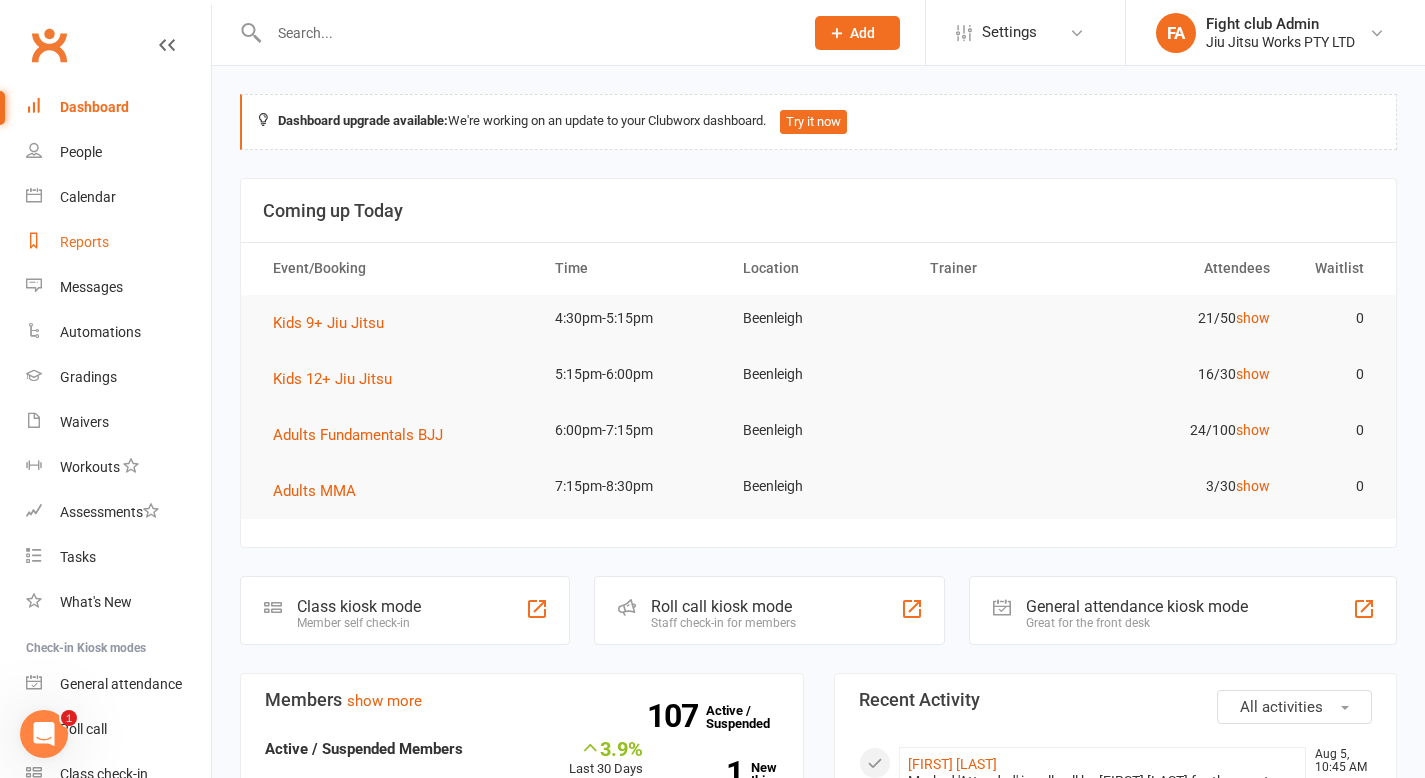 click on "Reports" at bounding box center [84, 242] 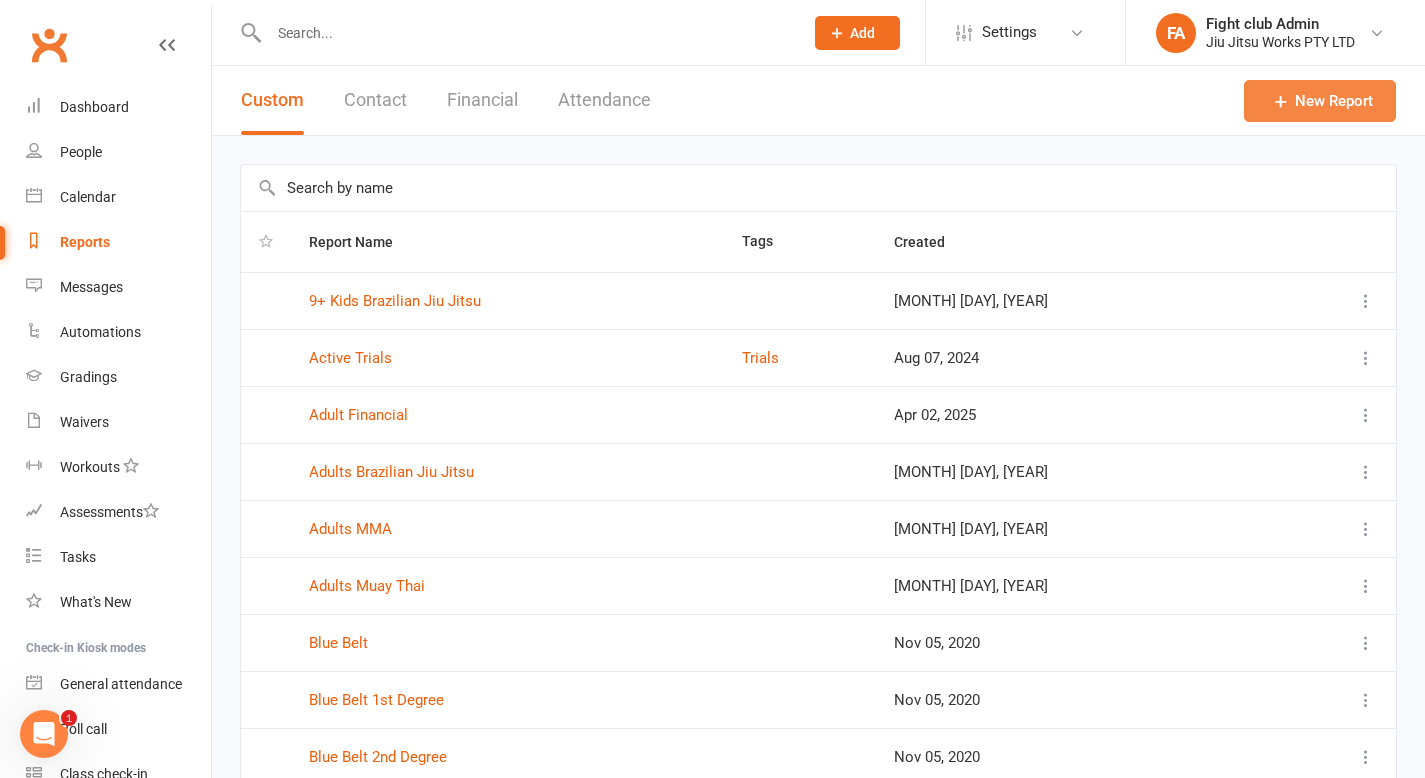 click at bounding box center (1281, 101) 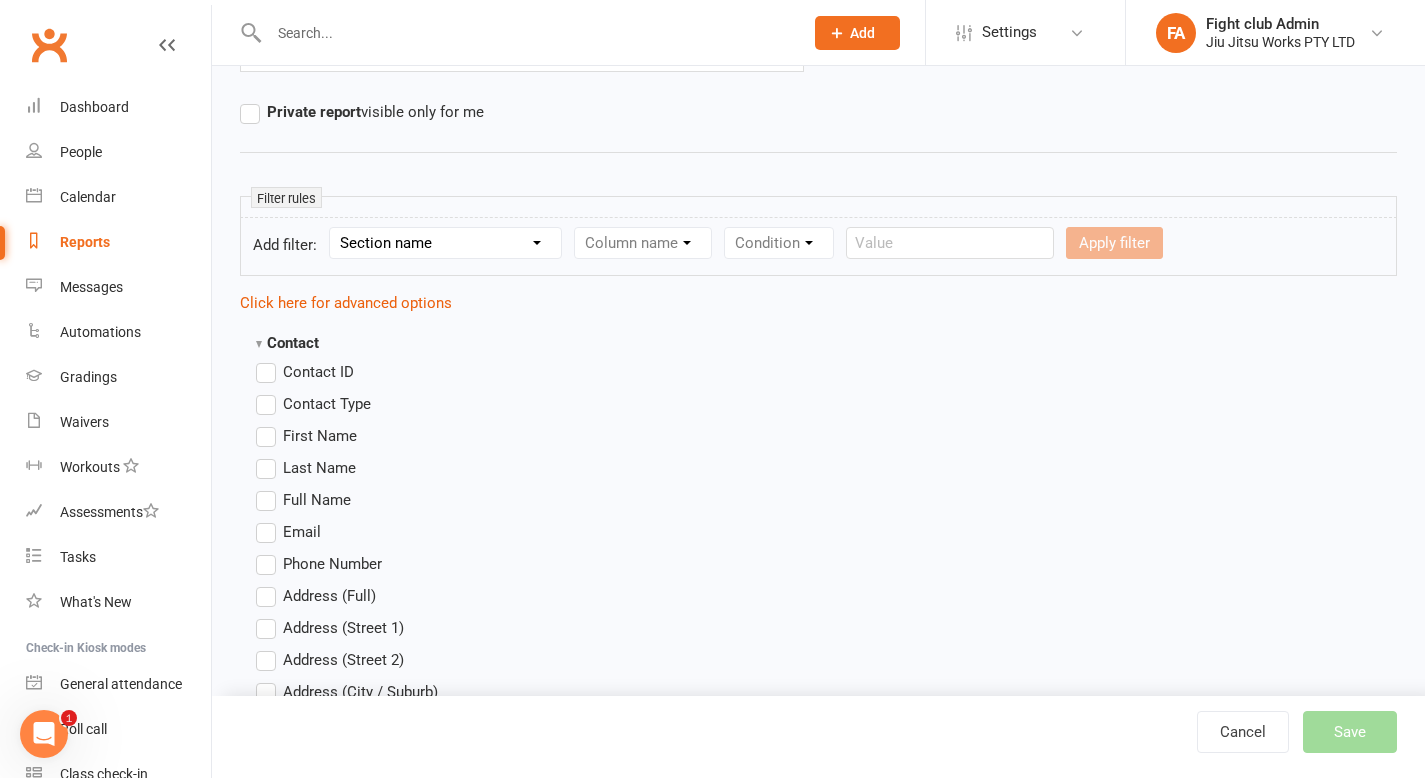 scroll, scrollTop: 0, scrollLeft: 0, axis: both 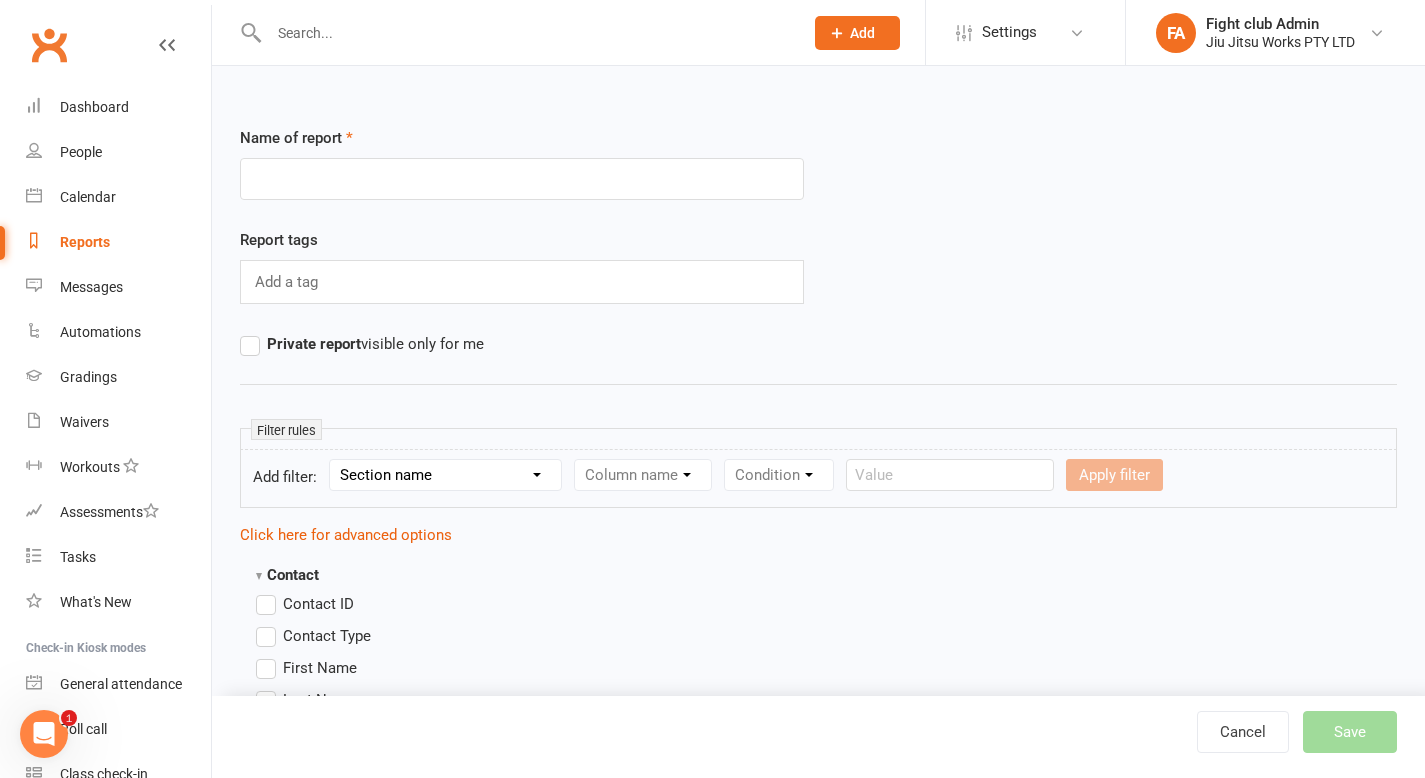 click on "Column name" at bounding box center [643, 475] 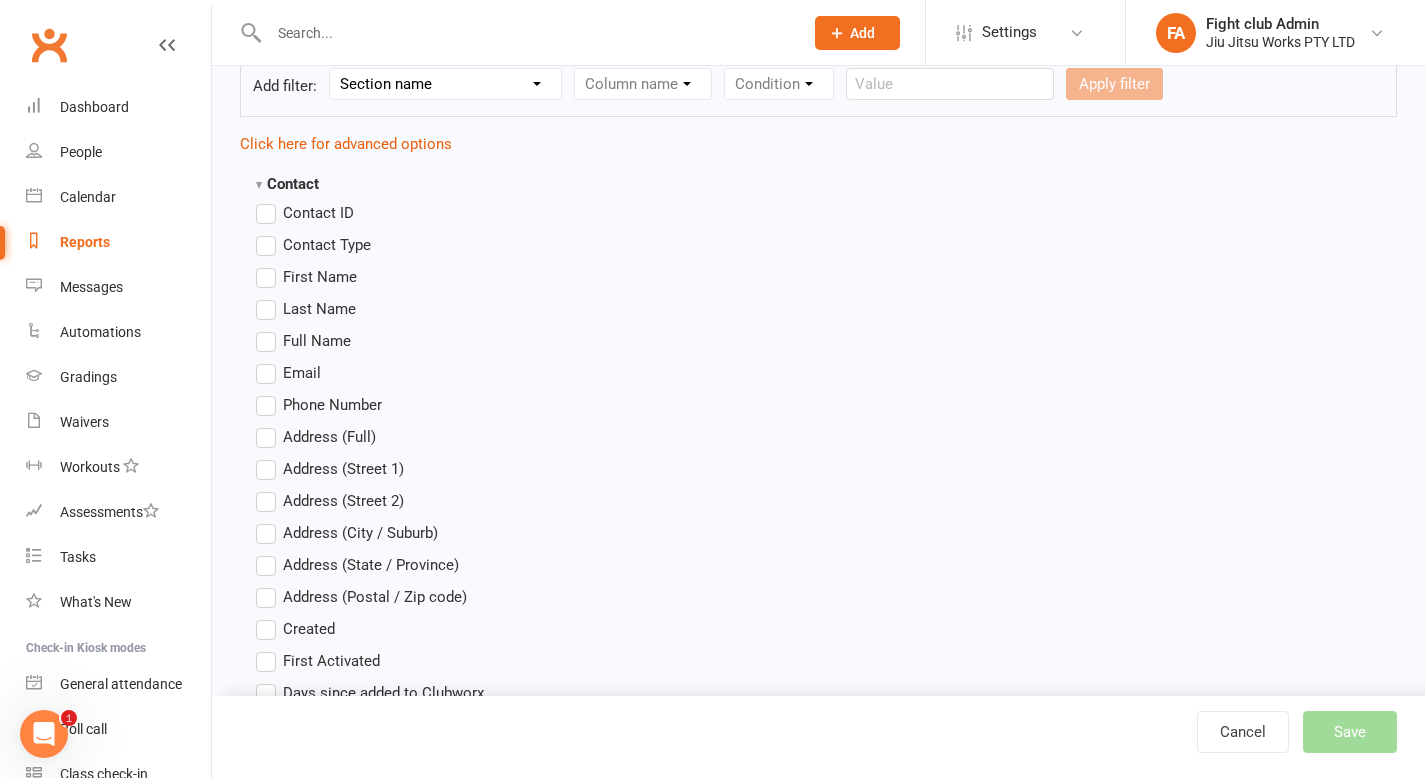 scroll, scrollTop: 613, scrollLeft: 0, axis: vertical 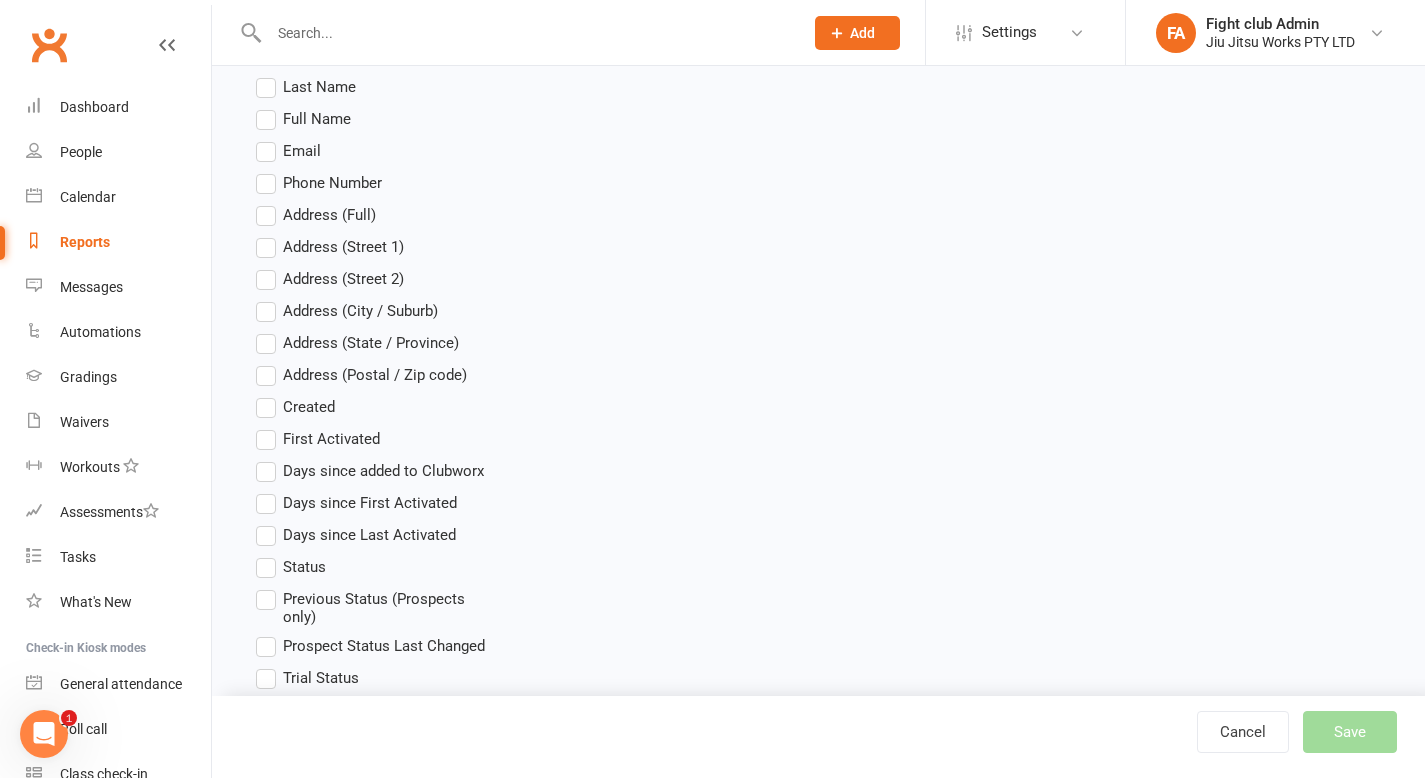 click on "Full Name" at bounding box center (317, 117) 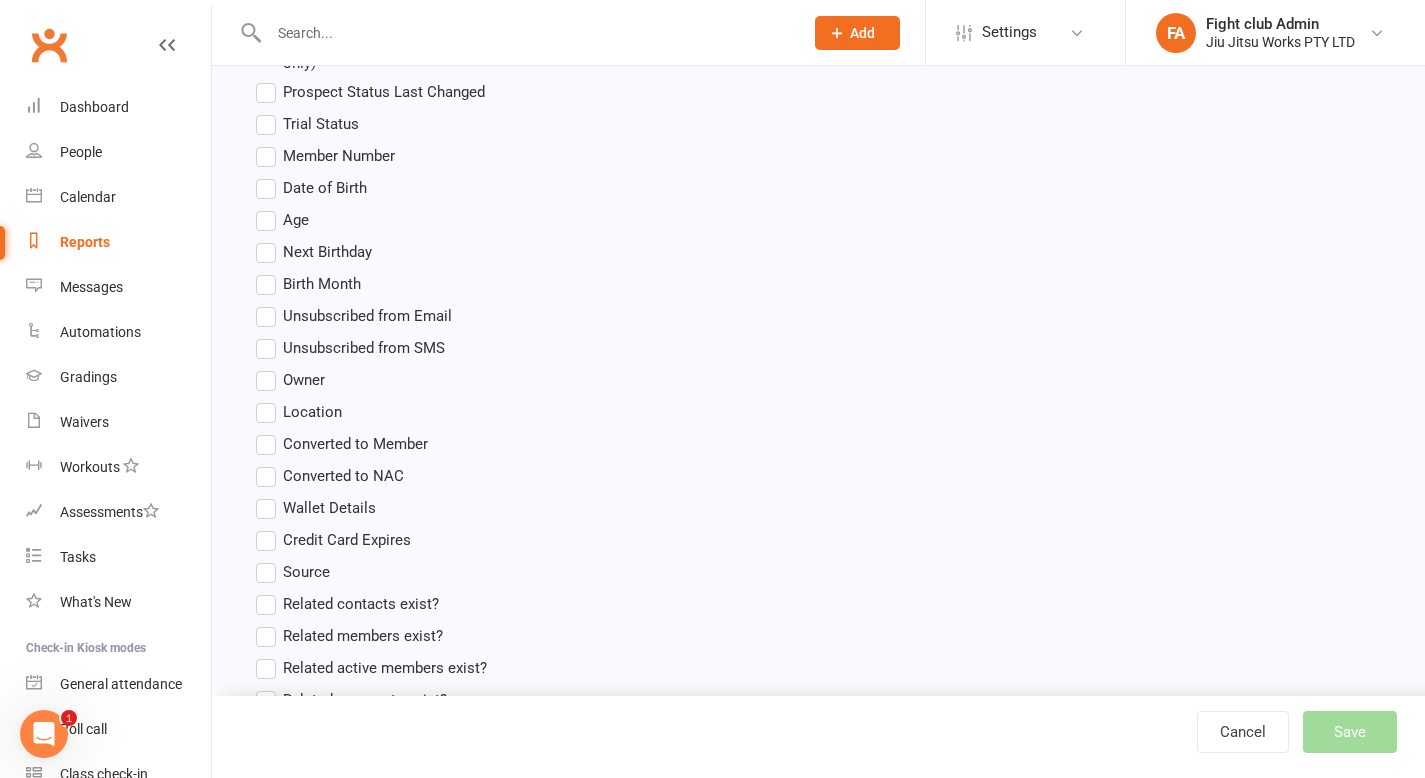 scroll, scrollTop: 1122, scrollLeft: 0, axis: vertical 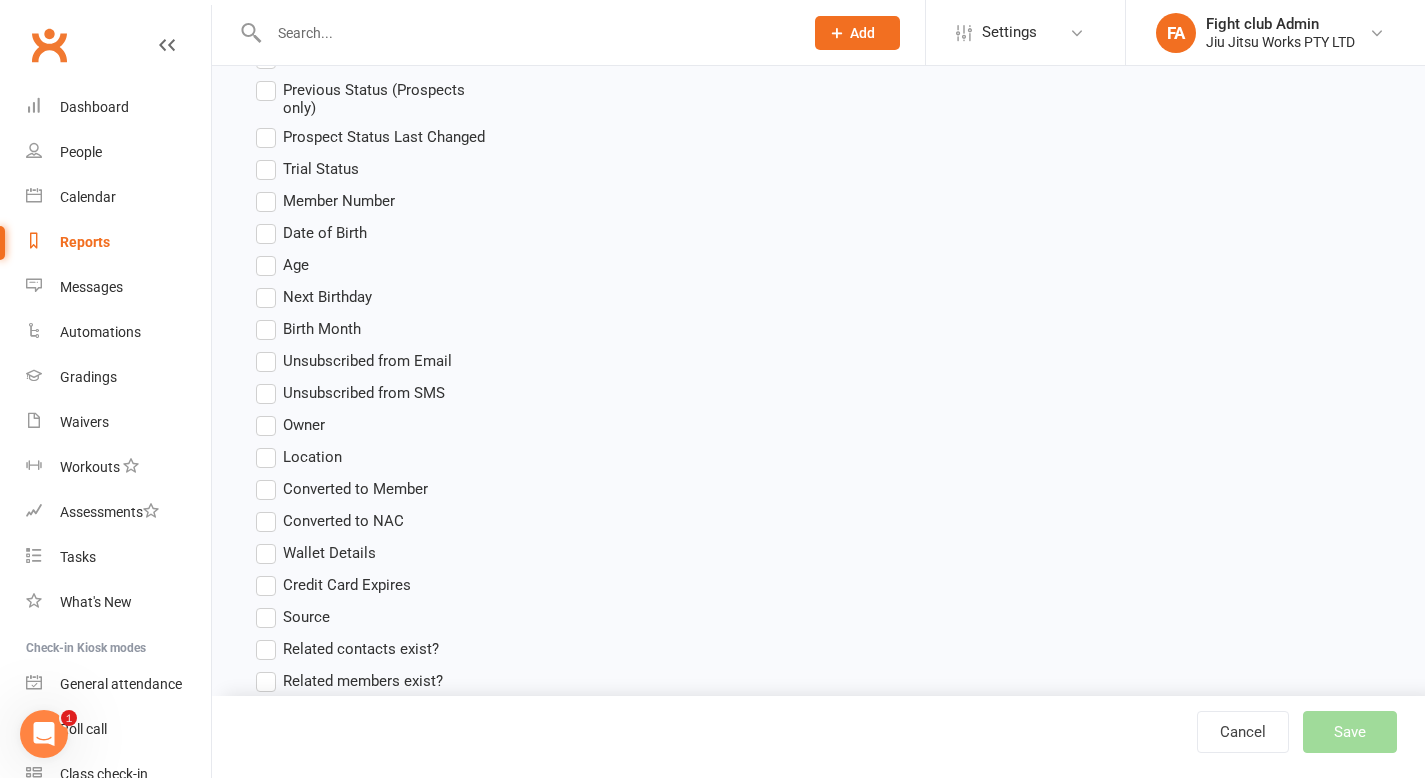 click on "Age" at bounding box center [296, 263] 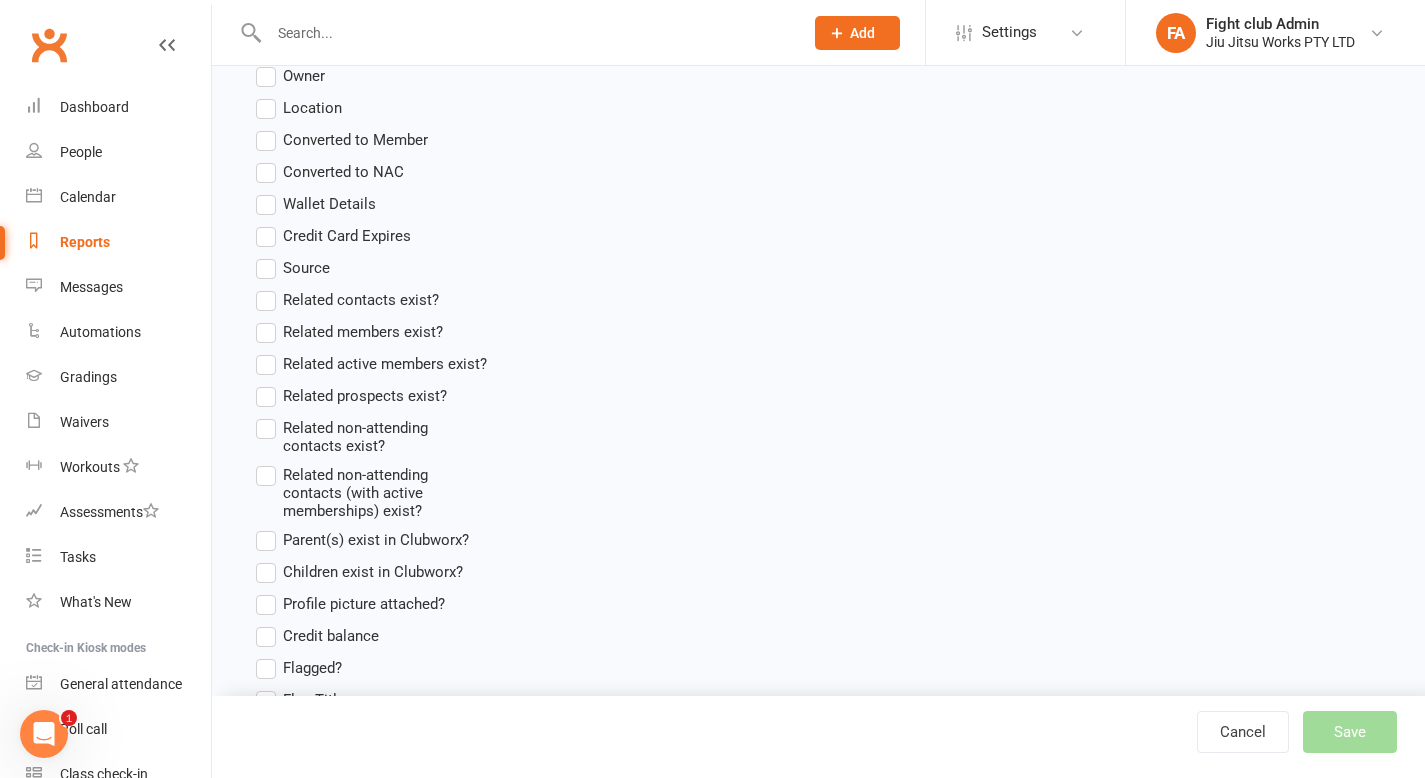 scroll, scrollTop: 1502, scrollLeft: 0, axis: vertical 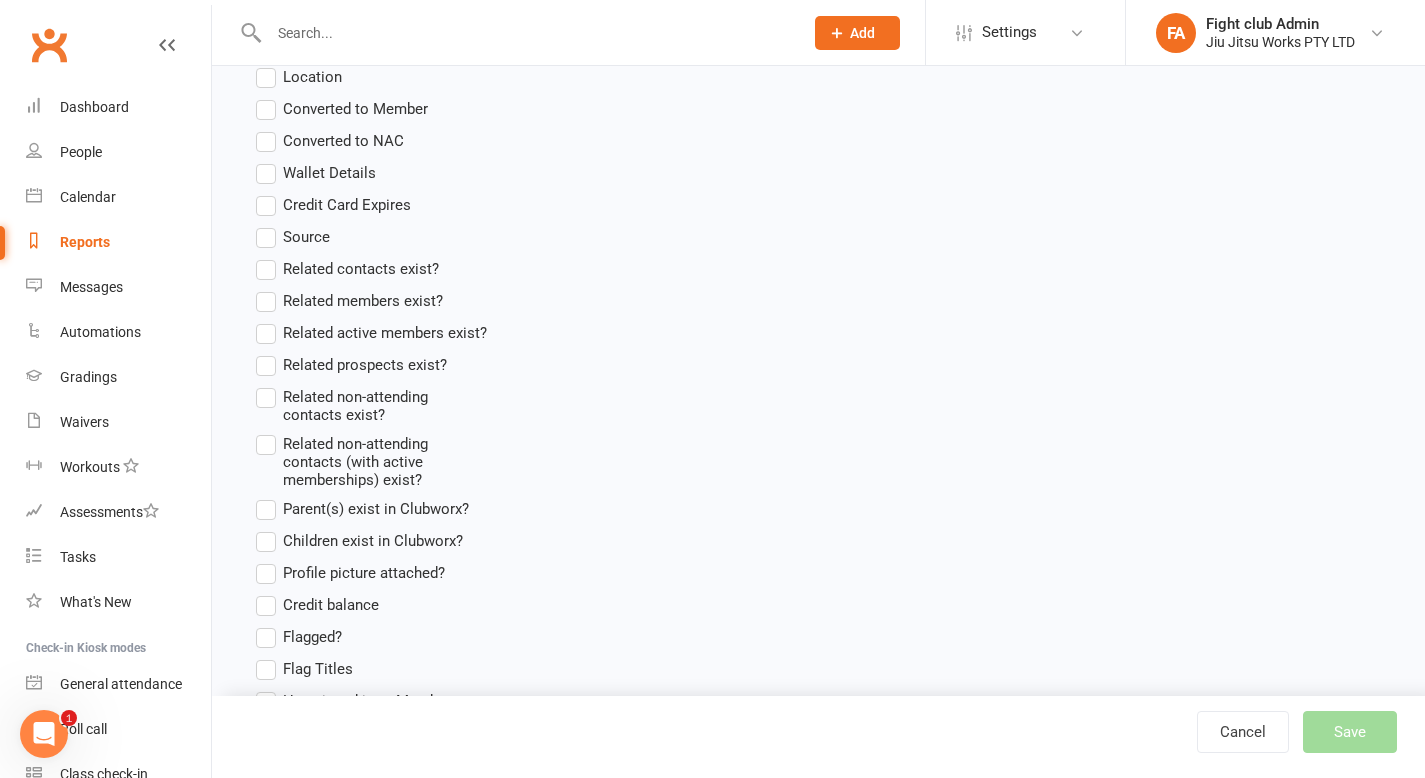 click on "Parent(s) exist in Clubworx?" at bounding box center [376, 507] 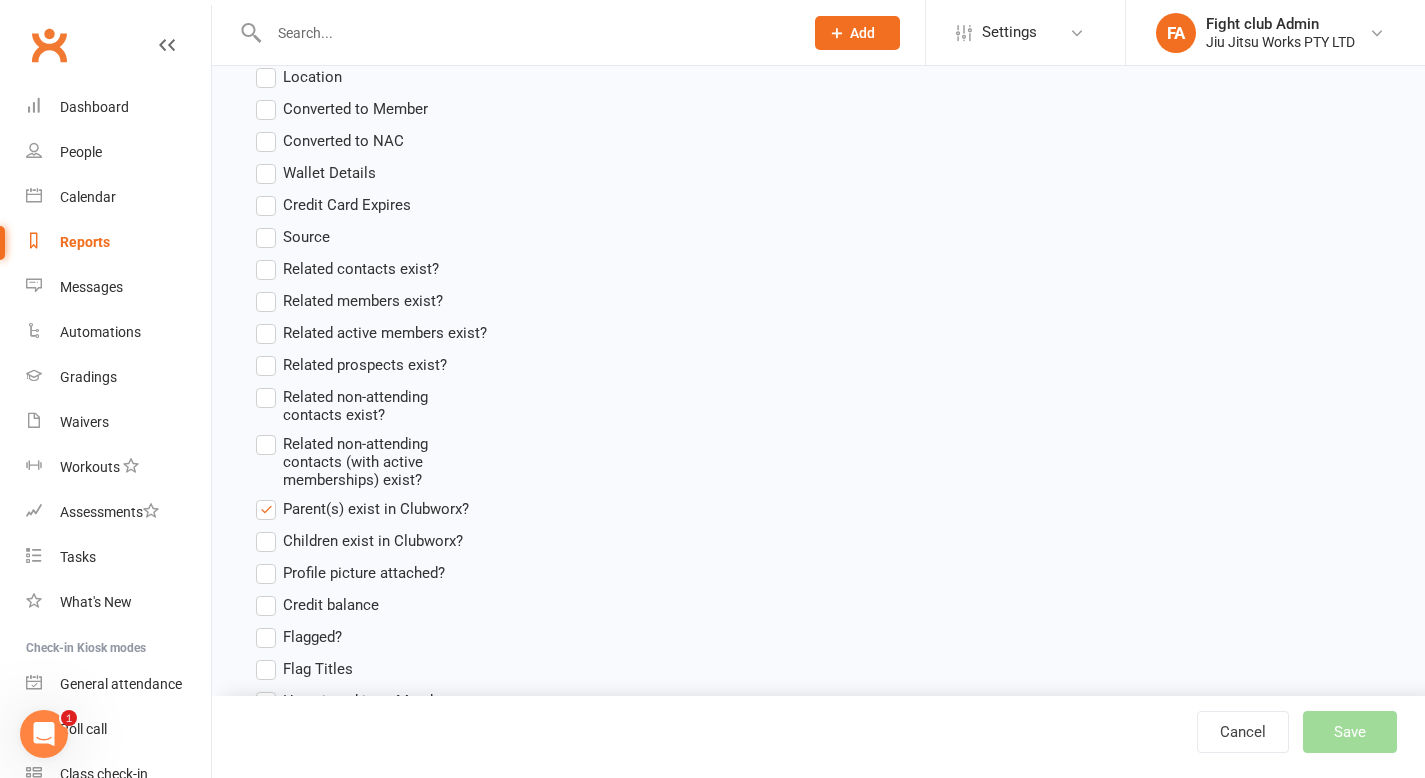 click on "Children exist in Clubworx?" at bounding box center (373, 539) 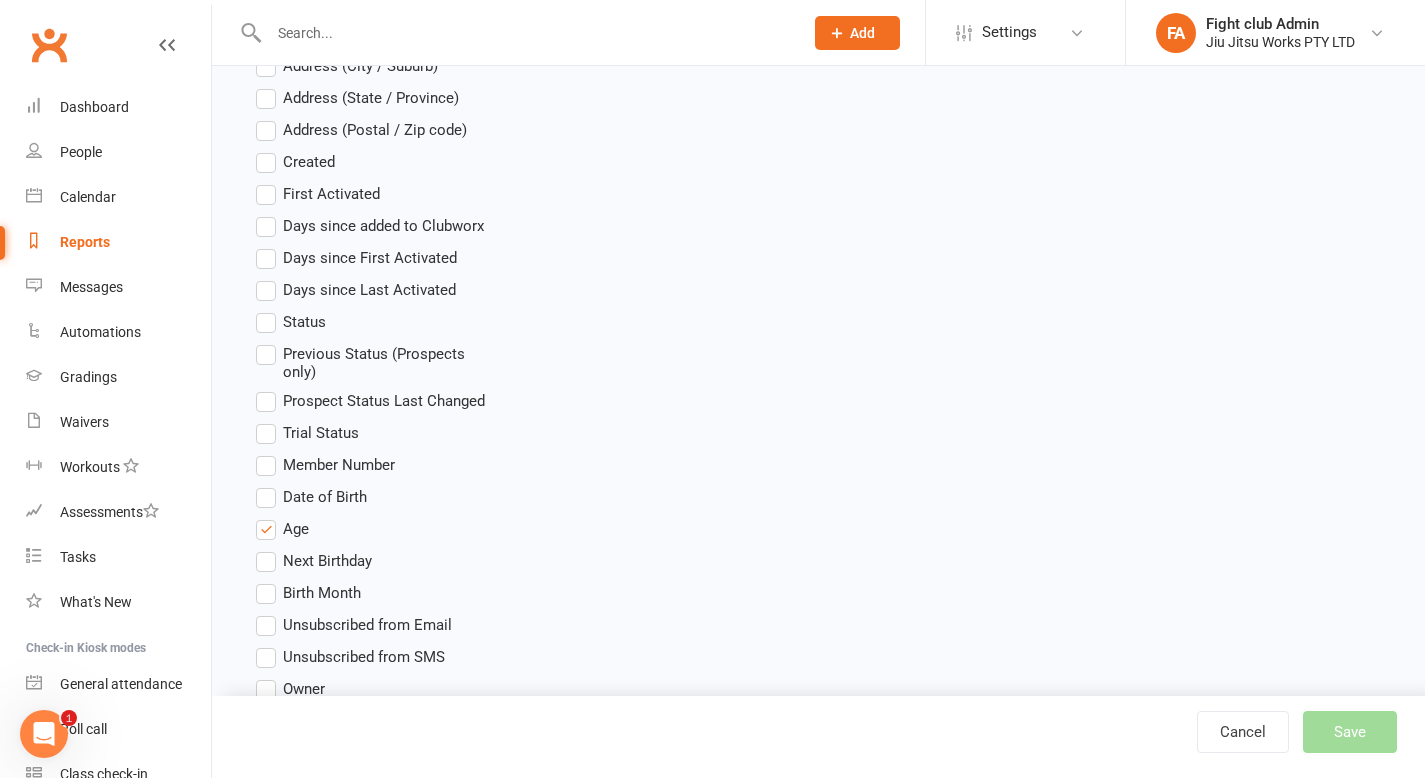 scroll, scrollTop: 0, scrollLeft: 0, axis: both 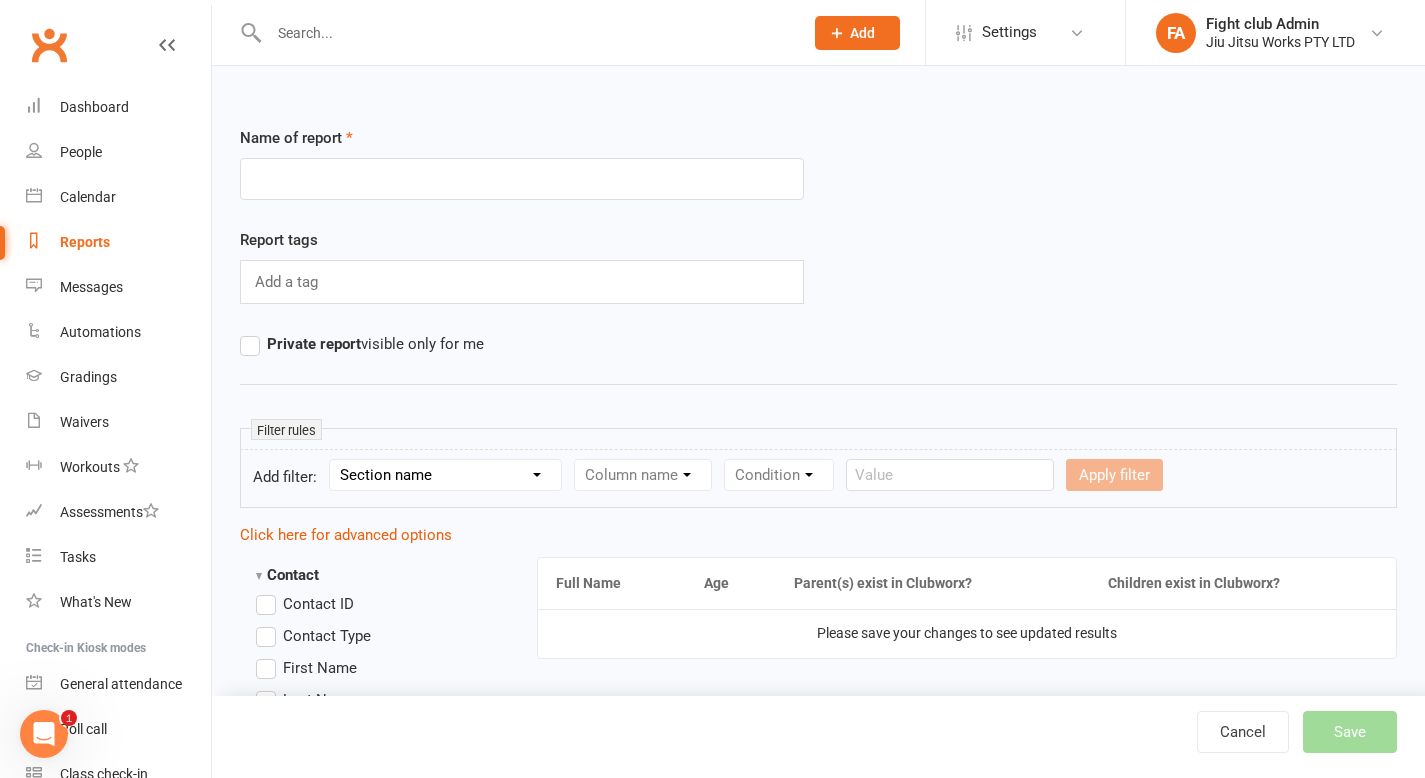 click on "Section name Contact Attendance Aggregate Payment Booking Waitlist Attendees Cancelled Bookings Late-cancelled Bookings Recurring Booking Aggregate Booking Communication Comms Recipients Membership Payment Styles And Ranks Aggregate Styles And Ranks Grading Events Promotions Suspensions Signed Waivers Family Members Enrolled Automations Public Tasks Emergency Contact Details" at bounding box center [445, 475] 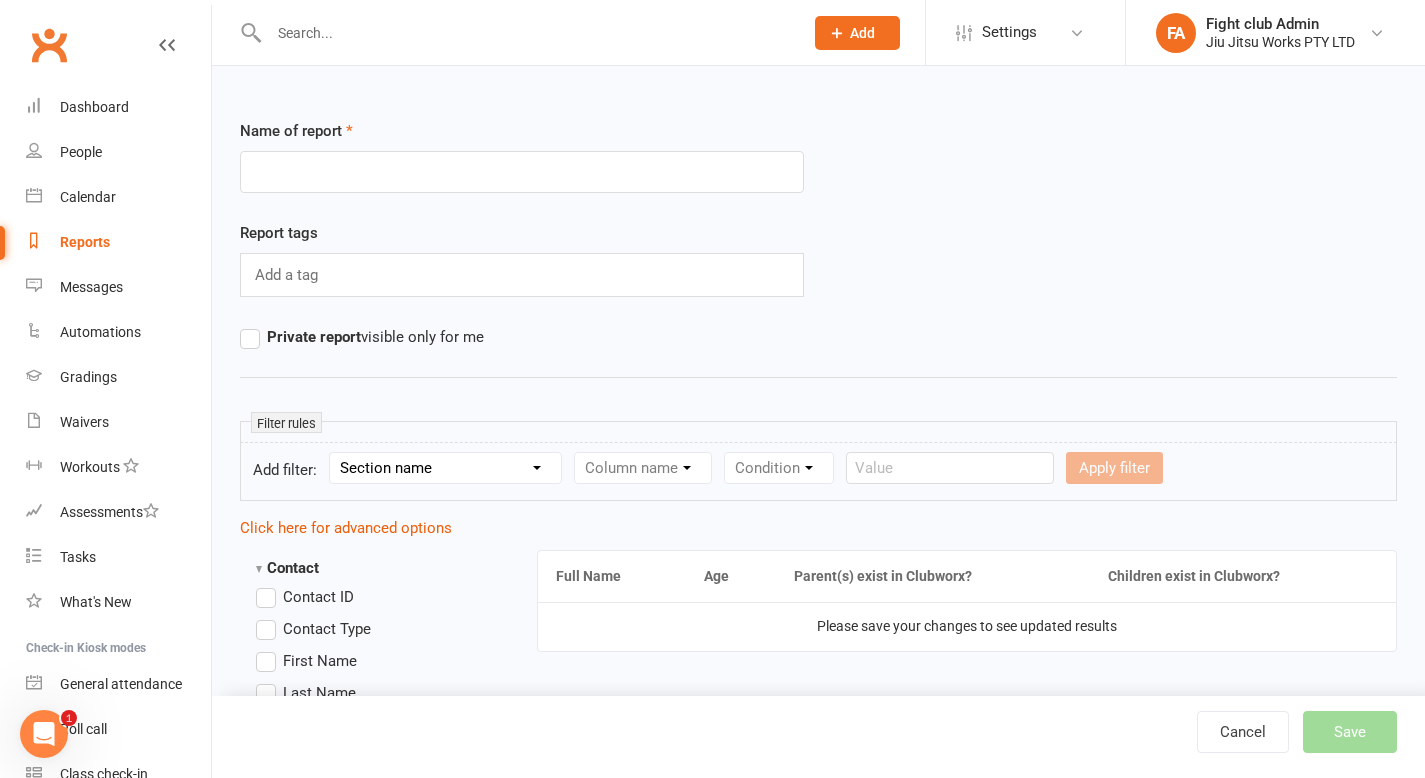scroll, scrollTop: 8, scrollLeft: 0, axis: vertical 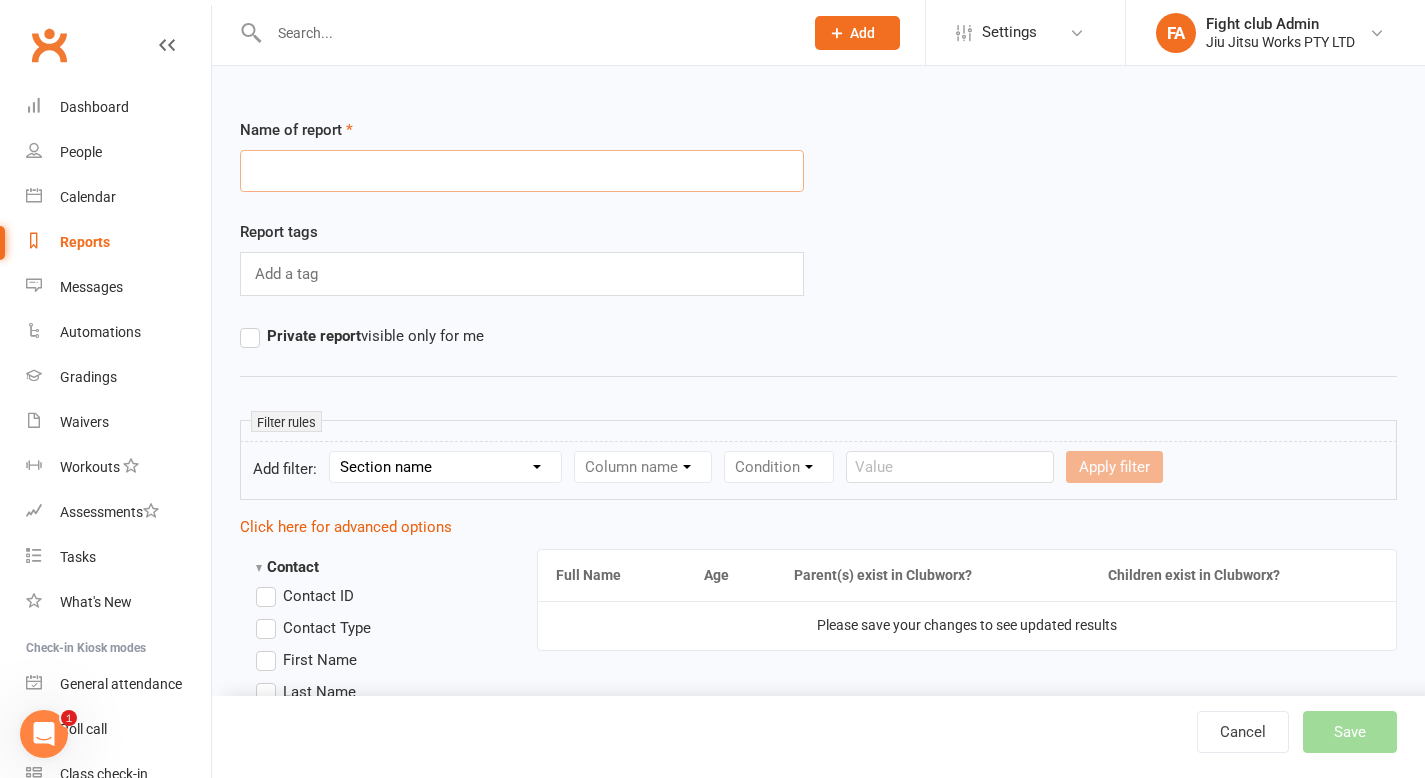 click at bounding box center (522, 171) 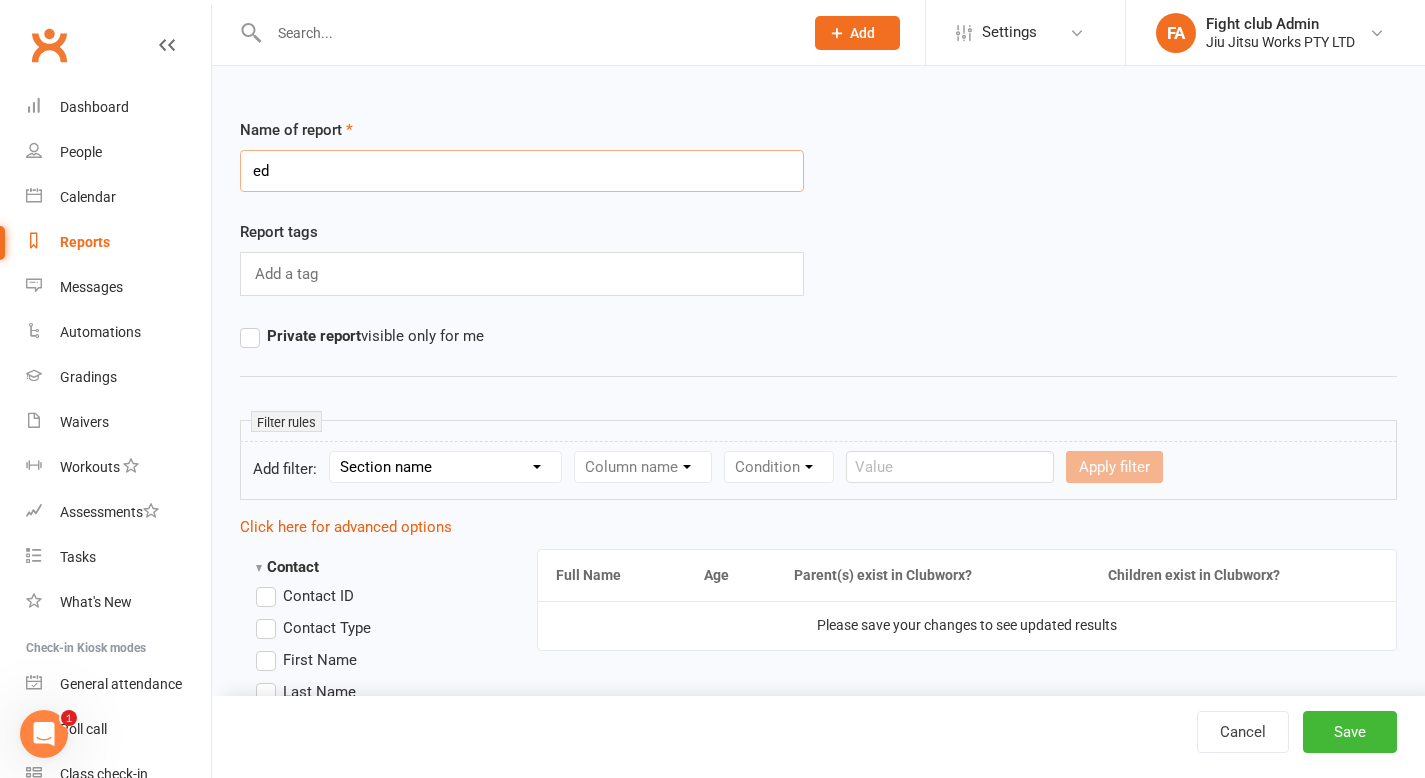 type on "e" 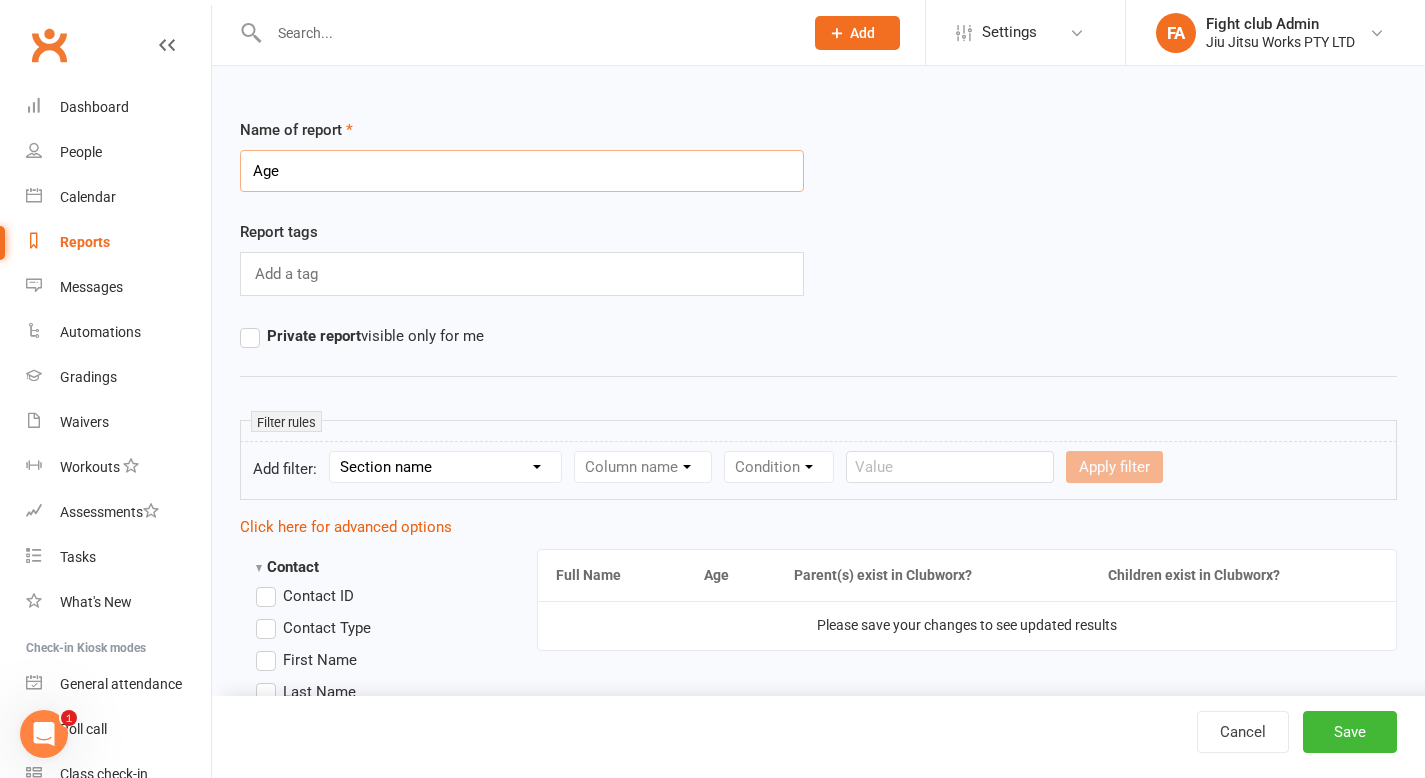 type on "Age" 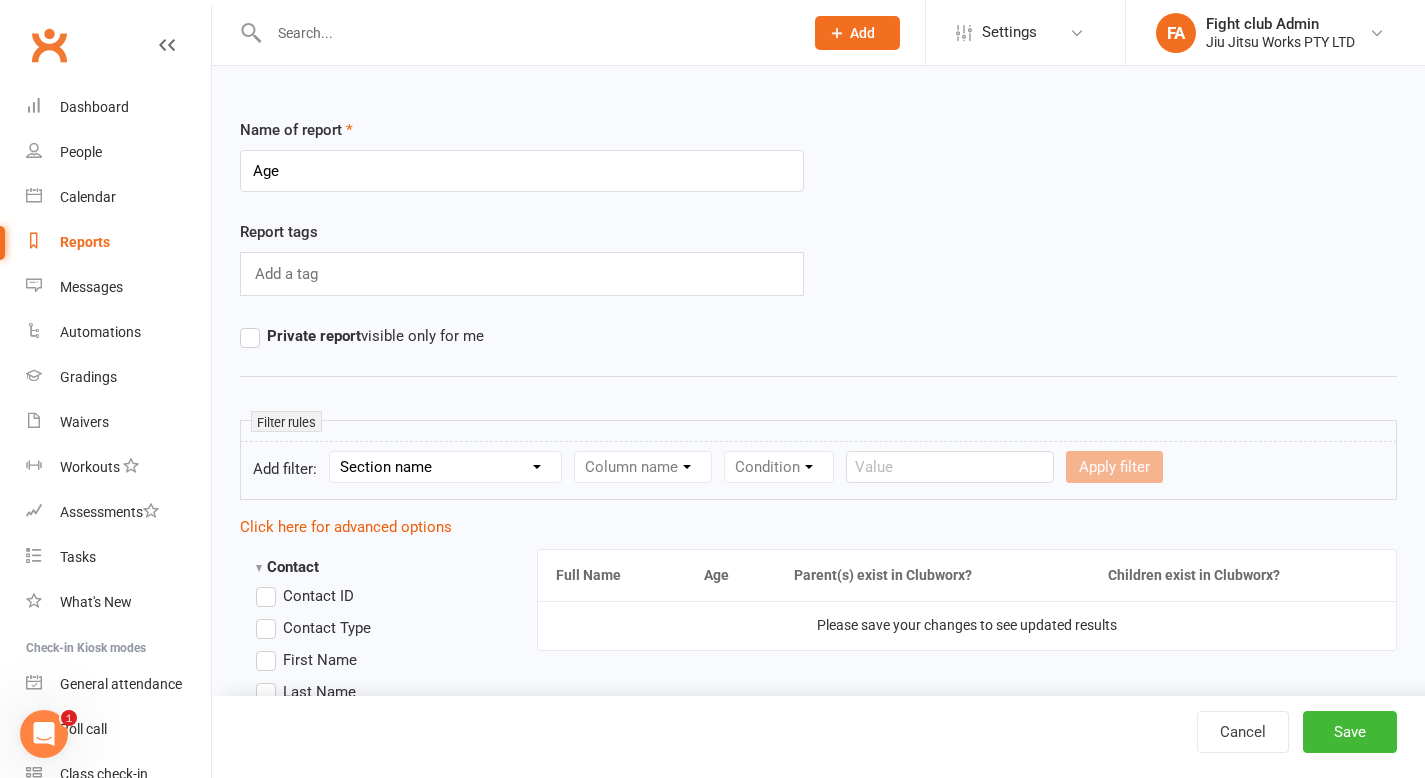 click on "Cancel   Save" at bounding box center (818, 737) 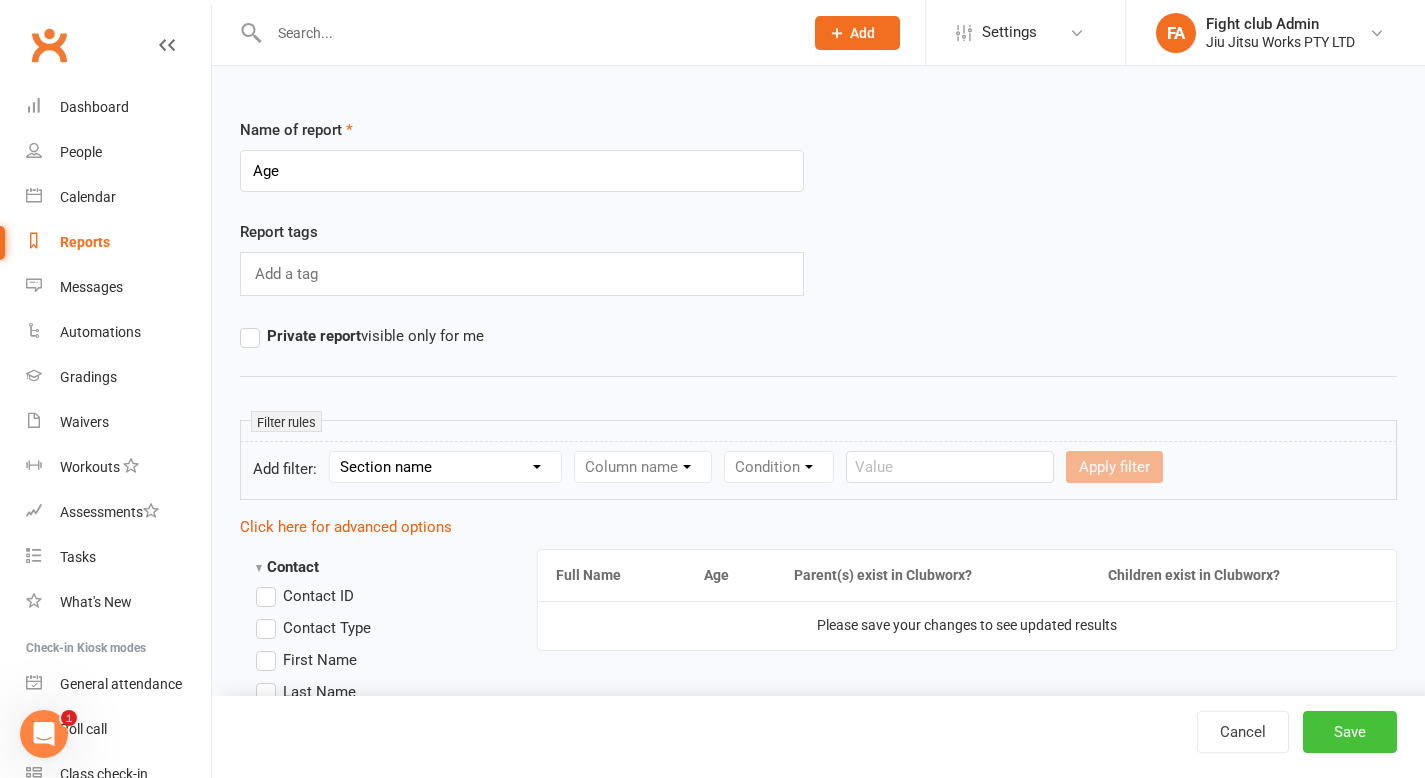 click on "Save" at bounding box center [1350, 732] 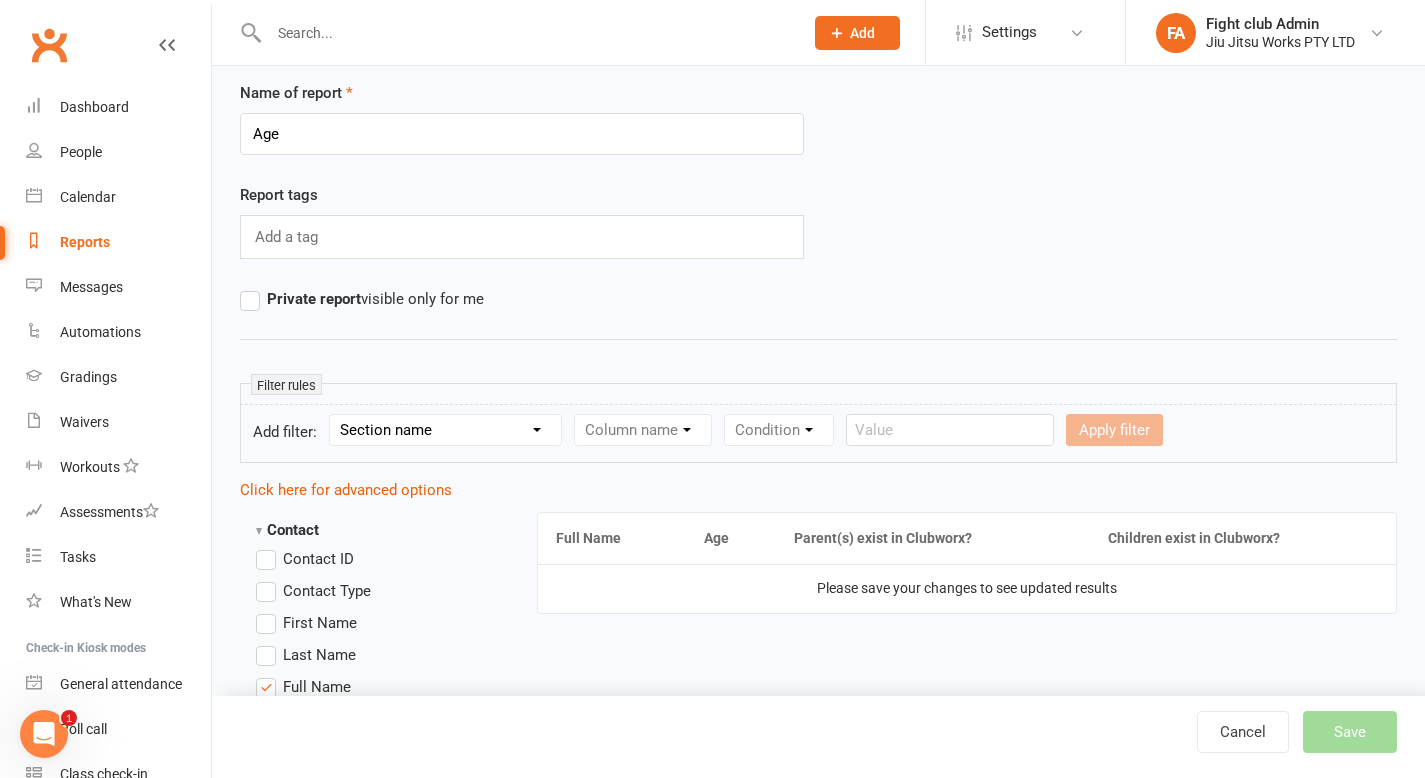 scroll, scrollTop: 289, scrollLeft: 0, axis: vertical 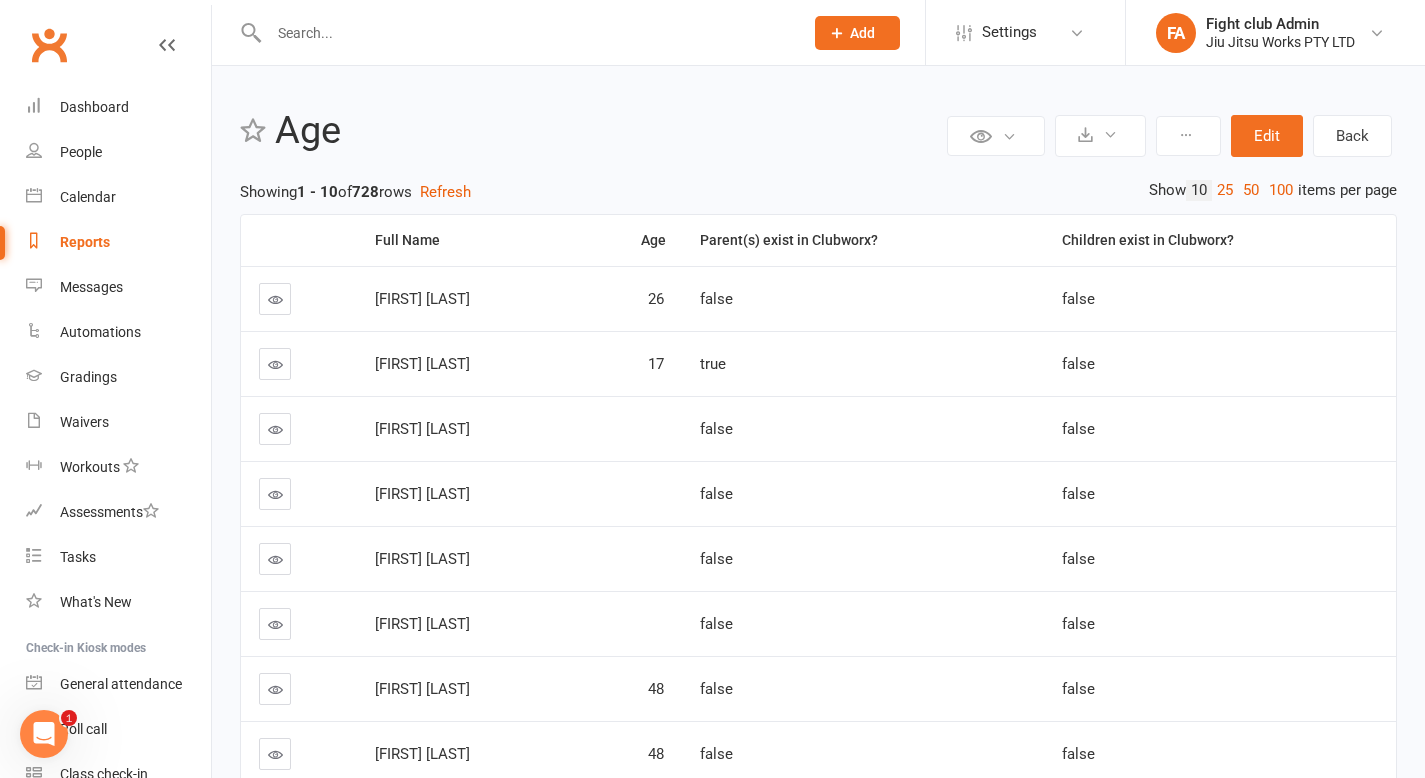 click at bounding box center [275, 299] 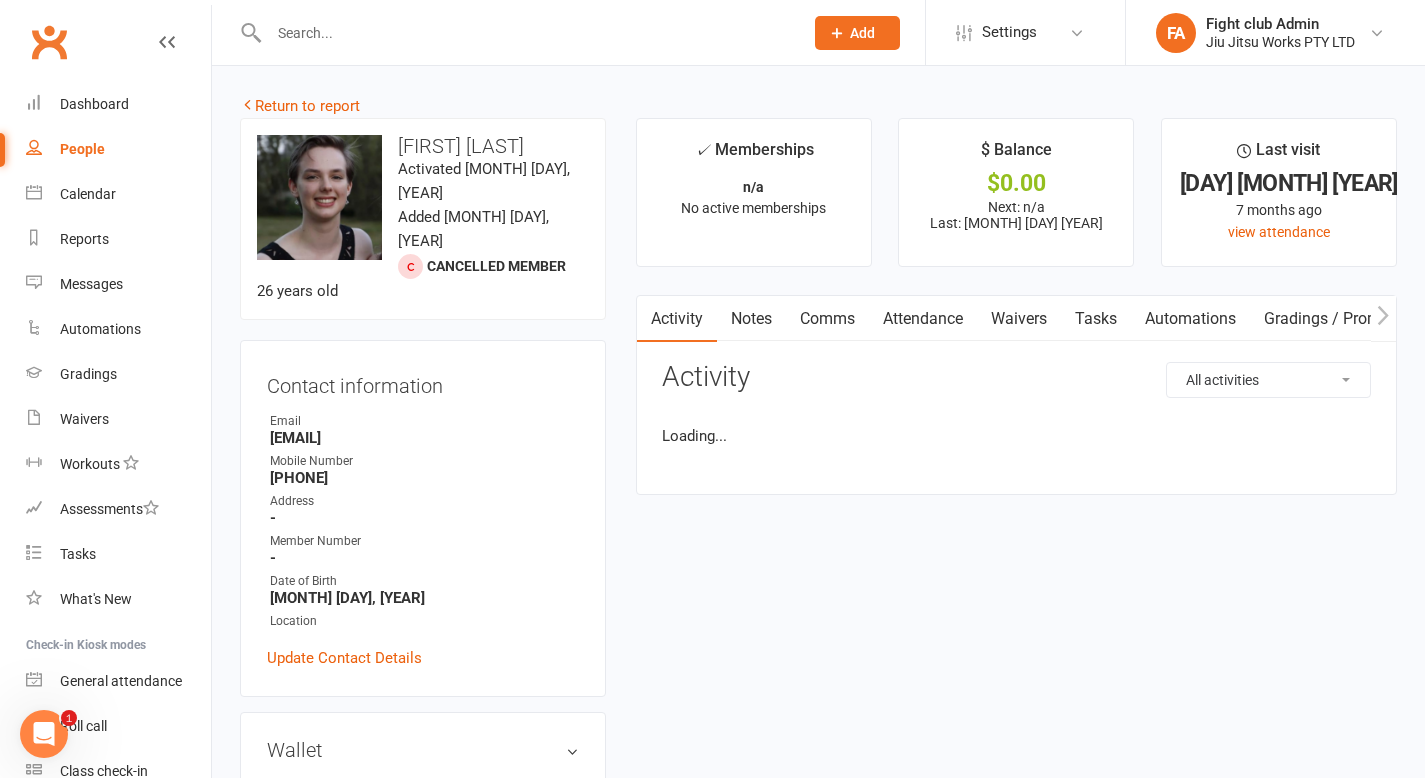 scroll, scrollTop: 4, scrollLeft: 0, axis: vertical 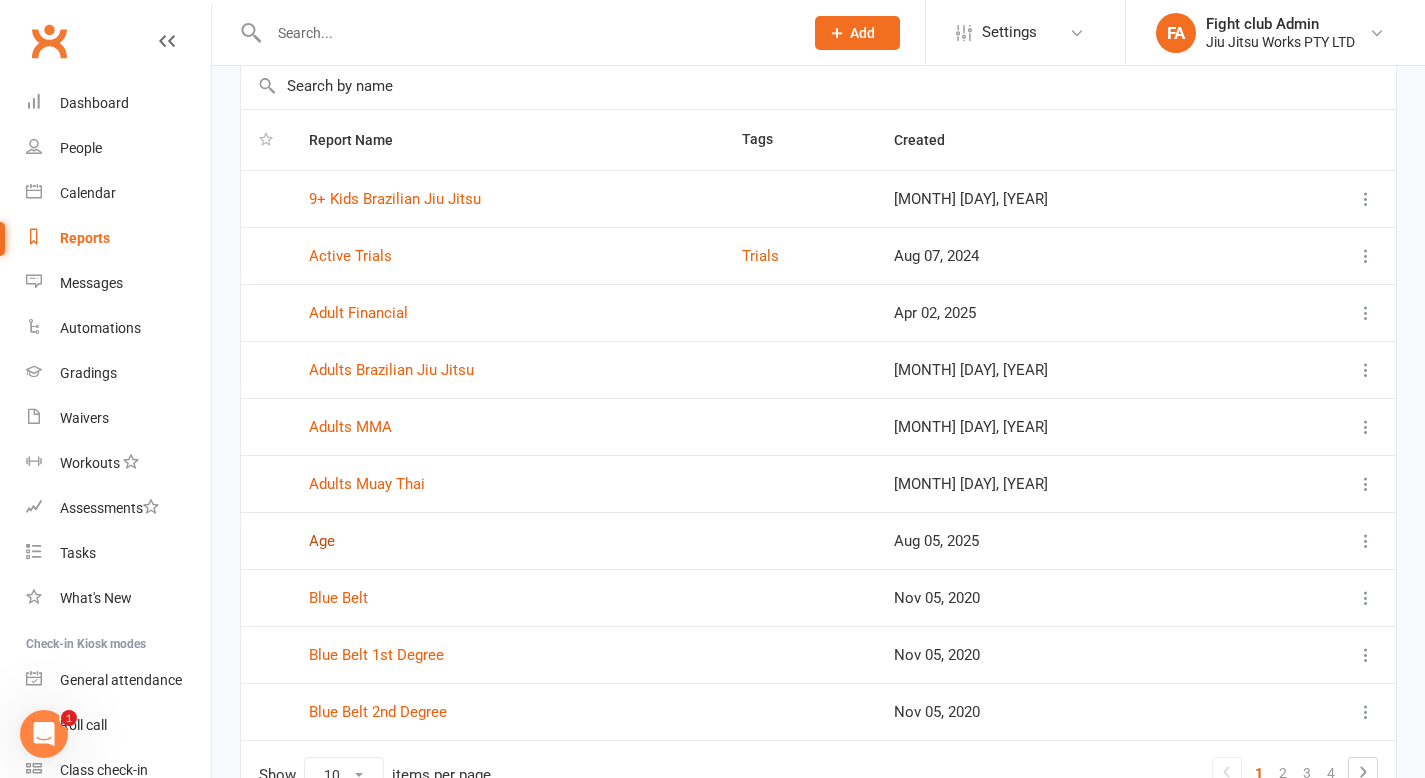 click on "Age" at bounding box center (322, 541) 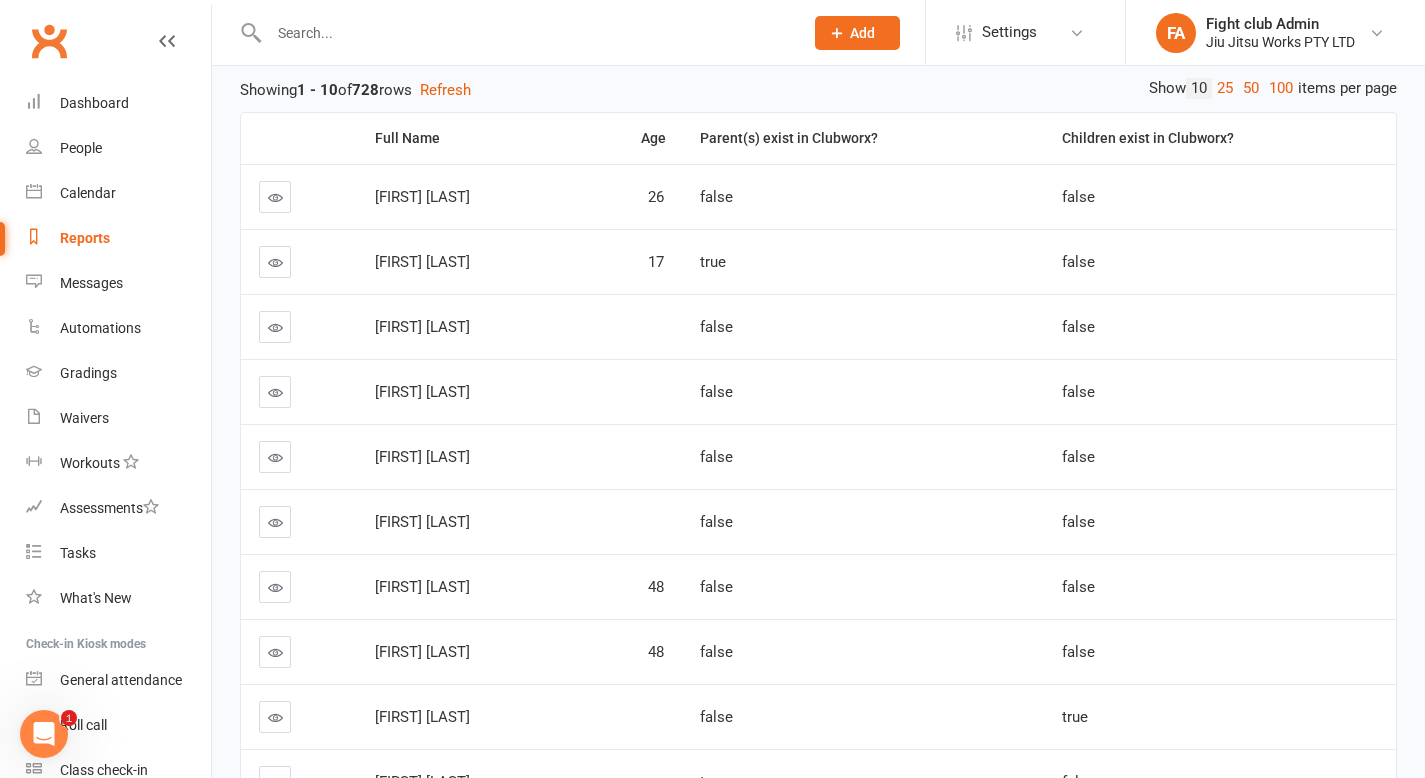 scroll, scrollTop: 0, scrollLeft: 0, axis: both 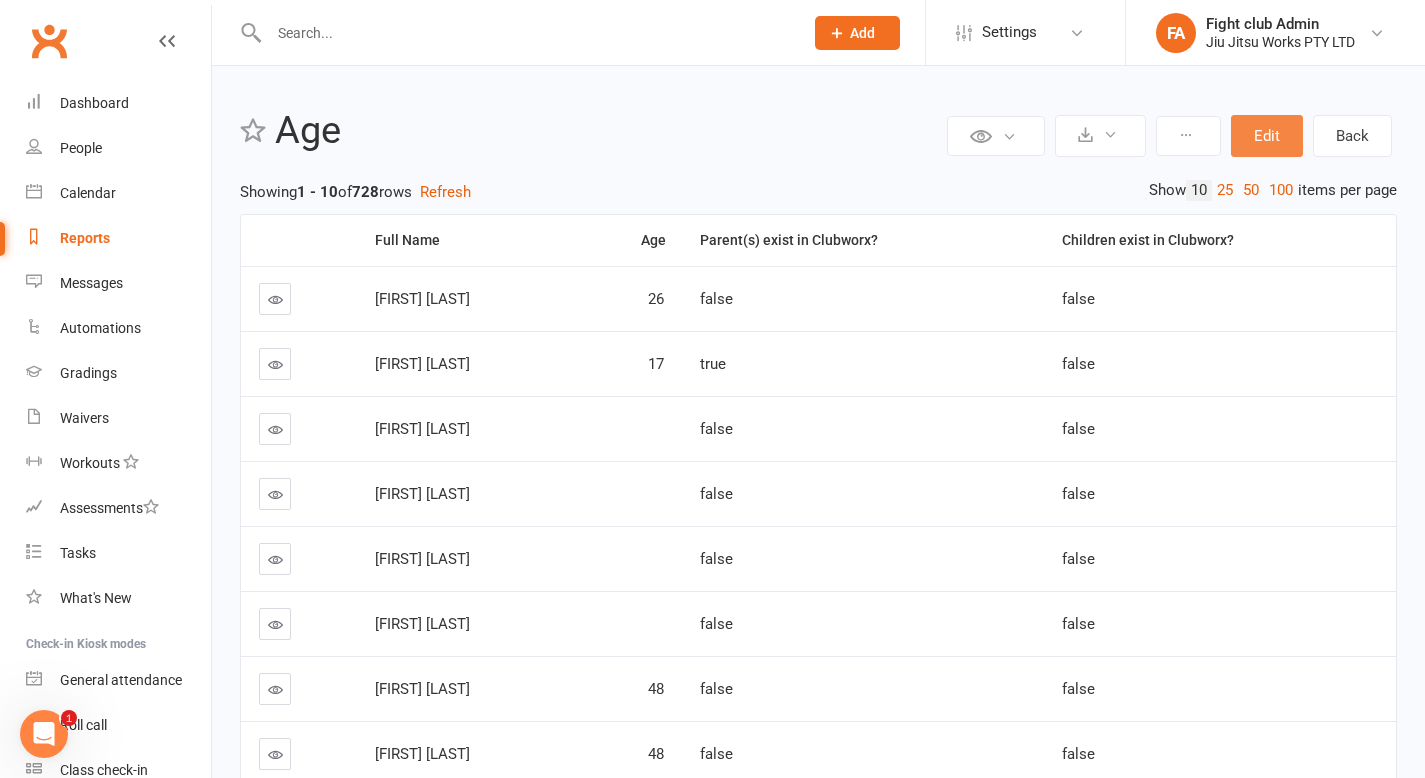 click on "Edit" at bounding box center [1267, 136] 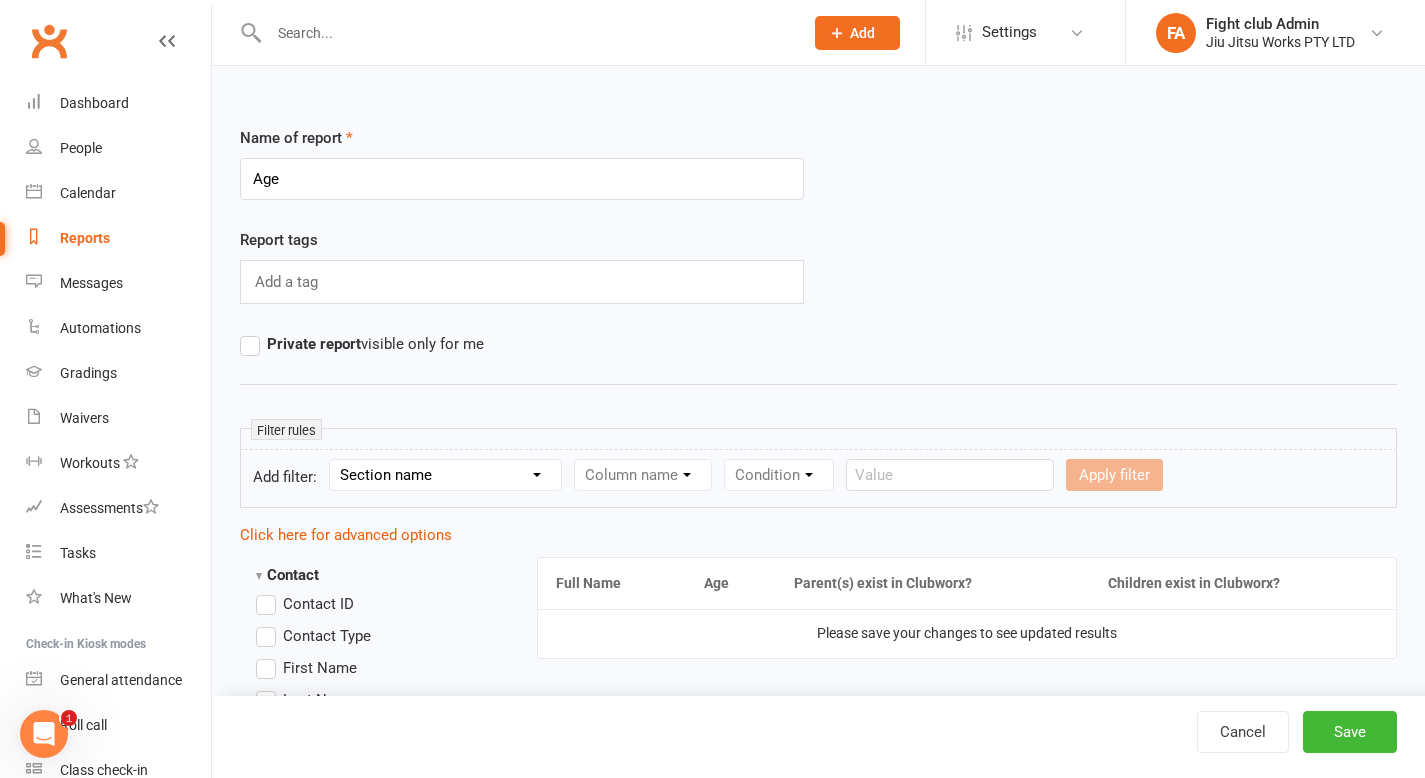 click on "Add a tag" at bounding box center (522, 282) 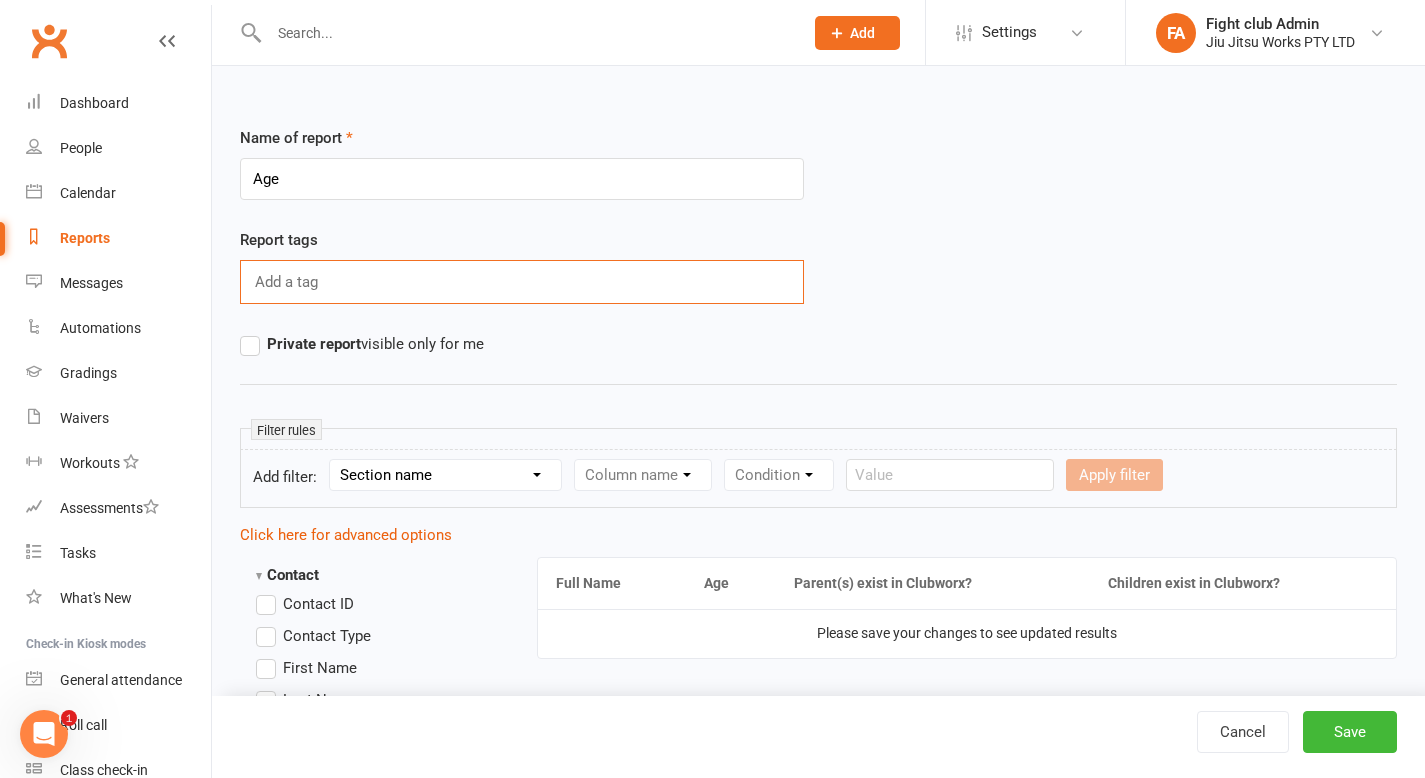 click on "Add a tag" at bounding box center [522, 282] 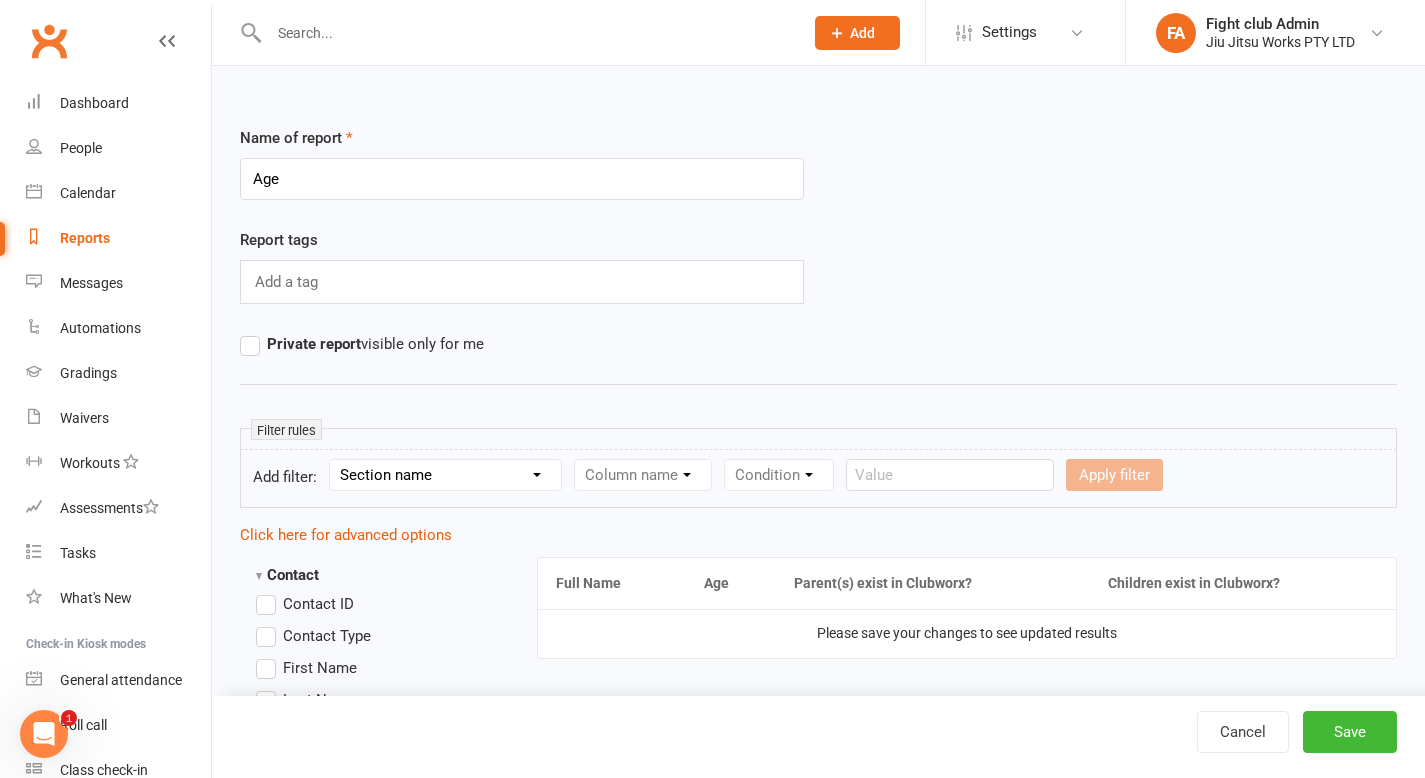 select on "11" 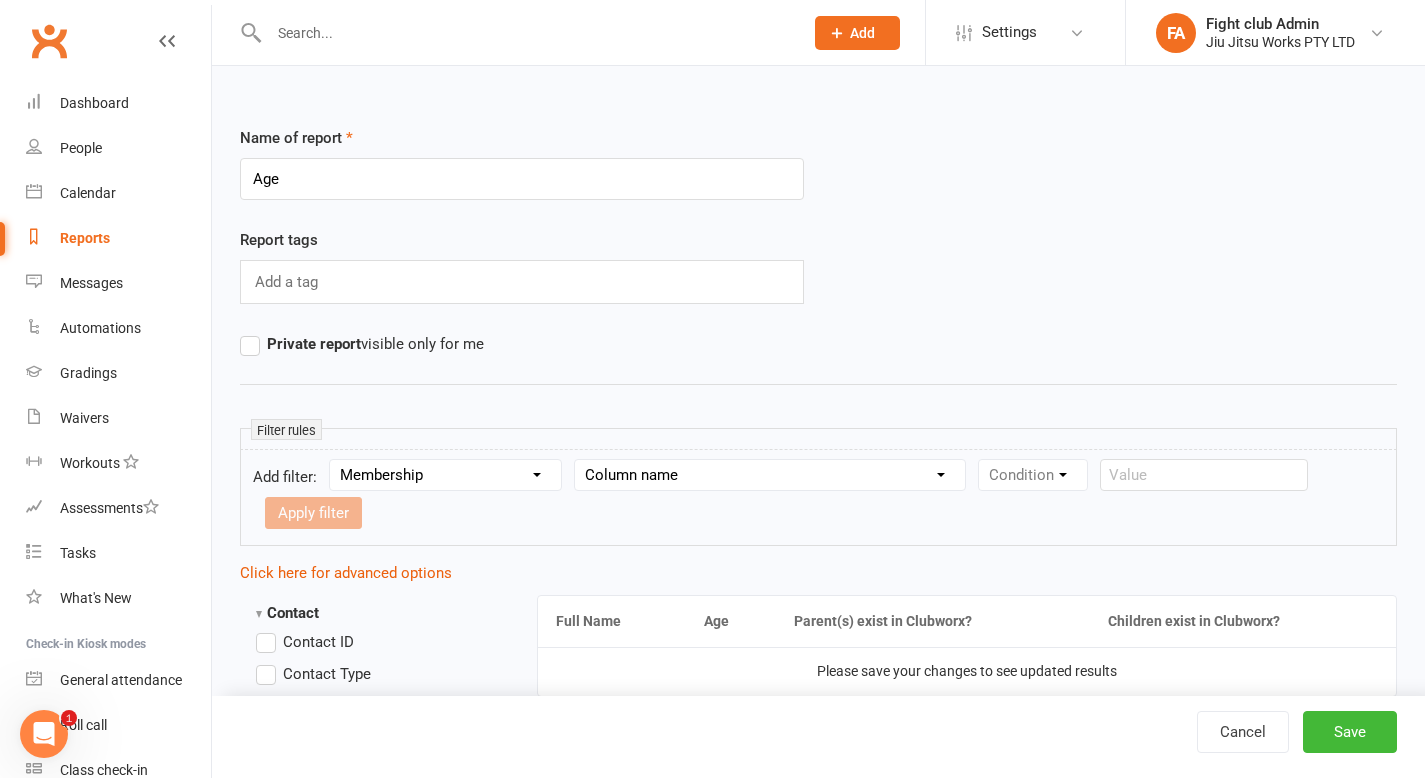click on "Column name Membership ID Membership Name Membership Category Membership Start Date Membership Up-front Payment Date Membership Recurring Payments Start Date Membership Expiry Date Membership Added On Membership Term (in words) Membership Duration (in days) Current Membership Age (in days) Active Days Remaining (after today) Membership Fee (Up-front) Membership Fee (Recurring) Membership Recurring Fee Frequency Membership Attendance Limit (Description) Membership Attendance Limit Recurrence (Period) Membership Attendance Limit Recurrence (Number) Membership Source Class Pack? Trial Membership? Send email receipt on successful payment? Bookings Made Bookings Attended Bookings Absent Bookings w/ Unmarked Attendance Bookings Remaining Attendances in Current Calendar Month Make-up Classes Available Membership Active? Cancellation Present? Cancellation Date Cancellation Added On Cancellation Reason Most Recent Attendance Payments Attempted Paid Payments Failed Payments (Current) Payments Remaining" at bounding box center (770, 475) 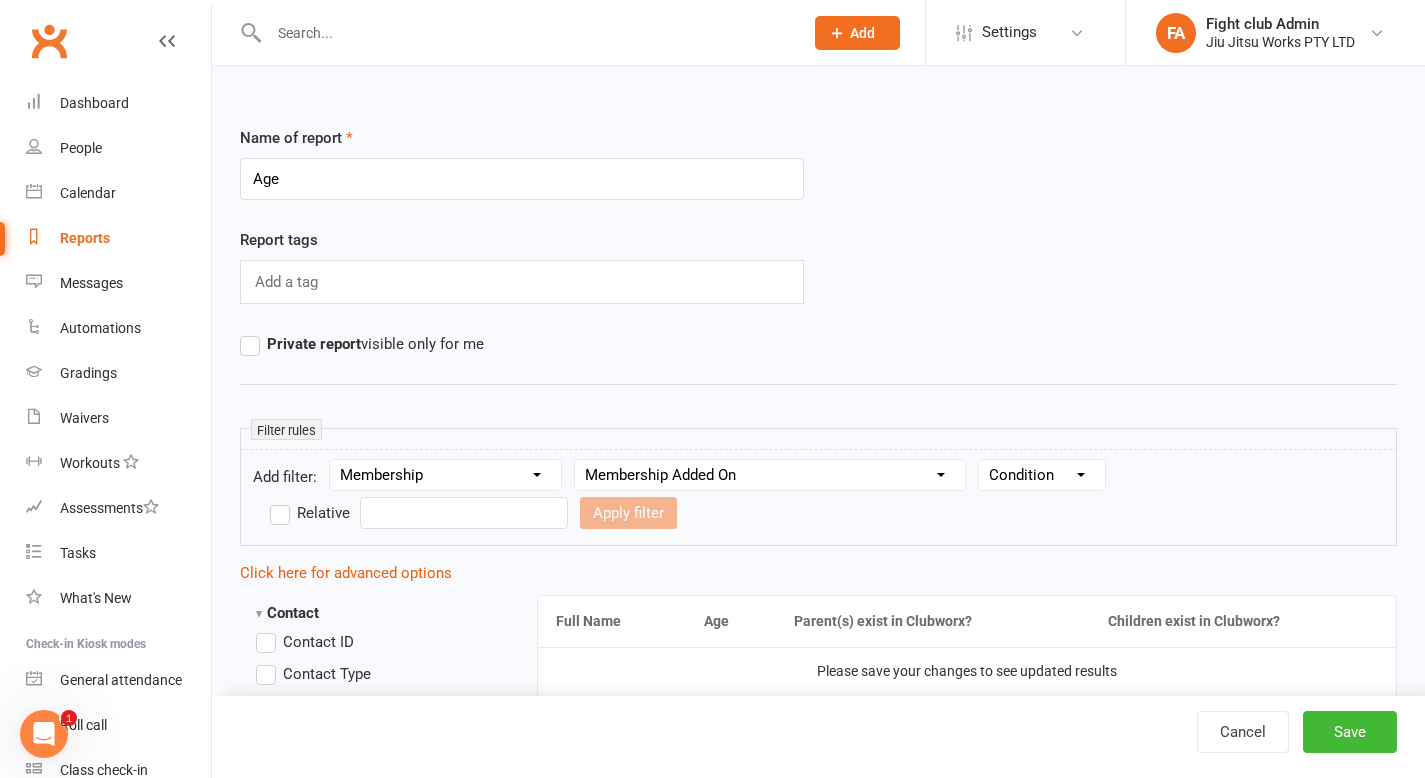 click on "Condition Is Is not Before After Before or on After or on Is blank Is not blank" at bounding box center (1042, 475) 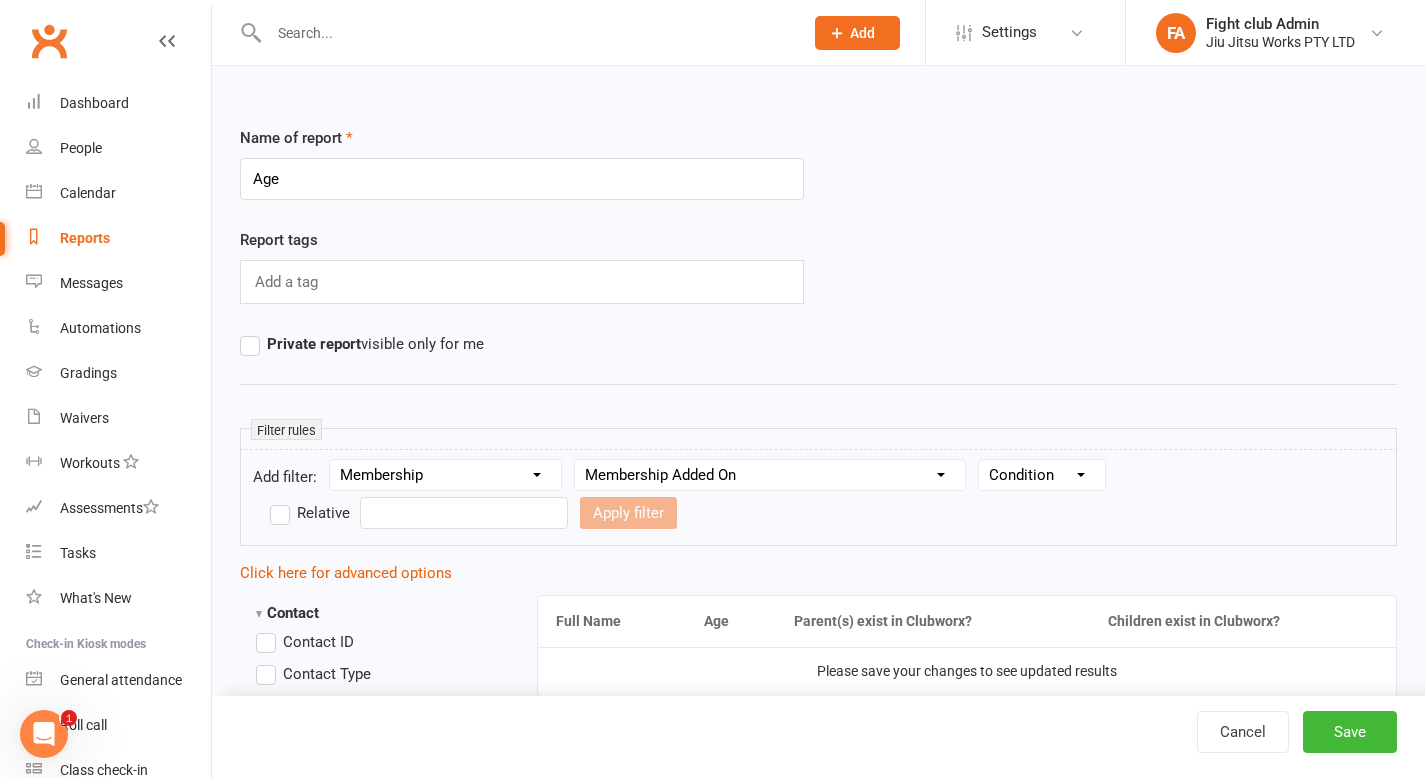 click on "Column name Membership ID Membership Name Membership Category Membership Start Date Membership Up-front Payment Date Membership Recurring Payments Start Date Membership Expiry Date Membership Added On Membership Term (in words) Membership Duration (in days) Current Membership Age (in days) Active Days Remaining (after today) Membership Fee (Up-front) Membership Fee (Recurring) Membership Recurring Fee Frequency Membership Attendance Limit (Description) Membership Attendance Limit Recurrence (Period) Membership Attendance Limit Recurrence (Number) Membership Source Class Pack? Trial Membership? Send email receipt on successful payment? Bookings Made Bookings Attended Bookings Absent Bookings w/ Unmarked Attendance Bookings Remaining Attendances in Current Calendar Month Make-up Classes Available Membership Active? Cancellation Present? Cancellation Date Cancellation Added On Cancellation Reason Most Recent Attendance Payments Attempted Paid Payments Failed Payments (Current) Payments Remaining" at bounding box center (770, 475) 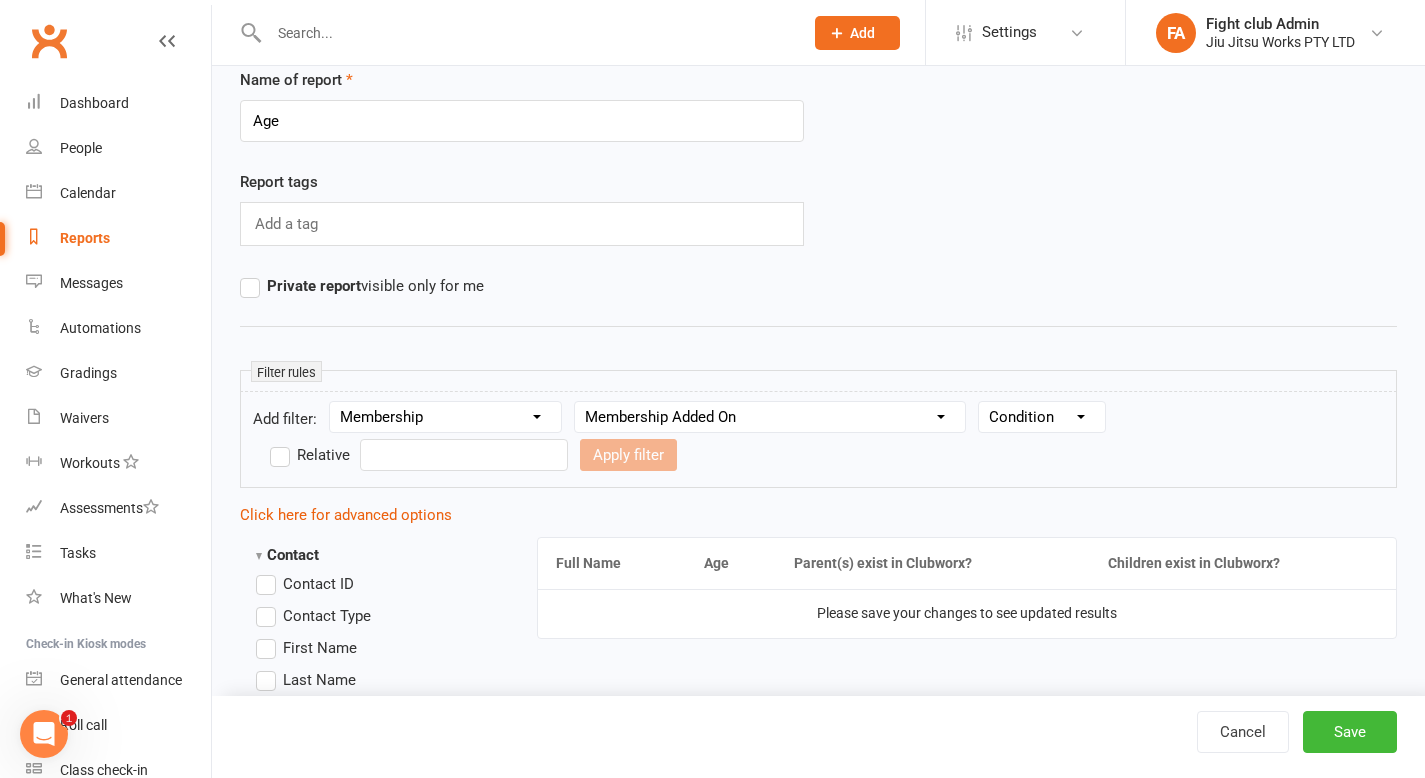 scroll, scrollTop: 57, scrollLeft: 0, axis: vertical 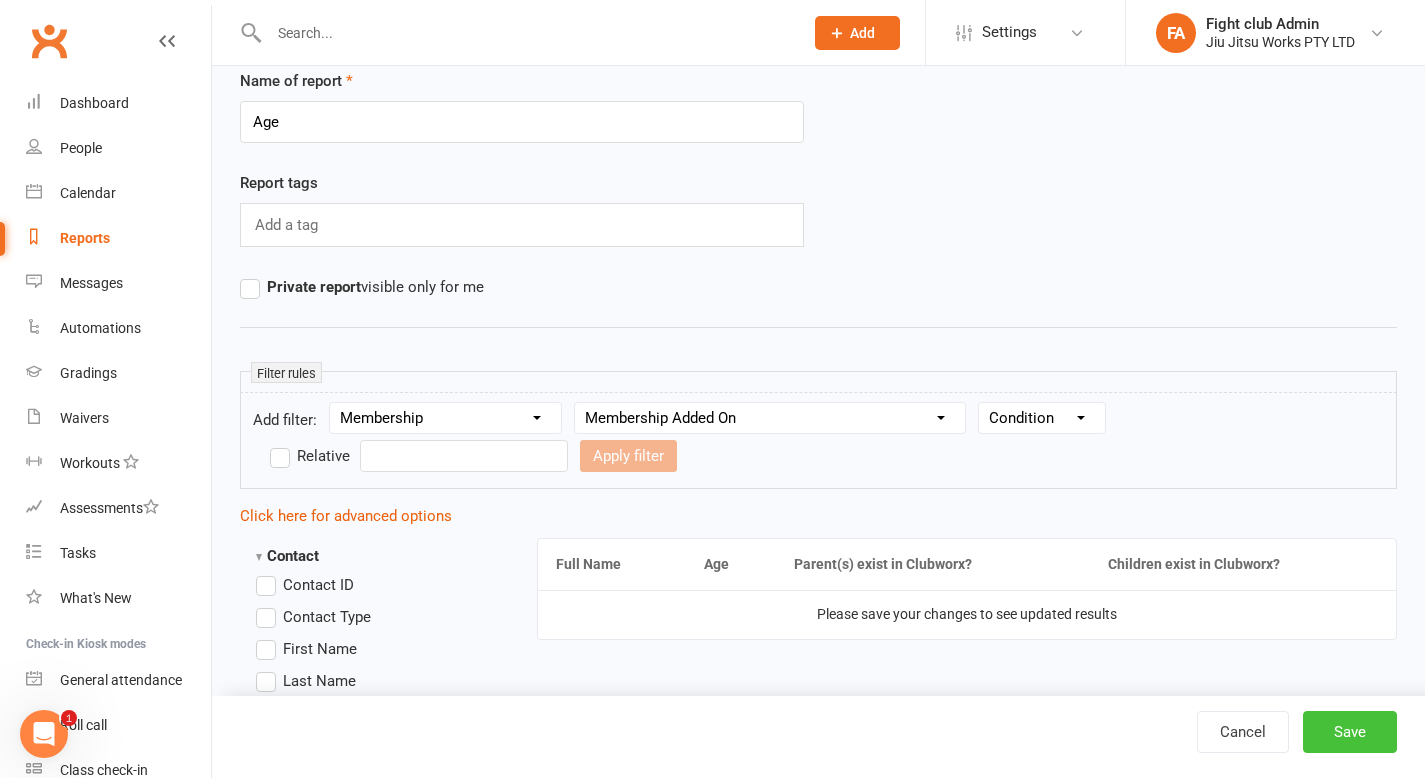click on "Save" at bounding box center [1350, 732] 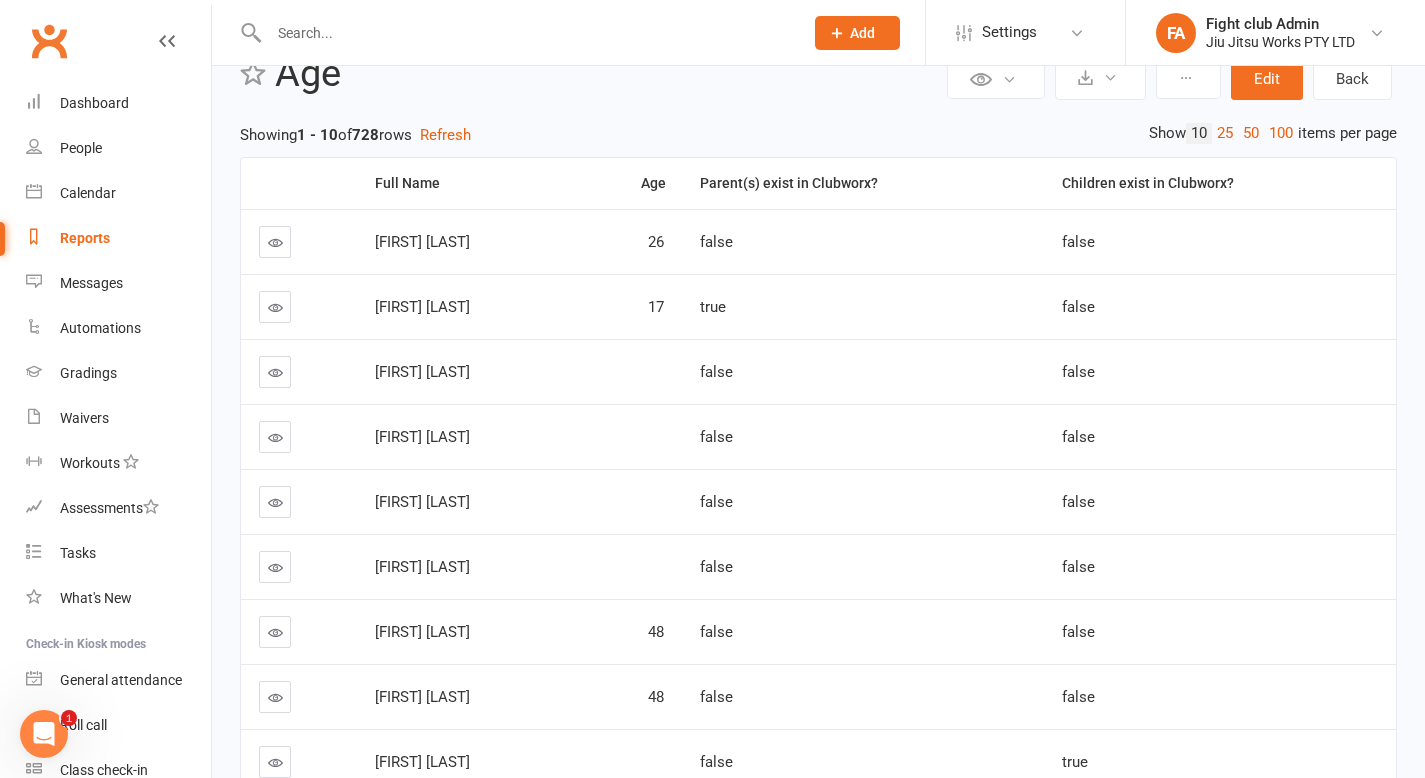 scroll, scrollTop: 0, scrollLeft: 0, axis: both 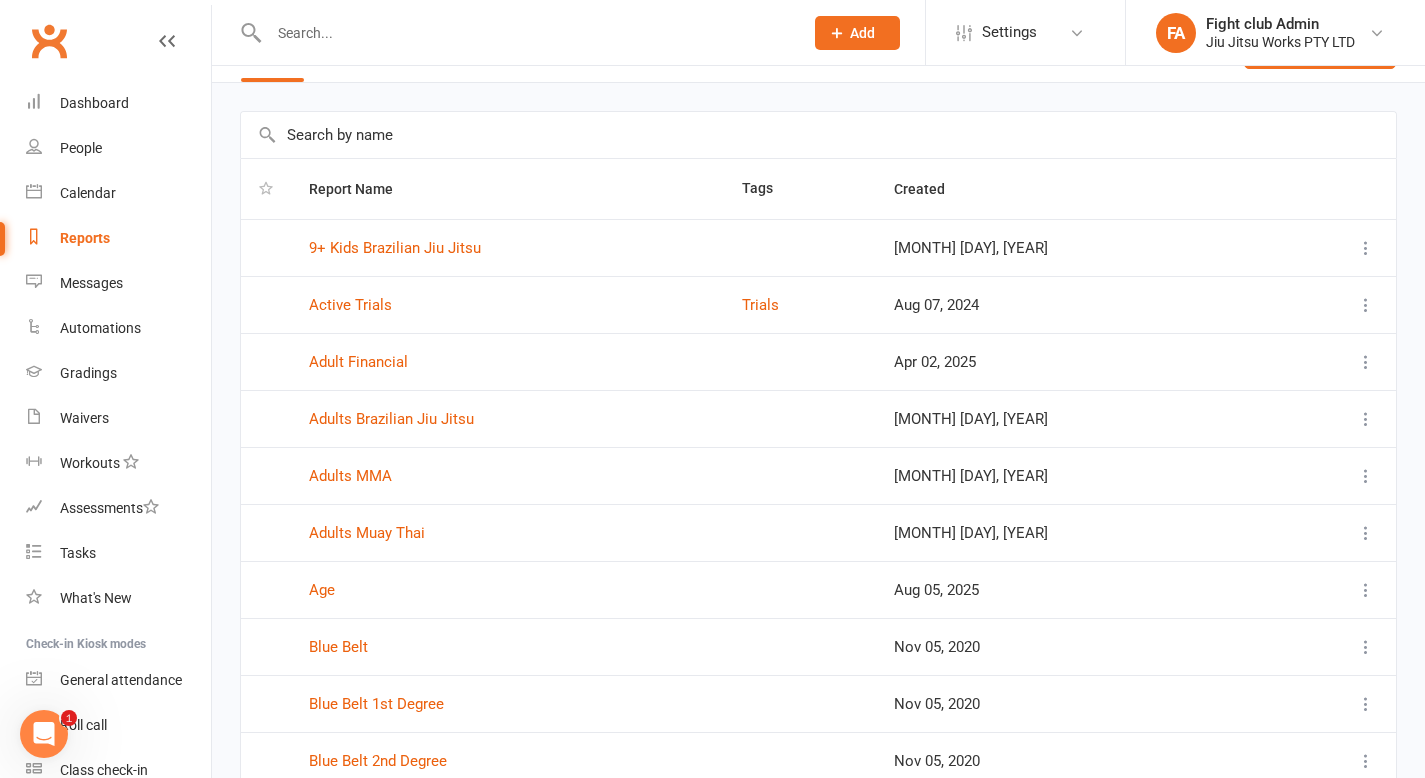 click at bounding box center [1366, 590] 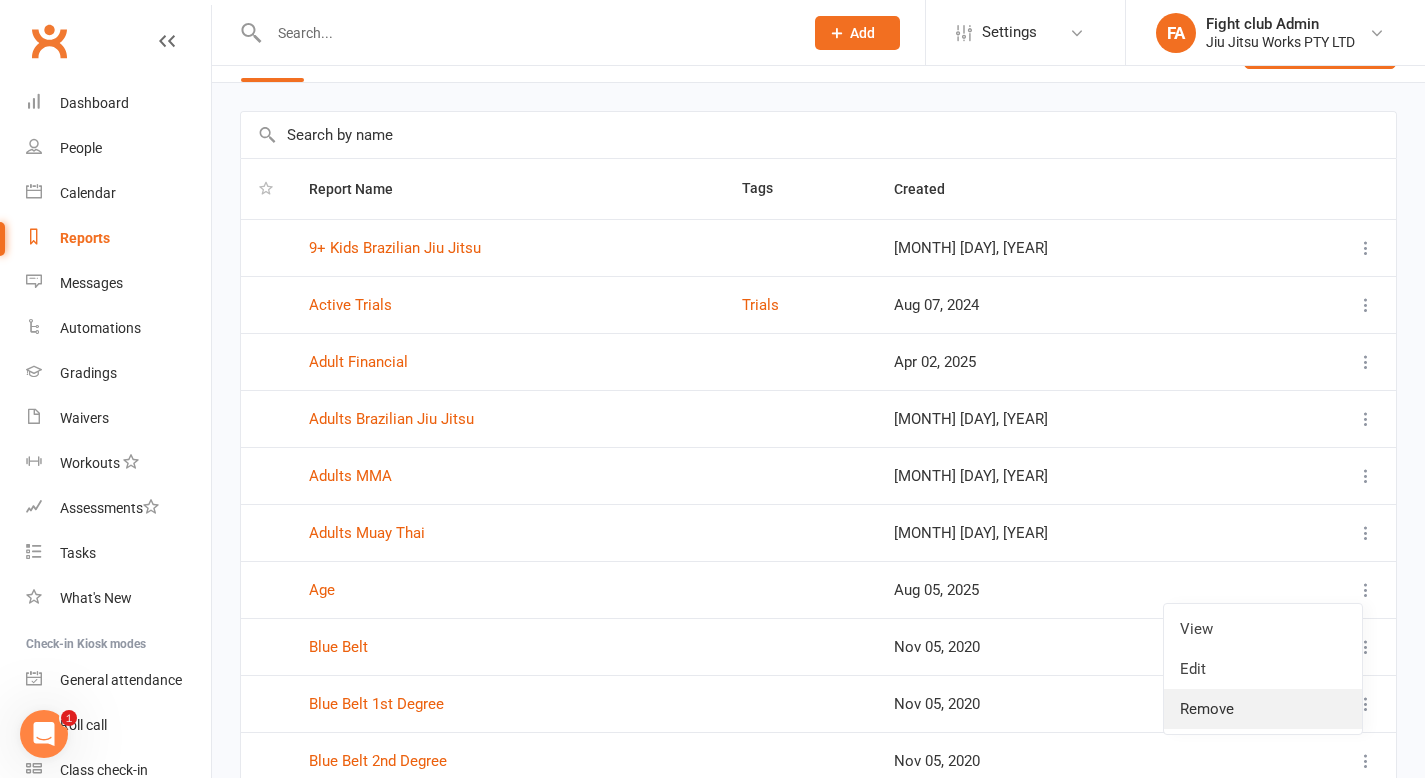 click on "Remove" at bounding box center (1263, 709) 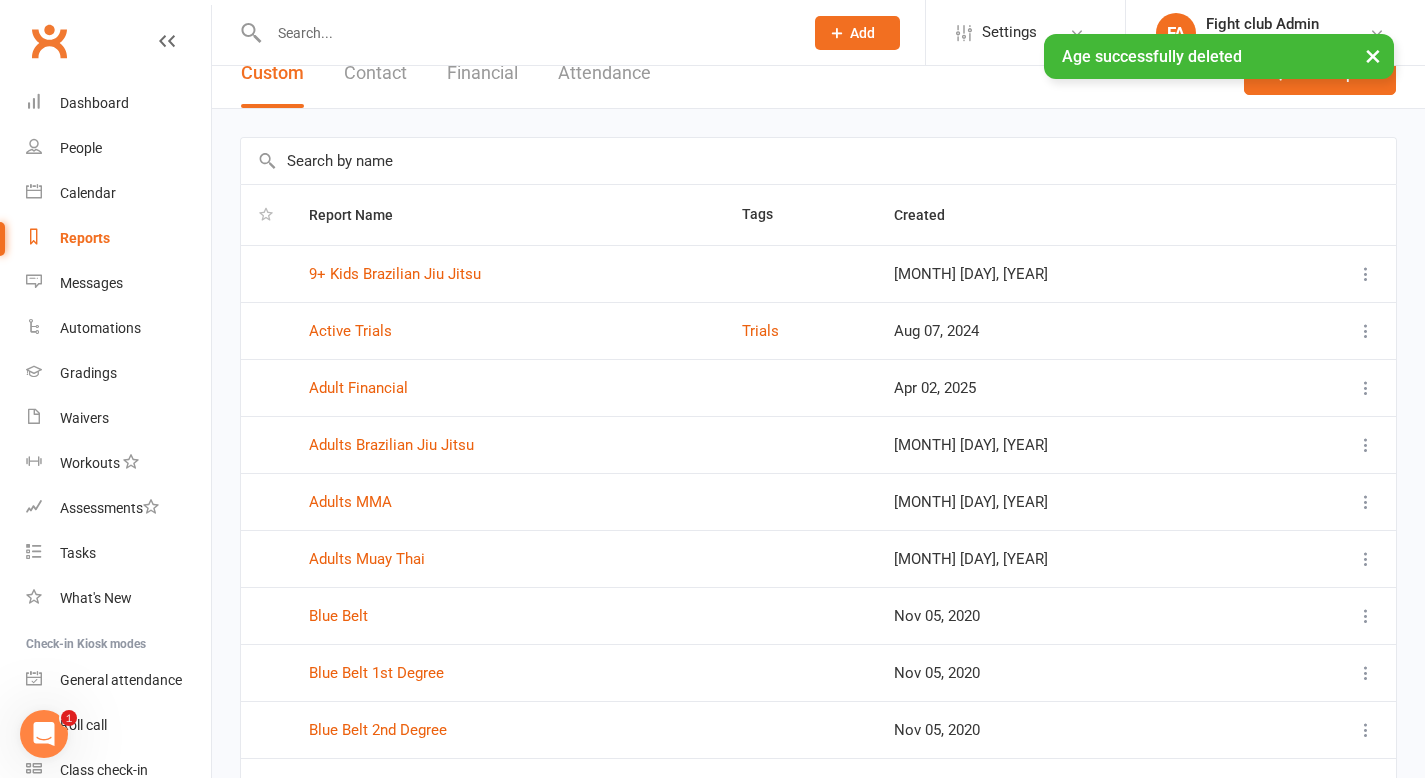 scroll, scrollTop: 0, scrollLeft: 0, axis: both 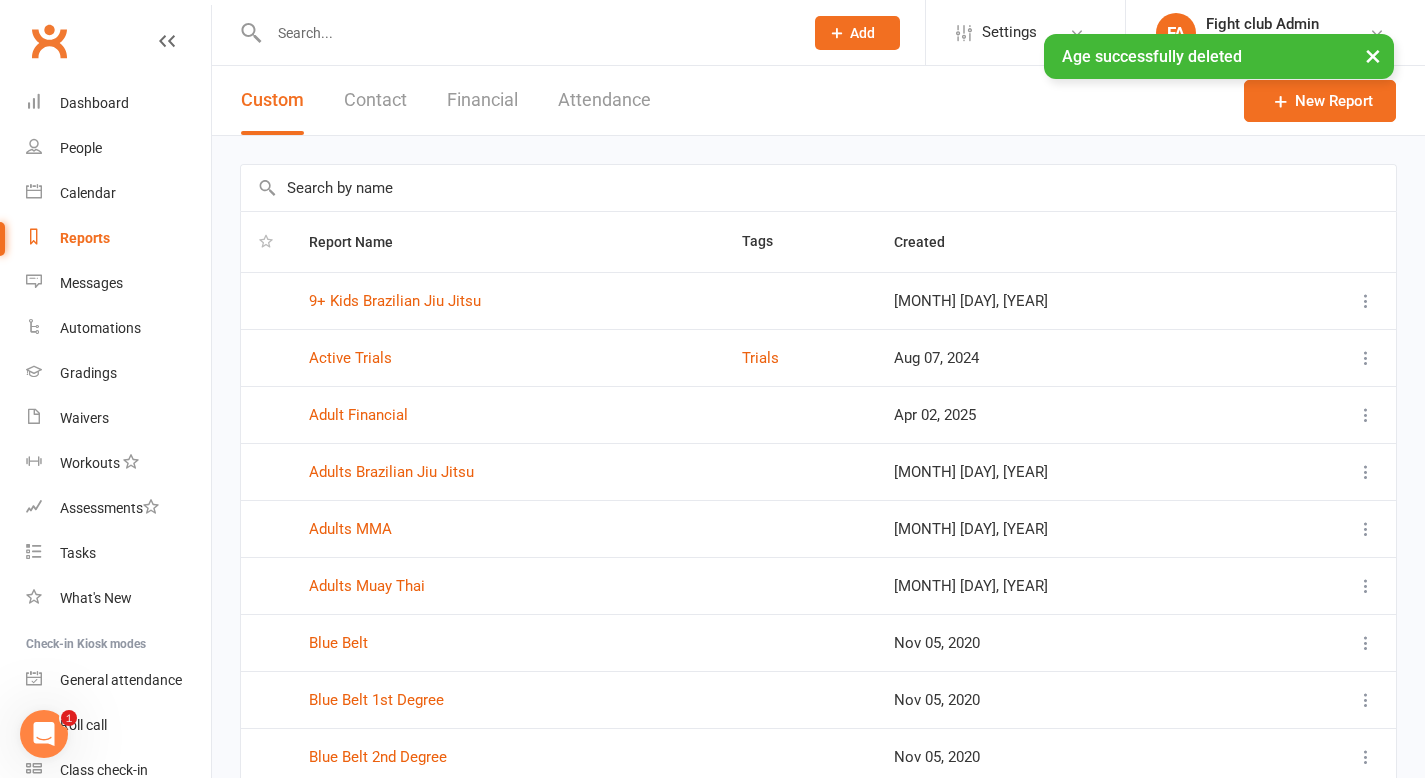 click on "Custom Contact Financial Attendance" at bounding box center (446, 100) 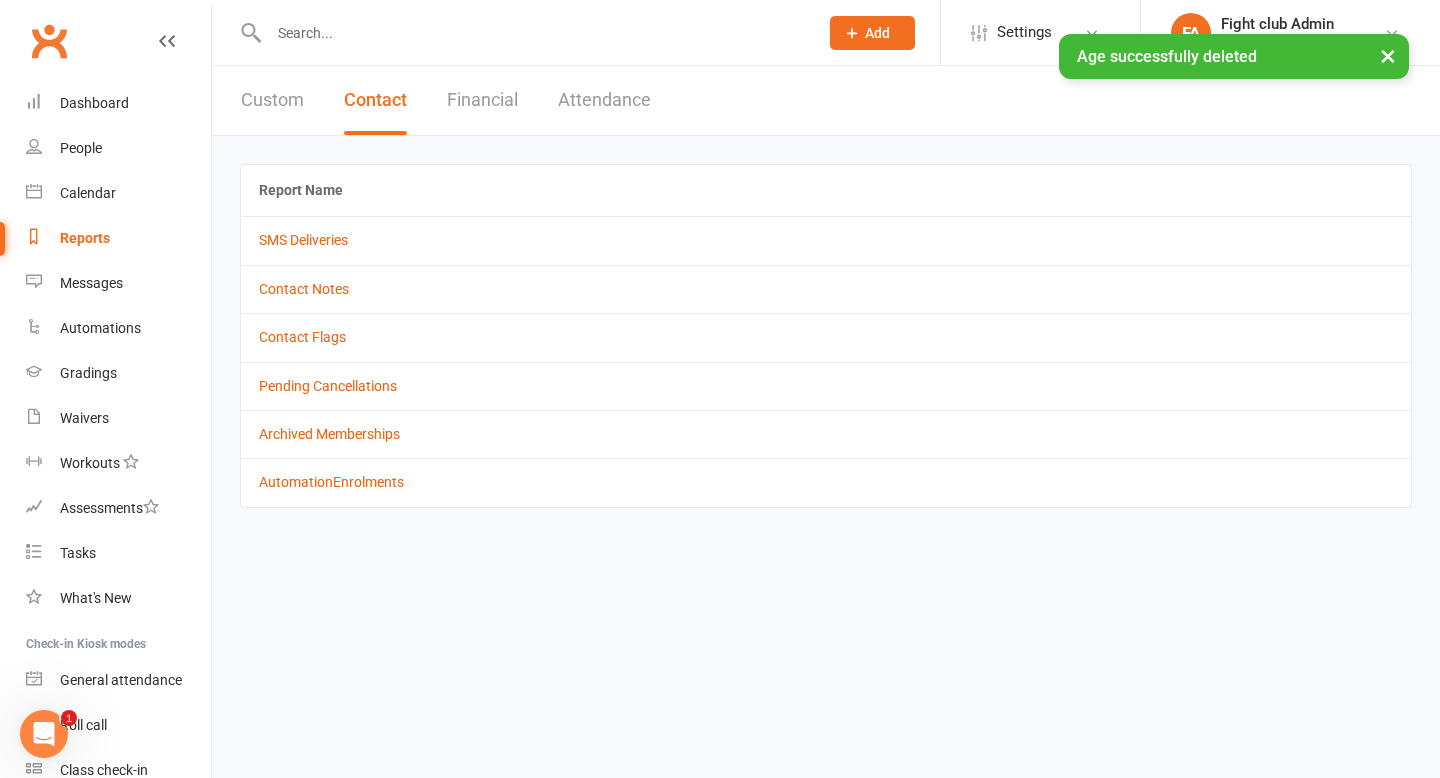 click on "Financial" at bounding box center [482, 100] 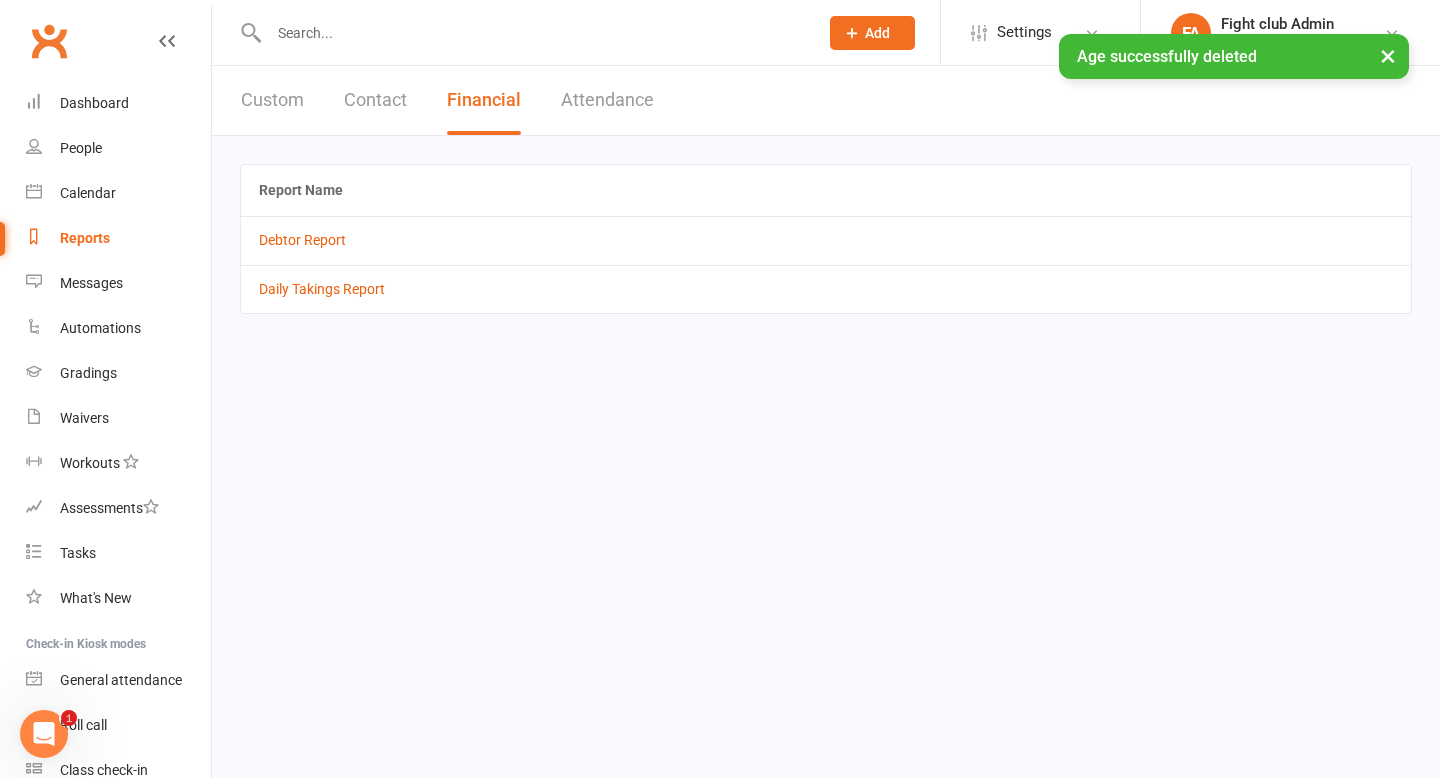 click on "Attendance" at bounding box center [607, 100] 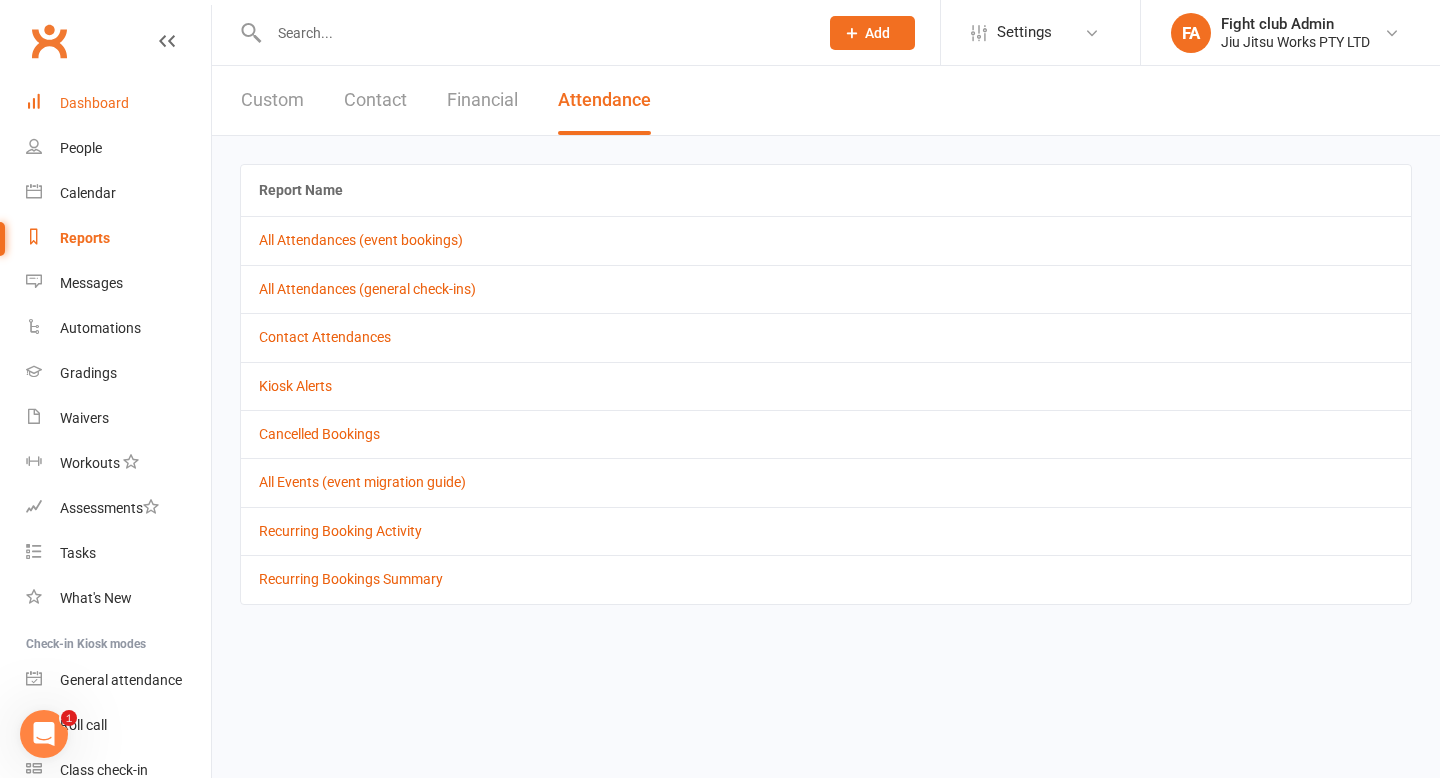 click on "Dashboard" at bounding box center (118, 103) 